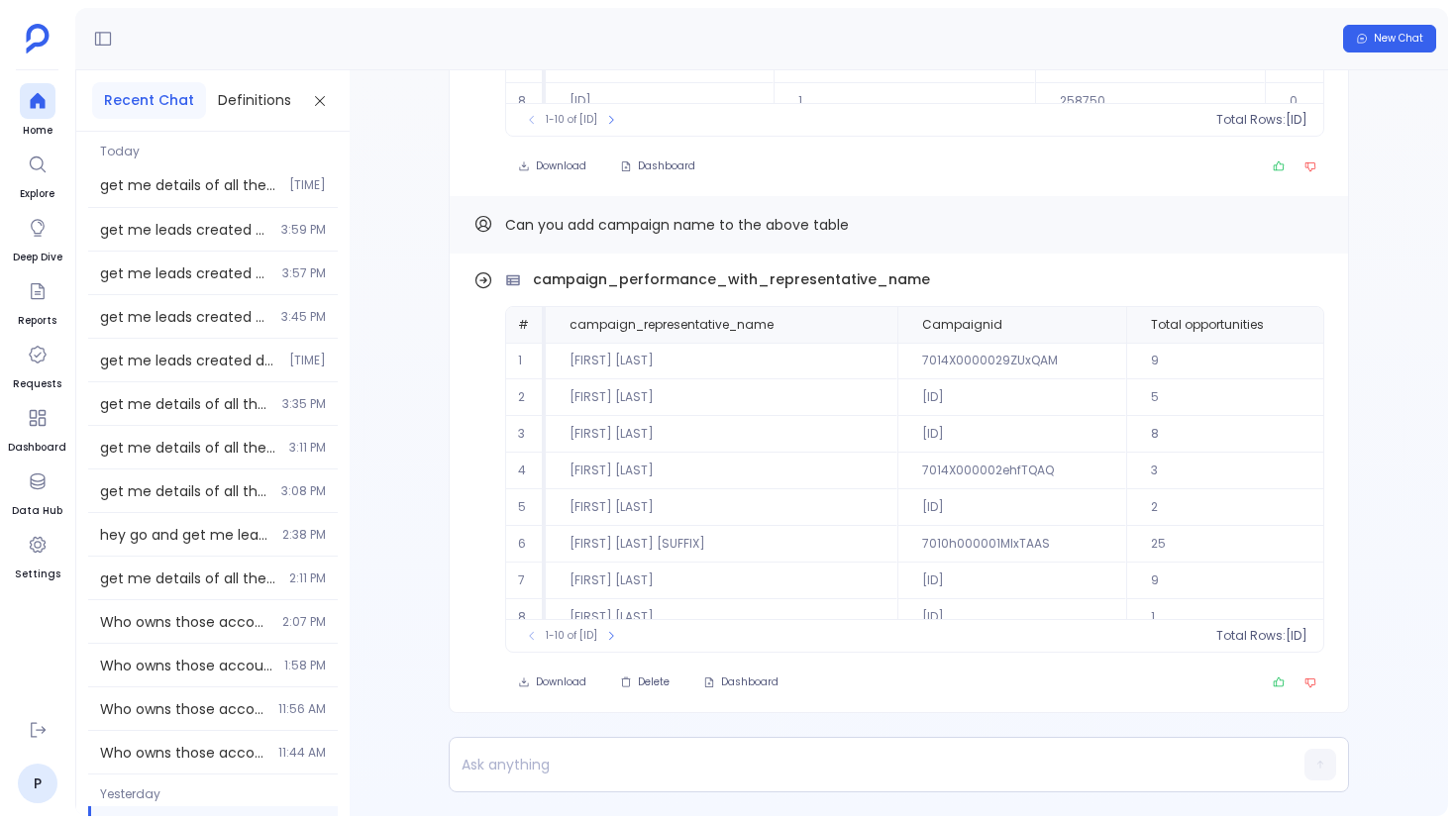 scroll, scrollTop: 0, scrollLeft: 0, axis: both 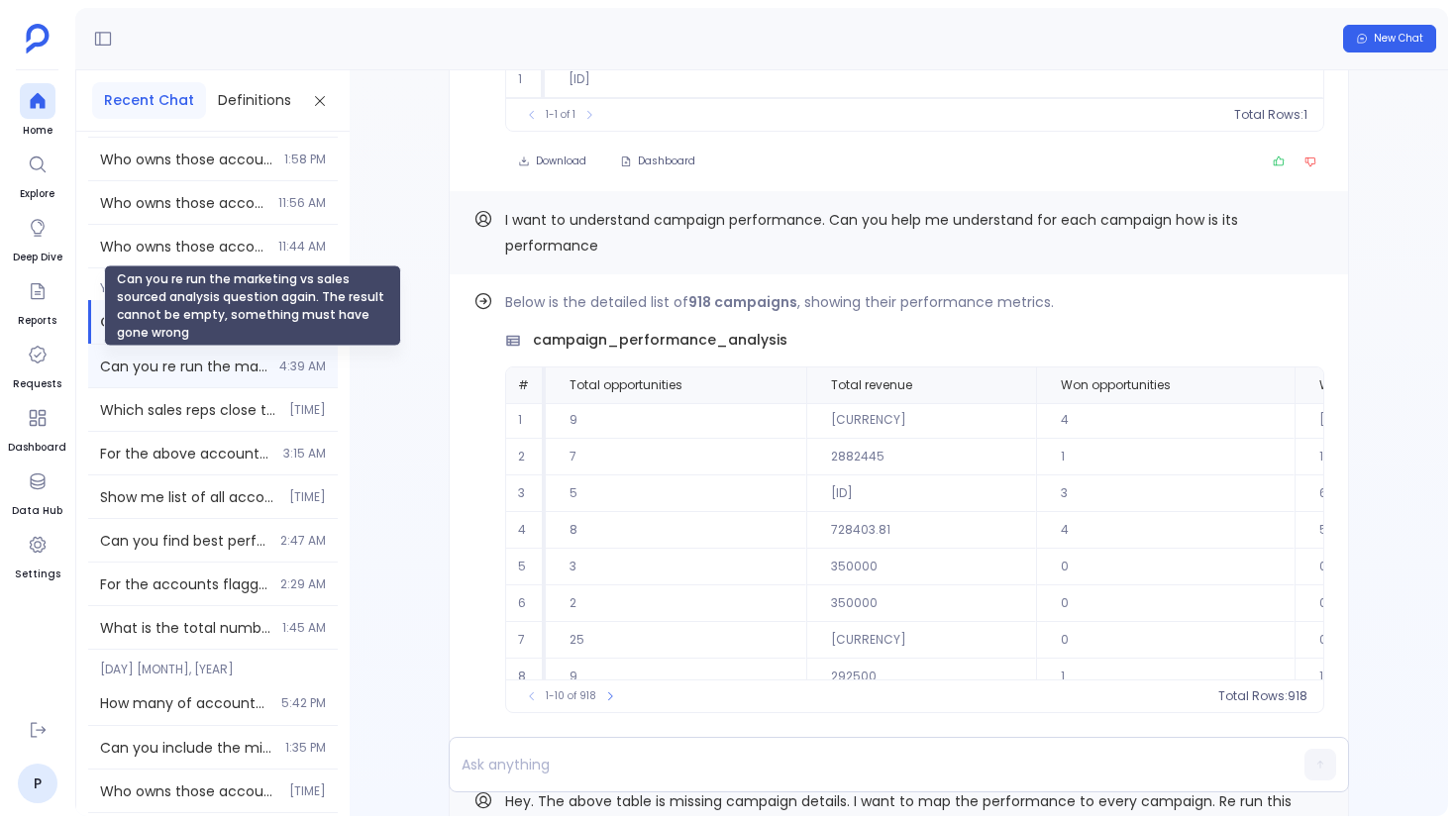 click on "Can you re run the marketing vs sales sourced analysis question again. The result cannot be empty, something must have gone wrong" at bounding box center (183, 366) 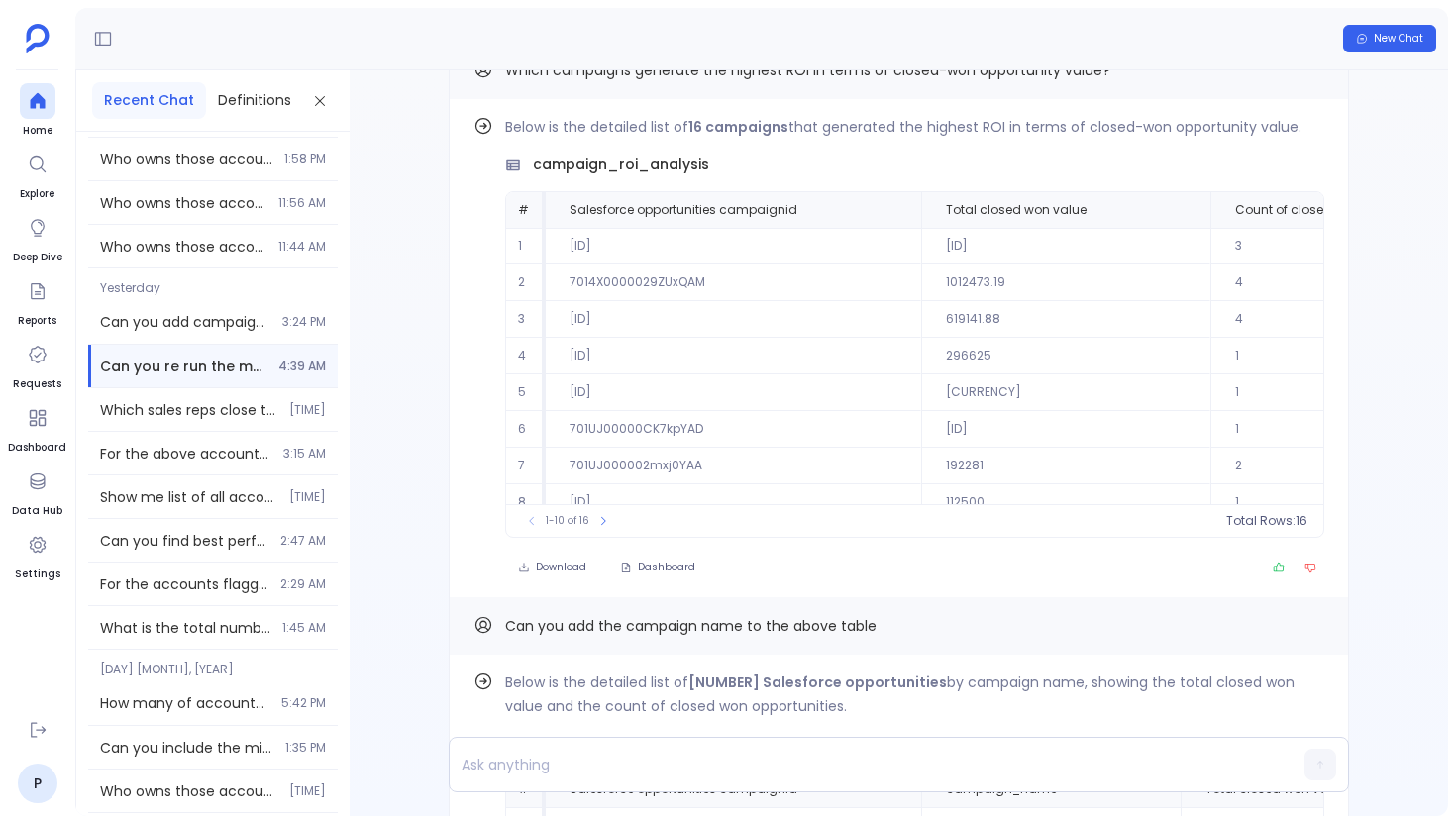 scroll, scrollTop: -2814, scrollLeft: 0, axis: vertical 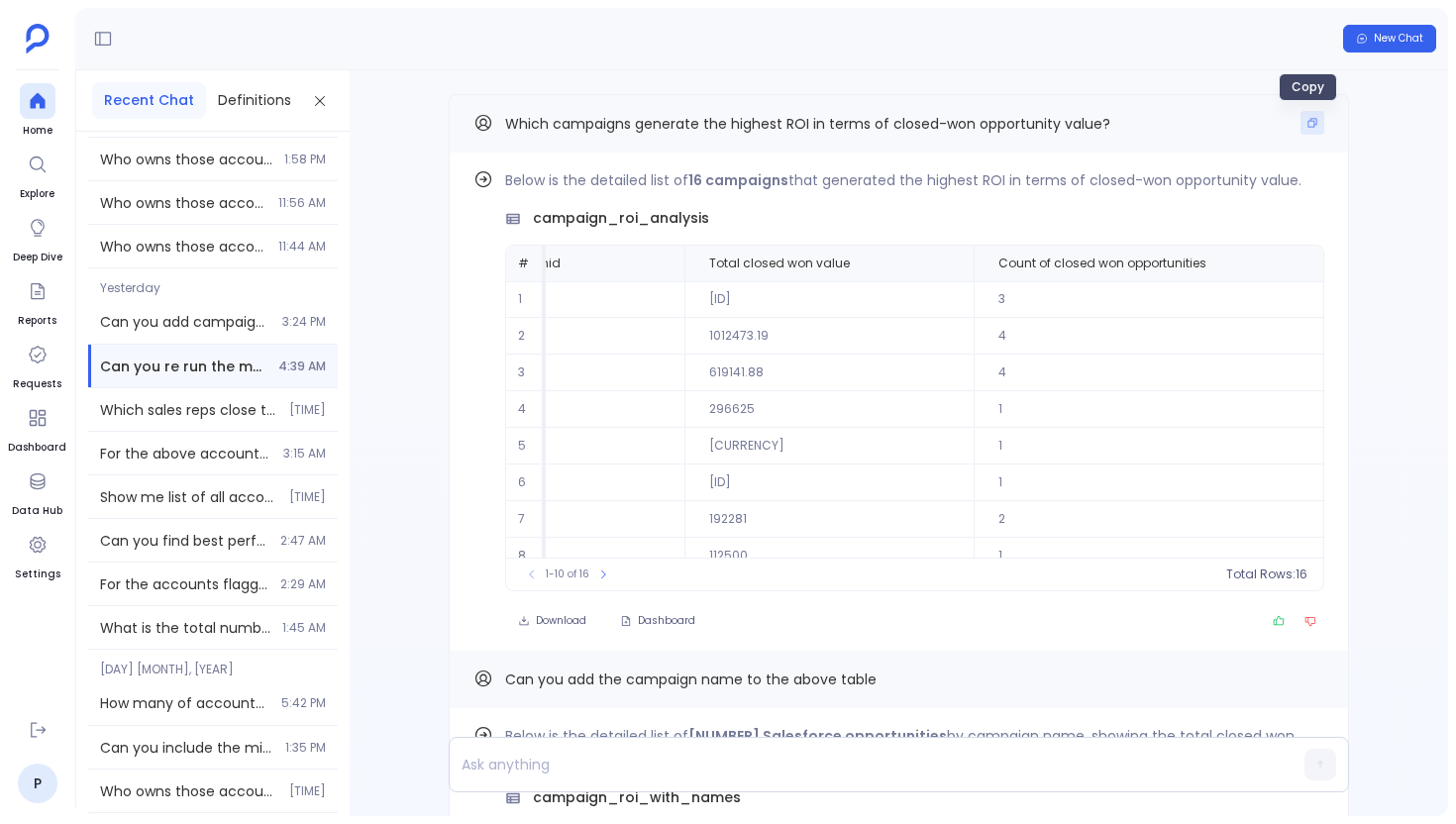 click 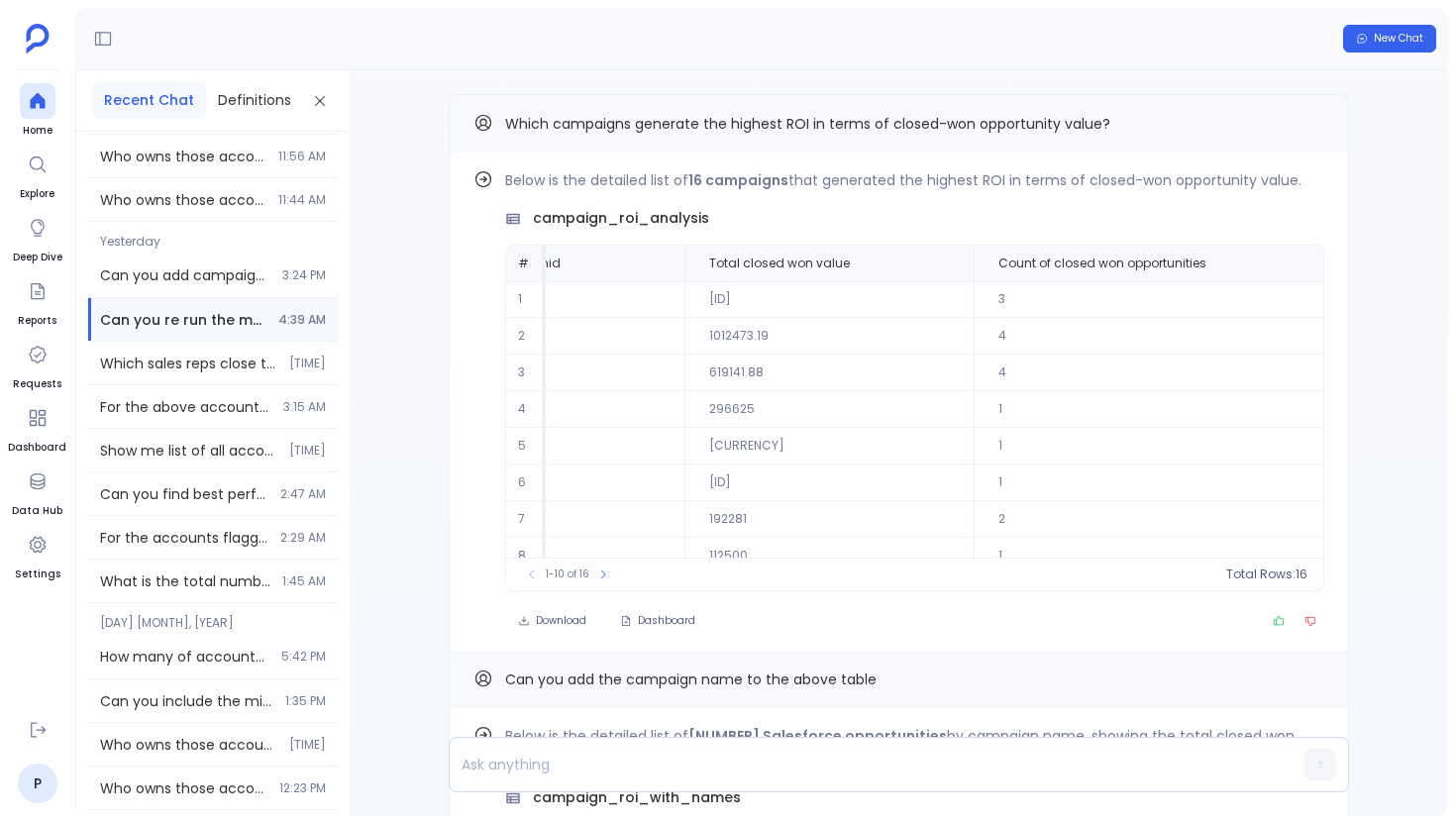 scroll, scrollTop: 564, scrollLeft: 0, axis: vertical 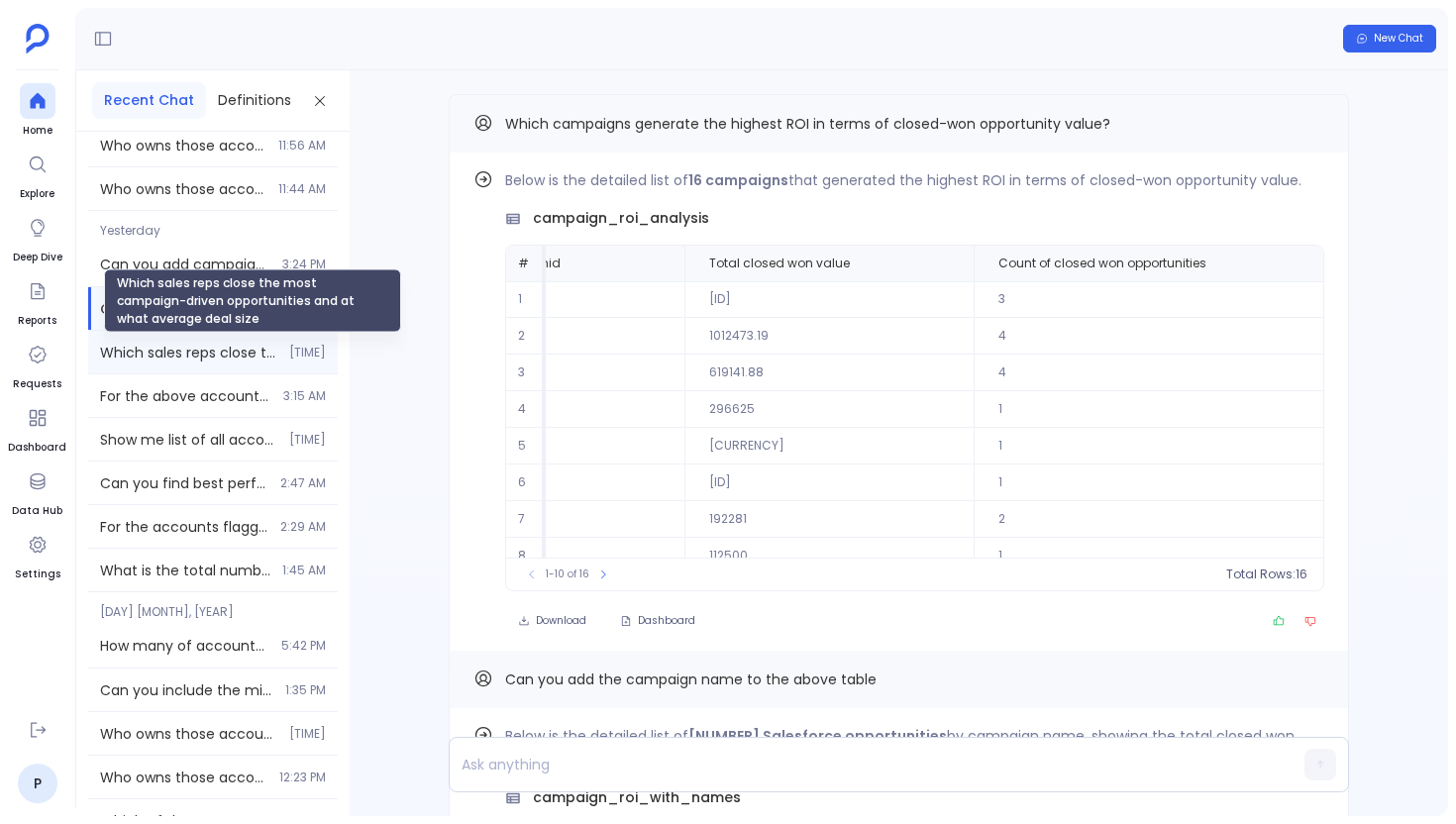 click on "Which sales reps close the most campaign-driven opportunities and at what average deal size" at bounding box center (188, 353) 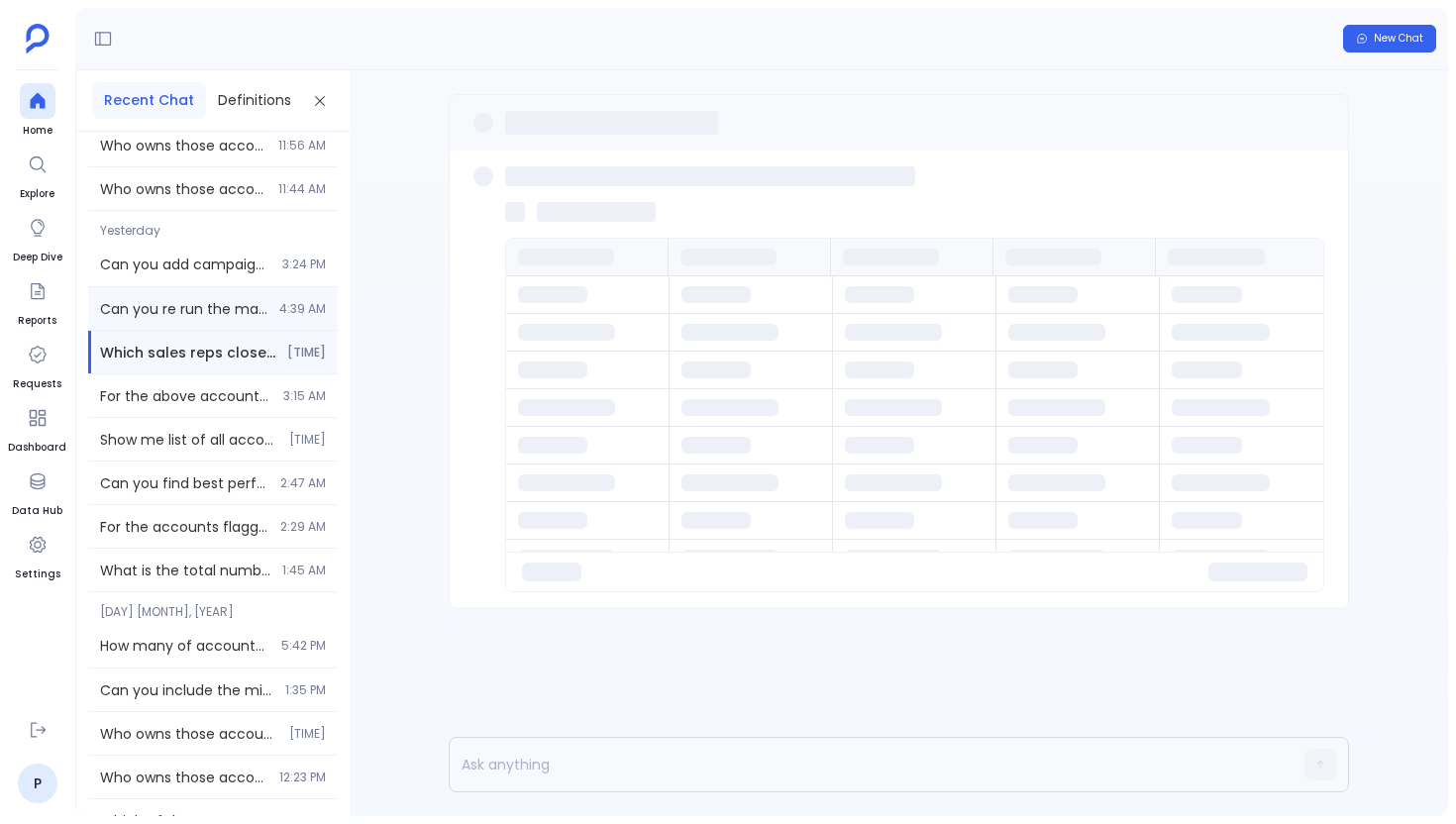 click on "Can you re run the marketing vs sales sourced analysis question again. The result cannot be empty, something must have gone wrong" at bounding box center [183, 309] 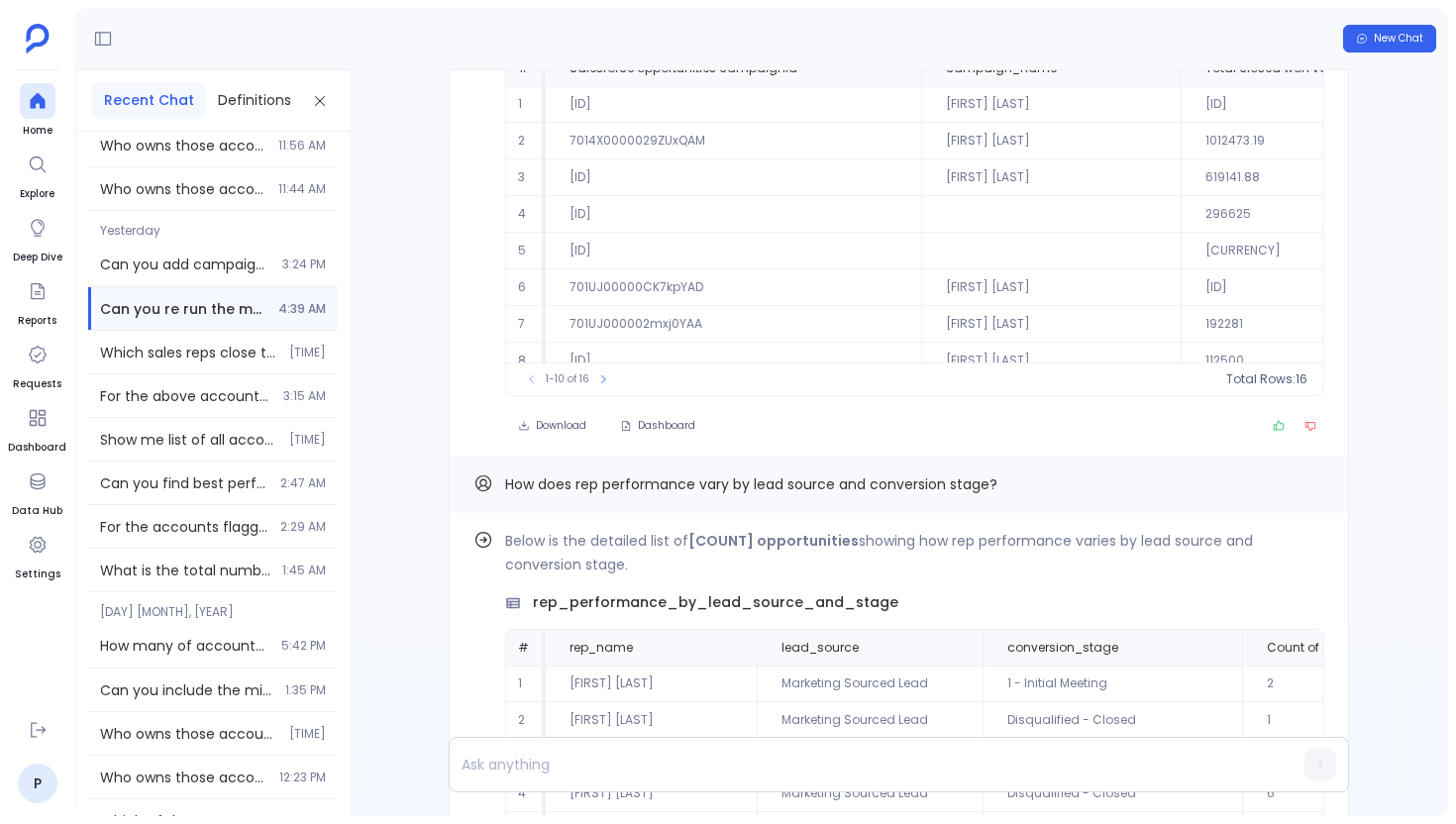 scroll, scrollTop: -2814, scrollLeft: 0, axis: vertical 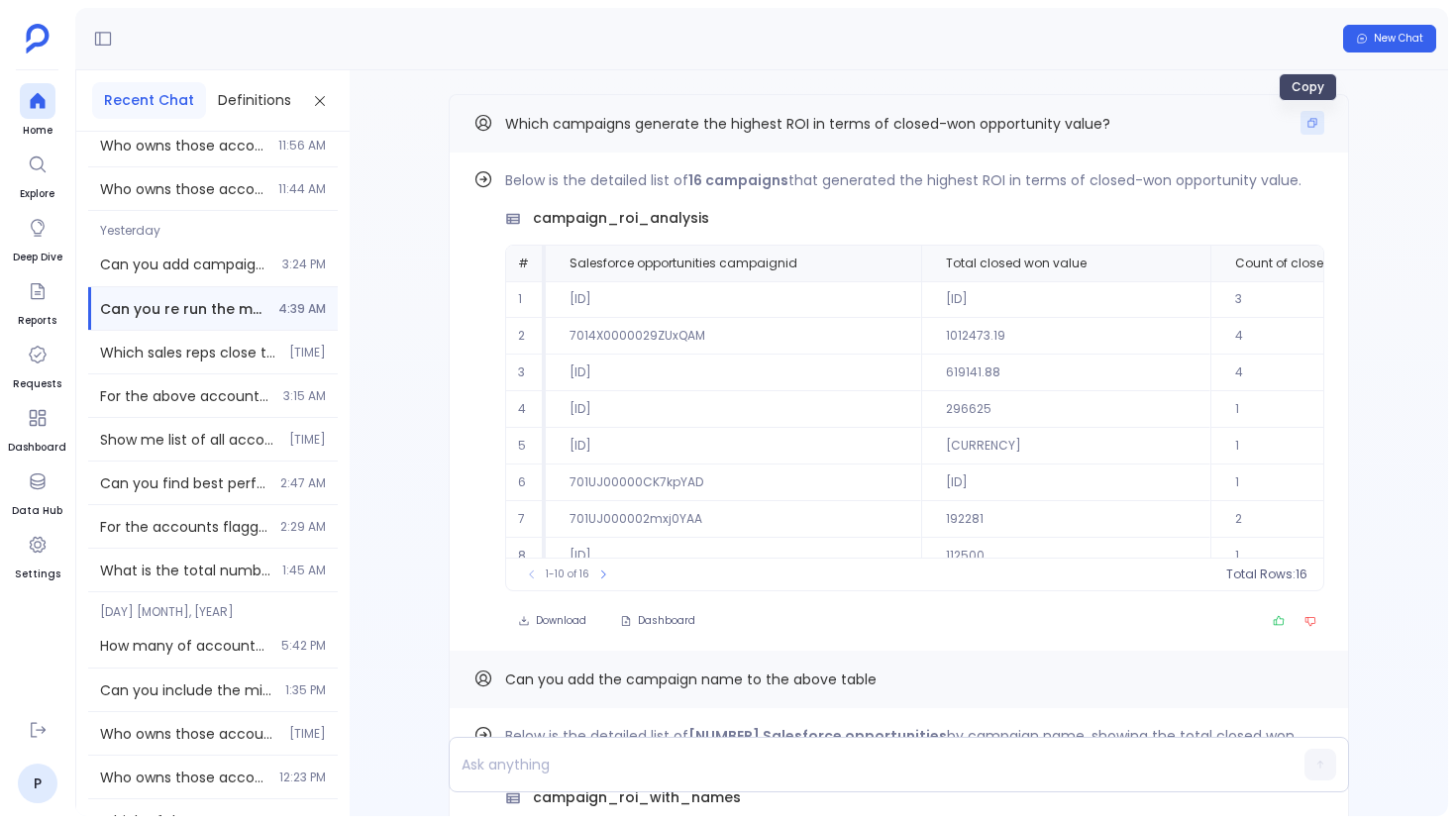 click 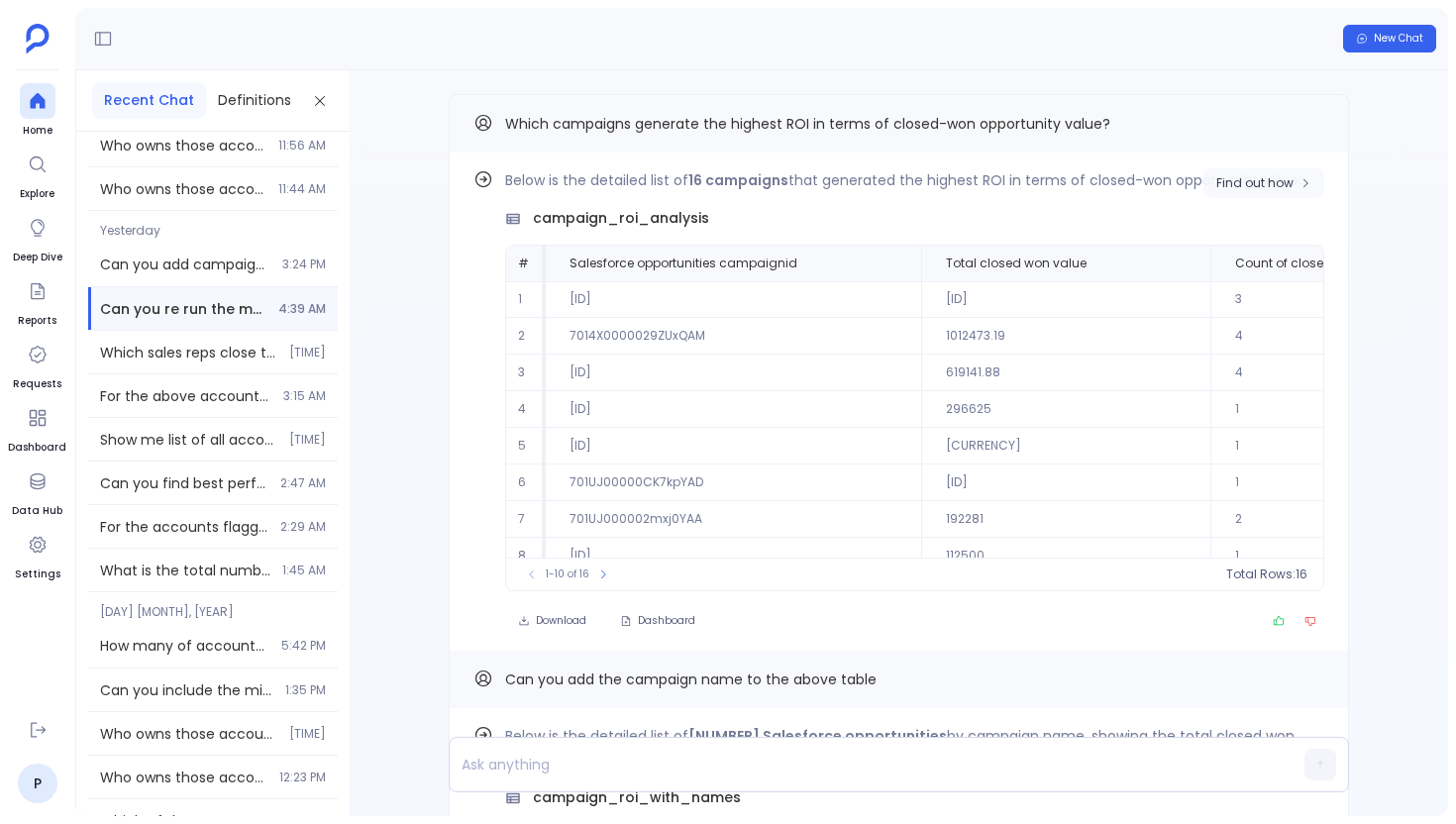click on "Find out how" at bounding box center [1264, 183] 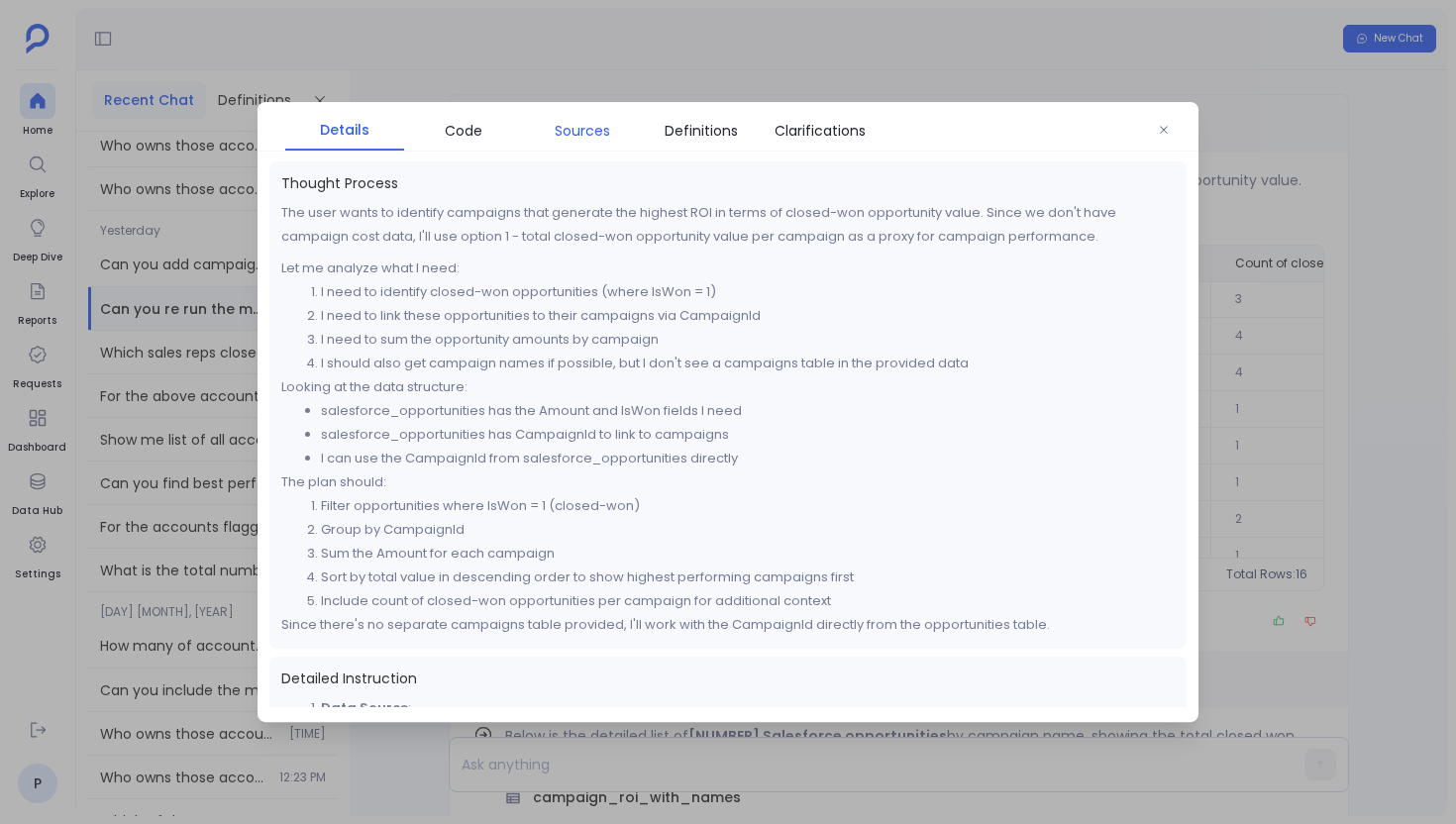 click on "Sources" at bounding box center [582, 131] 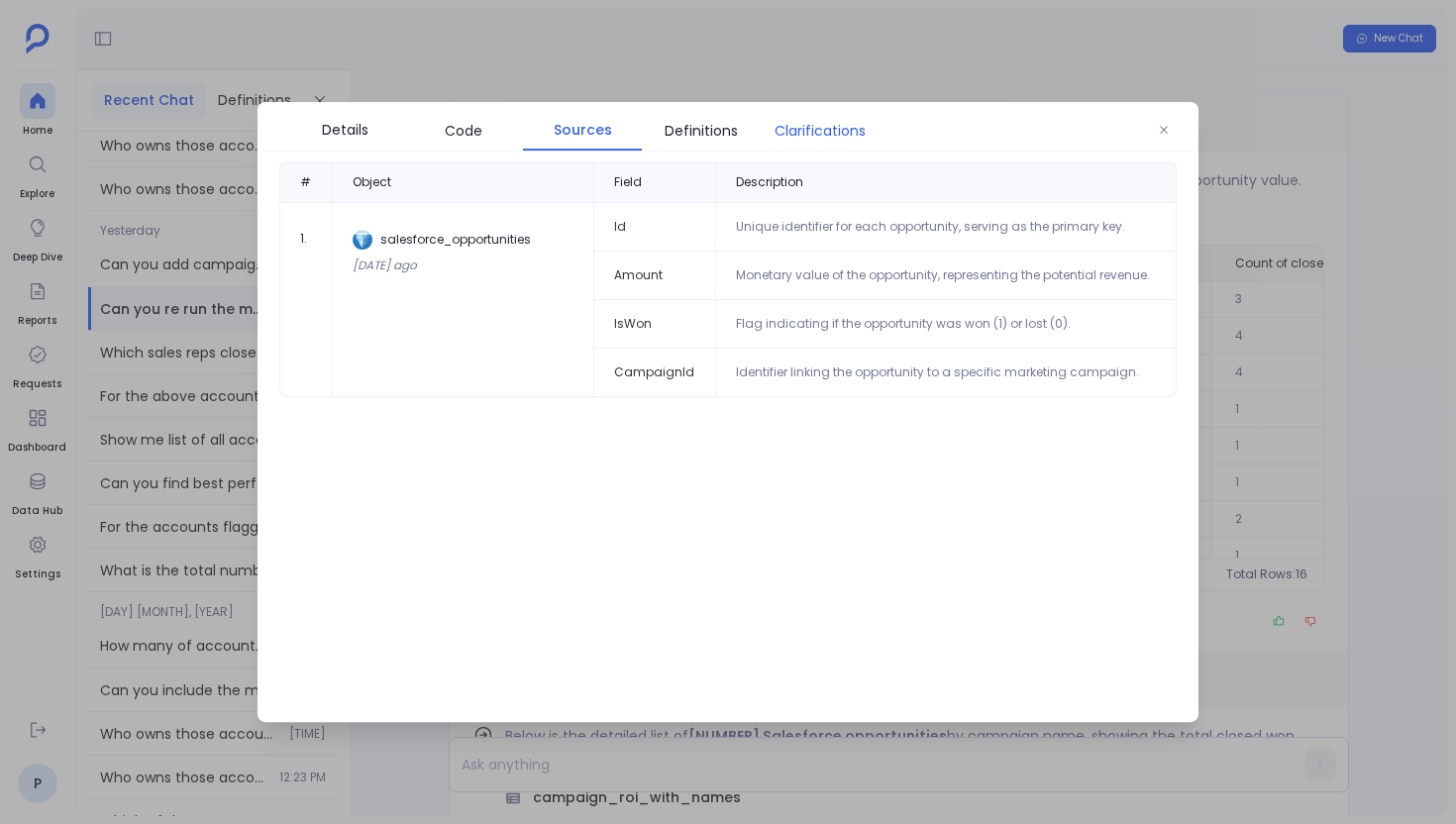 click on "Clarifications" at bounding box center [820, 131] 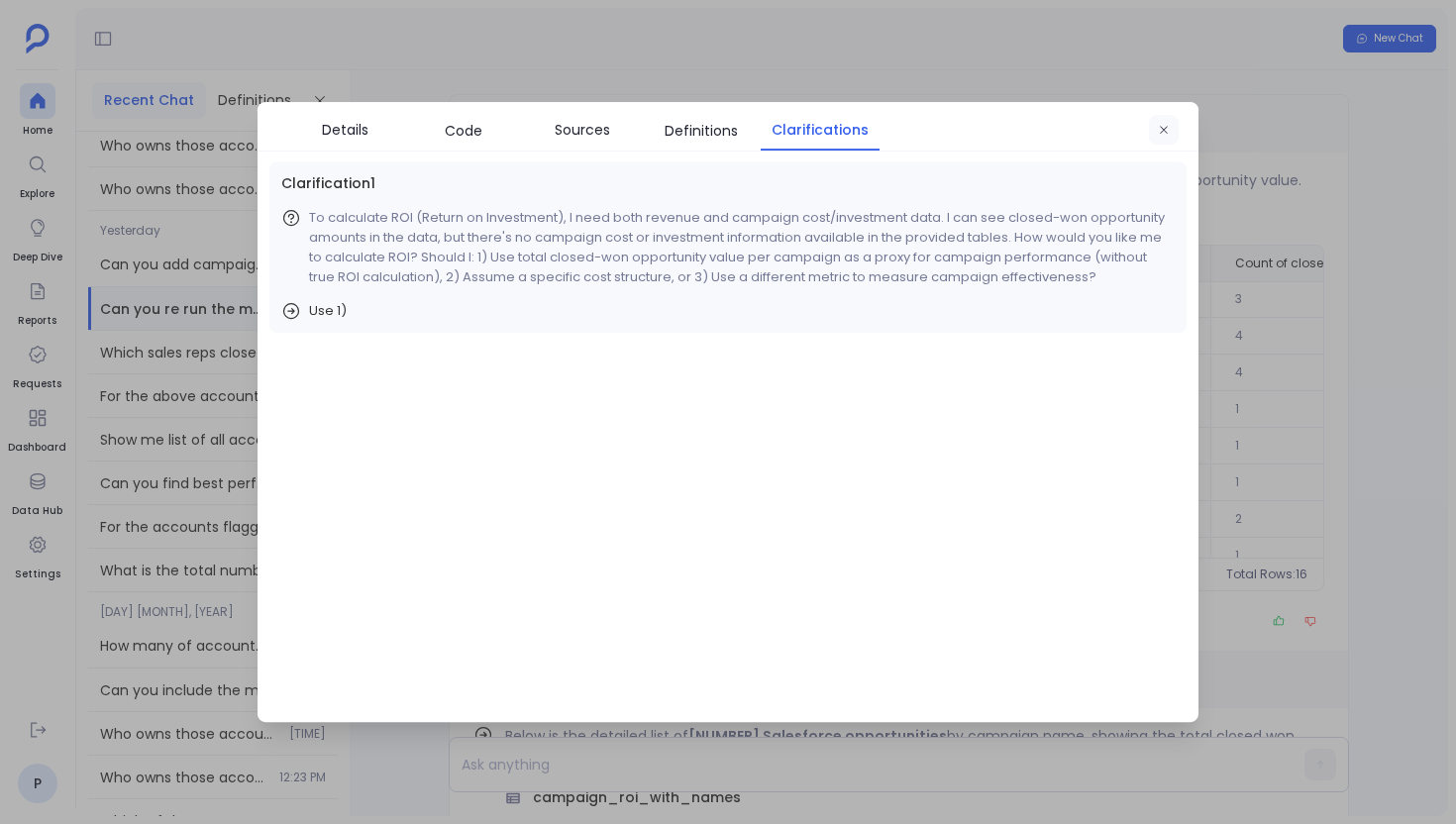 click 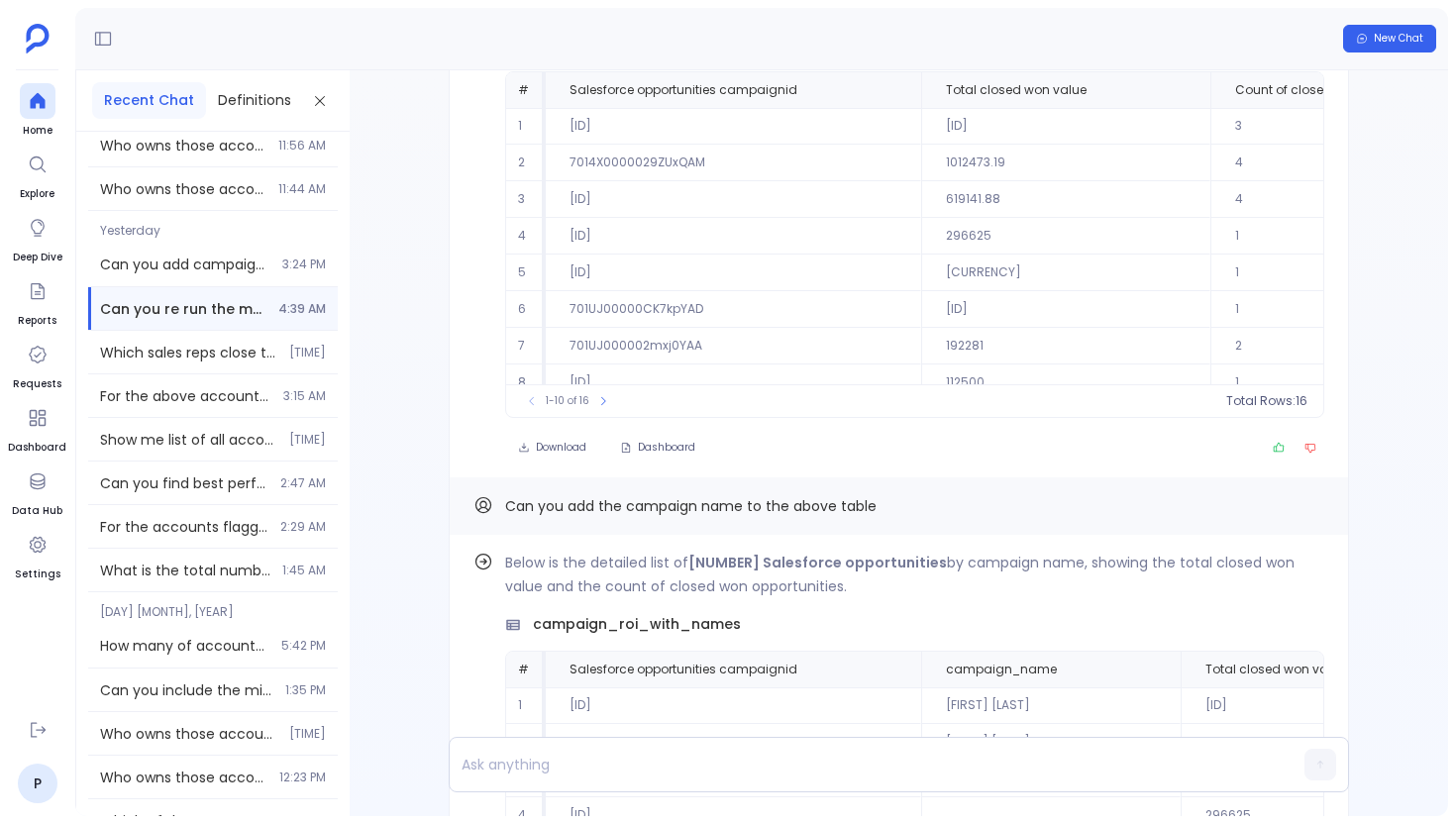 scroll, scrollTop: -2638, scrollLeft: 0, axis: vertical 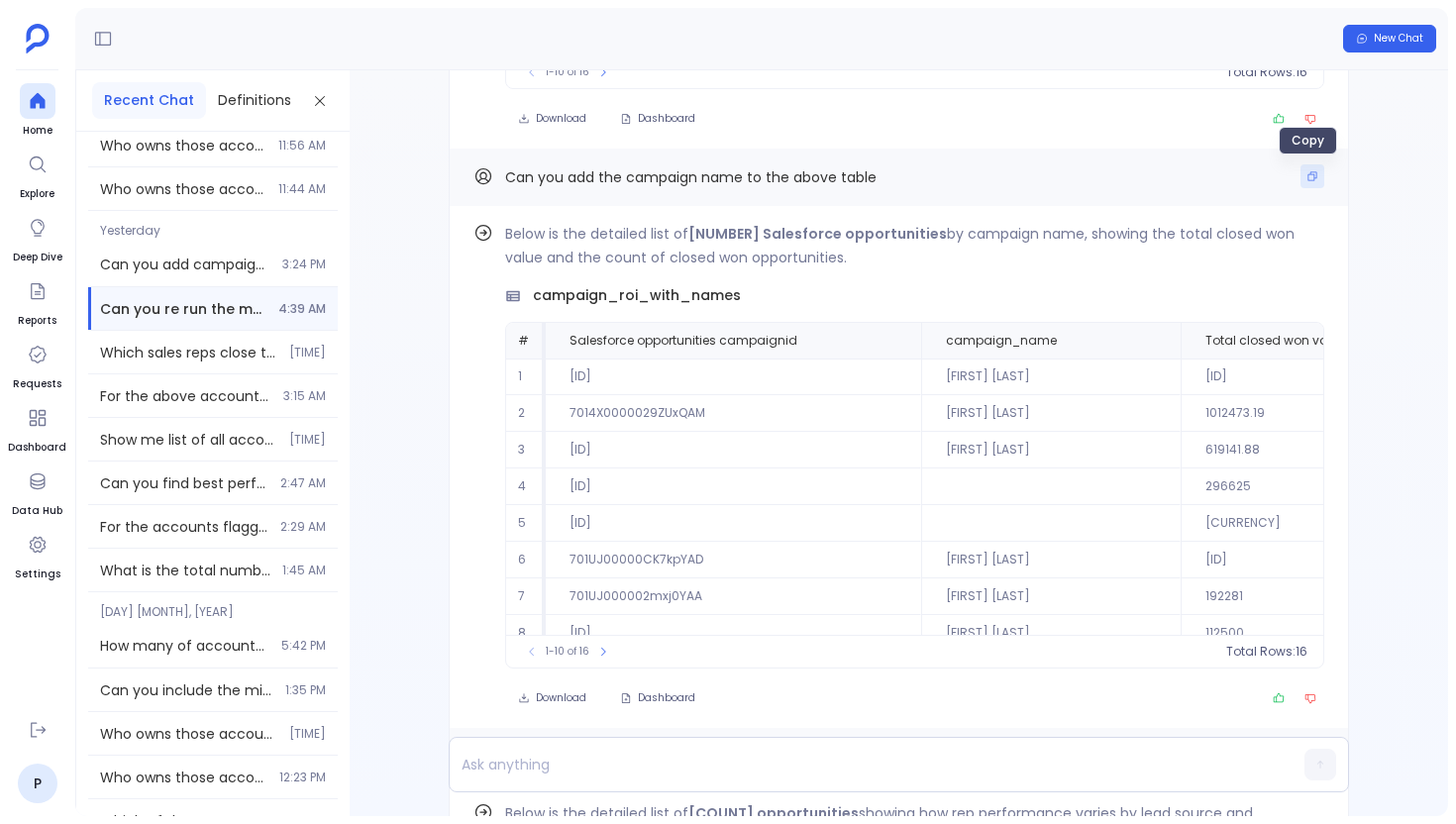 click 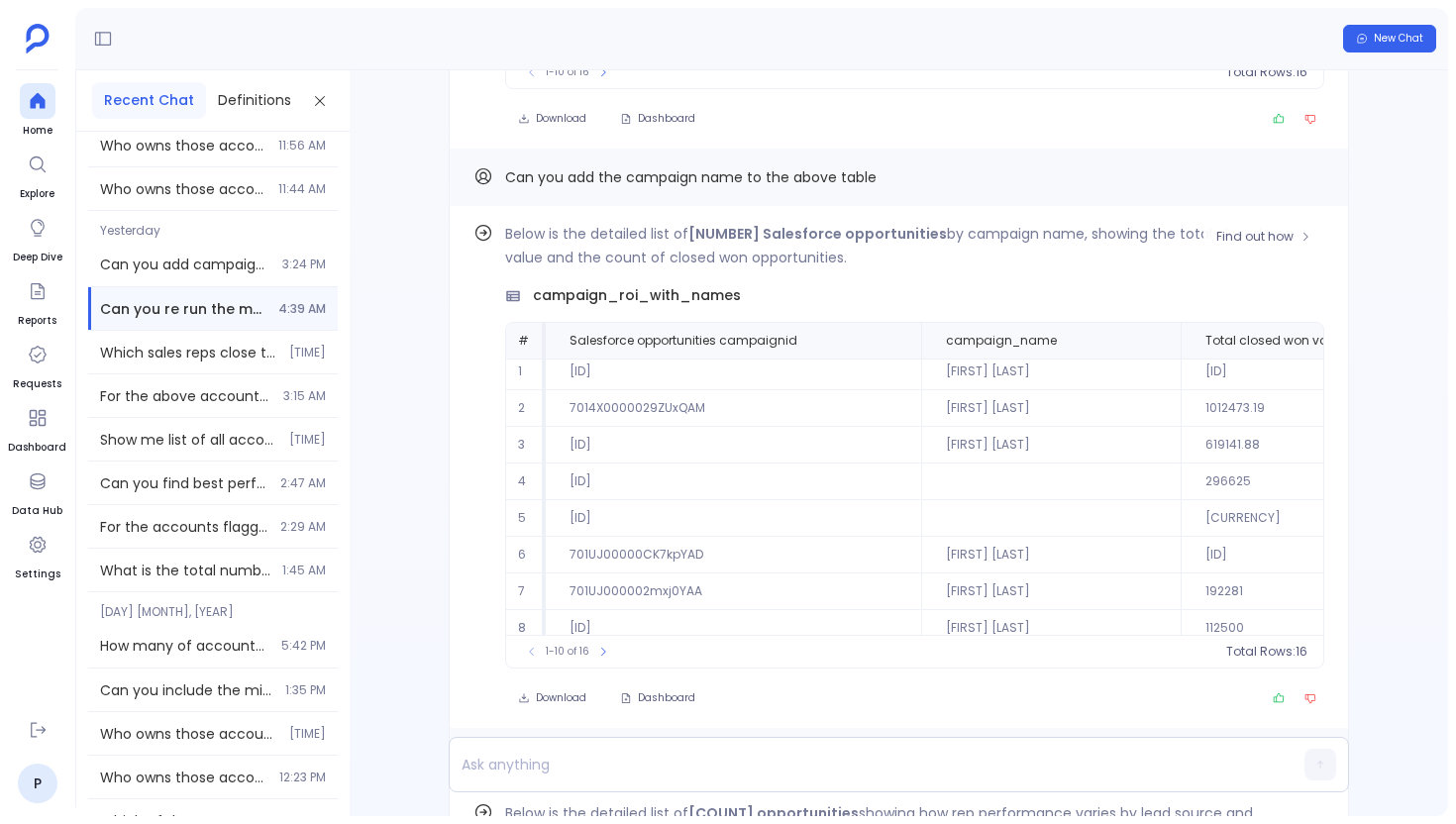 scroll, scrollTop: 0, scrollLeft: 0, axis: both 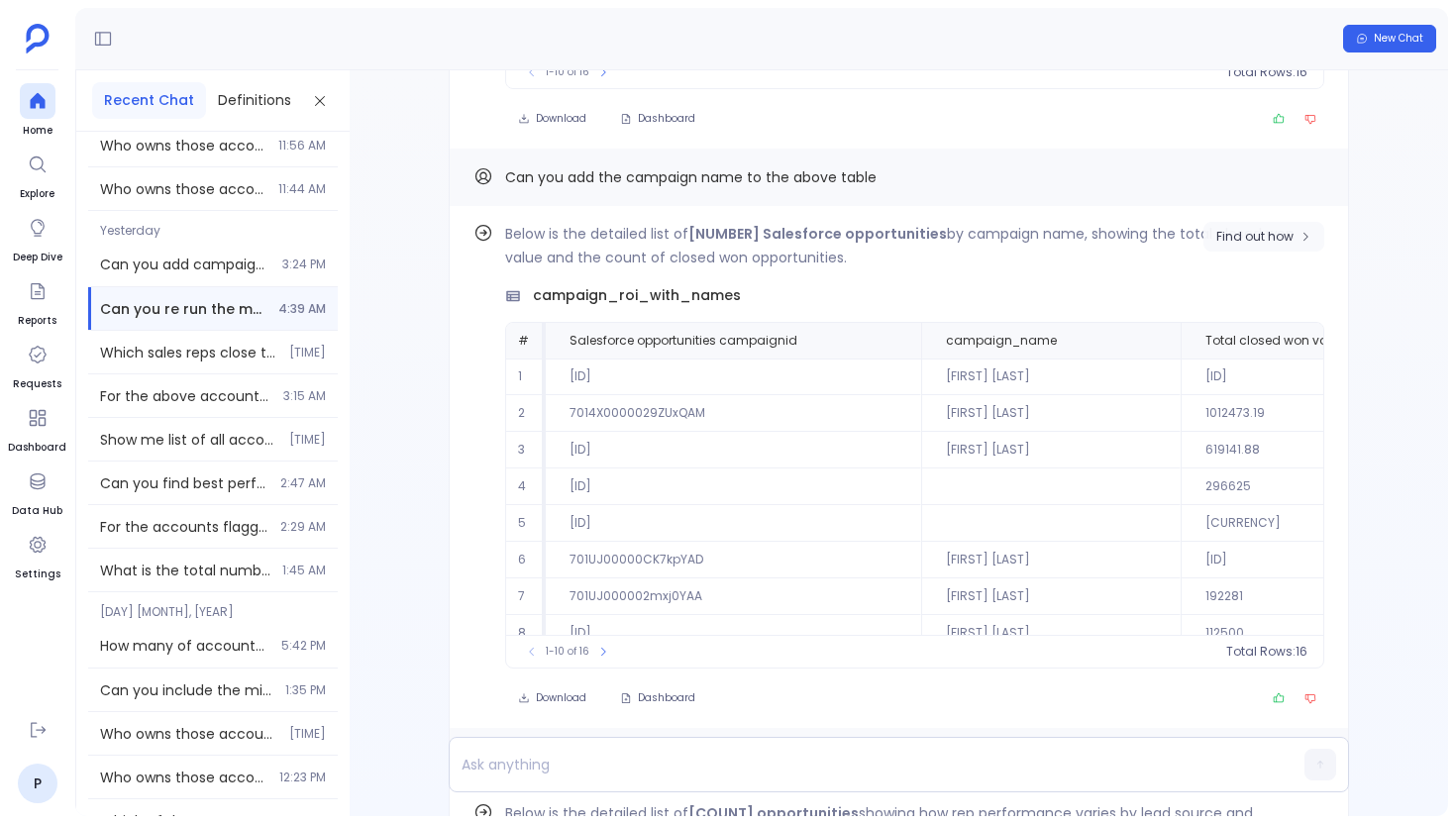 click on "Find out how" at bounding box center [1255, 237] 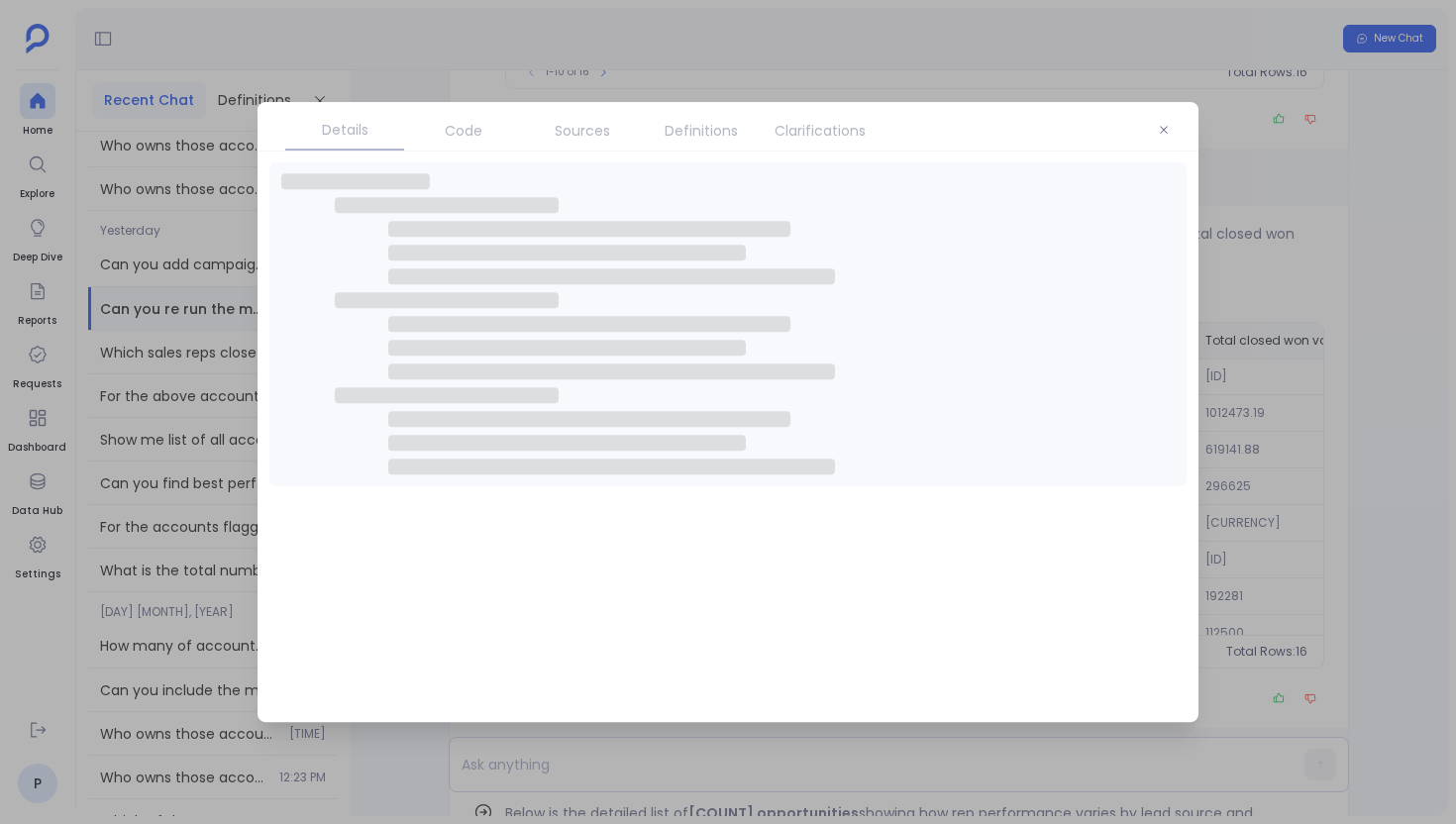 click on "Sources" at bounding box center (582, 131) 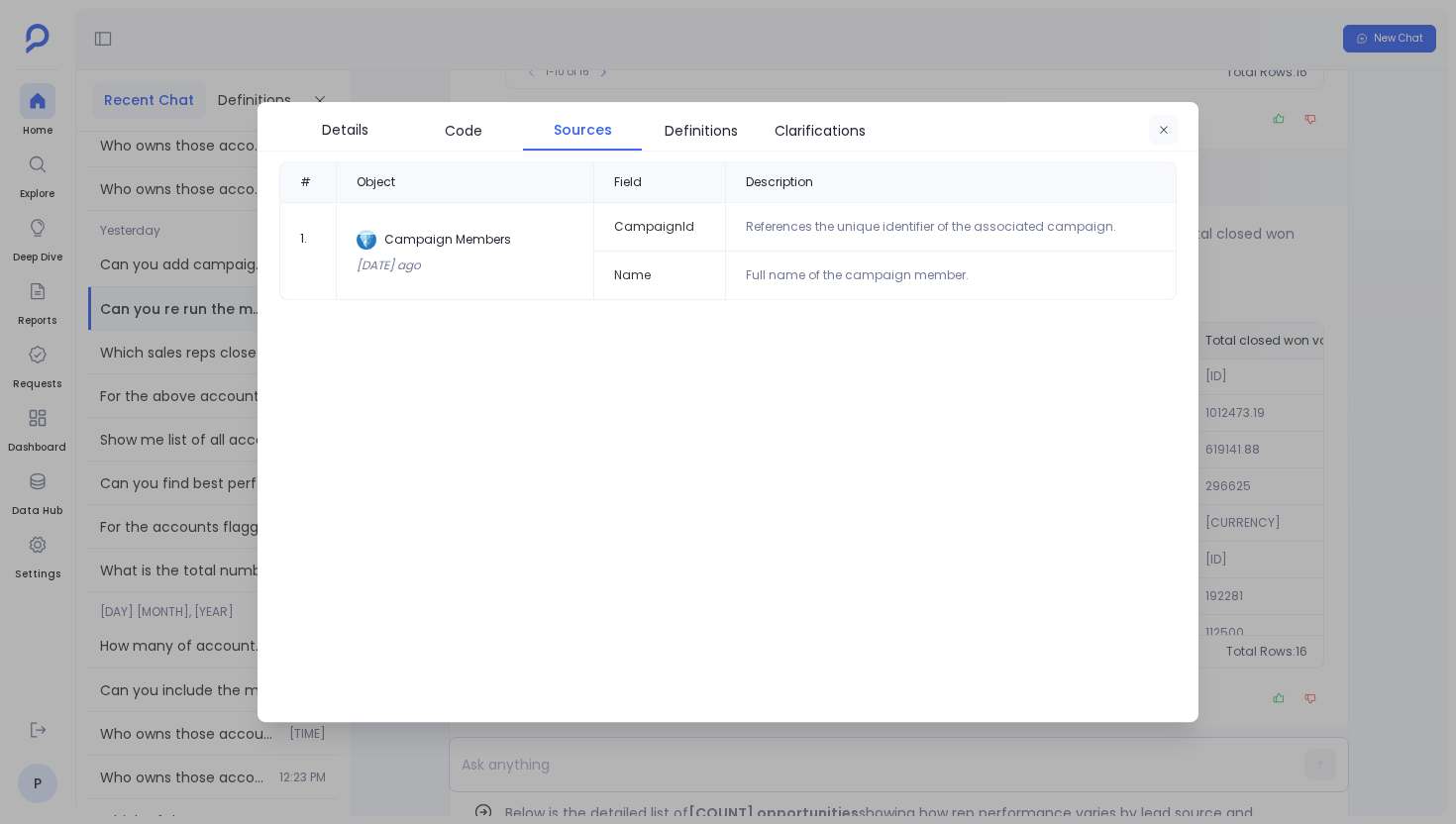 click at bounding box center (1164, 131) 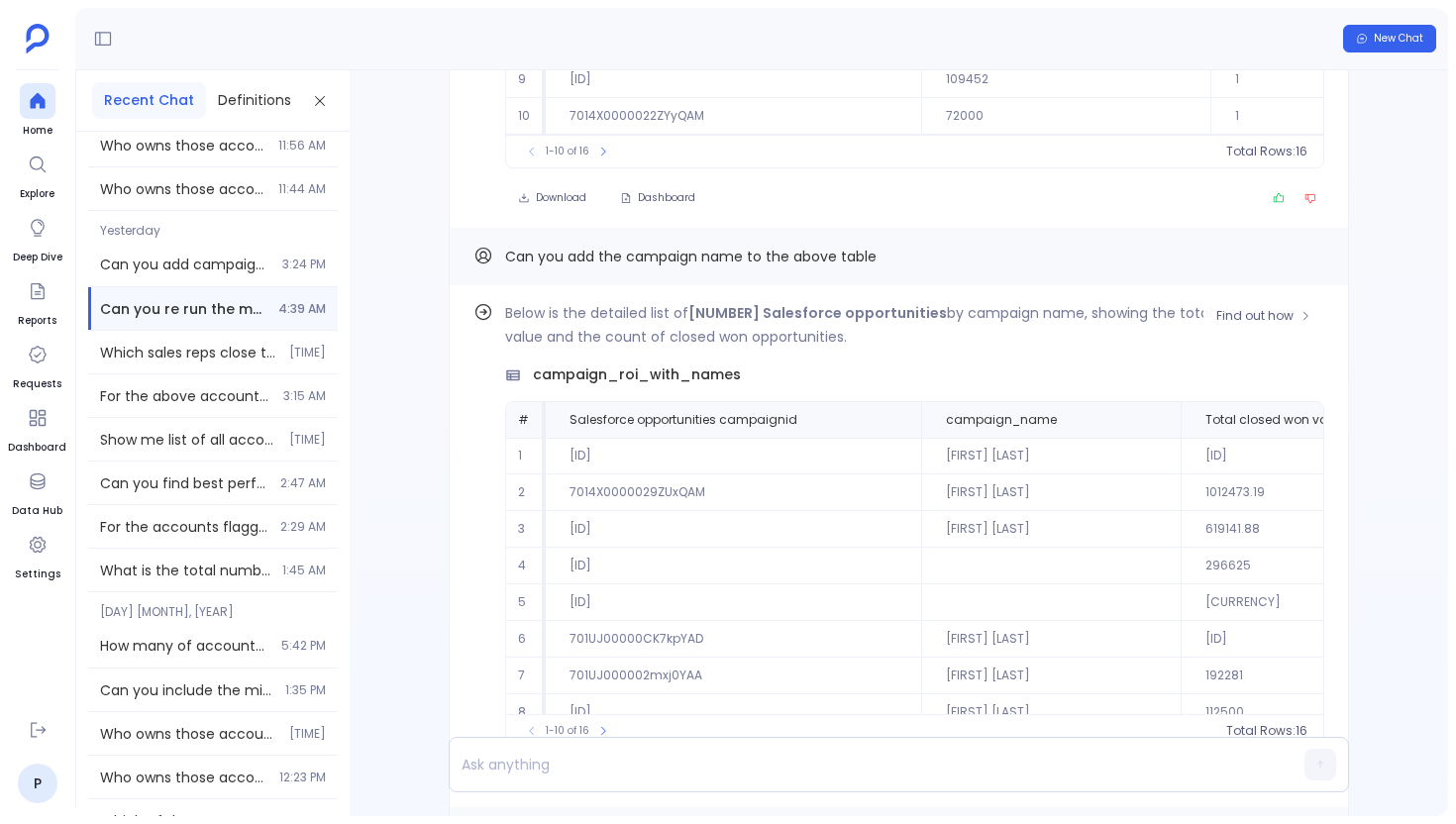 scroll, scrollTop: -2400, scrollLeft: 0, axis: vertical 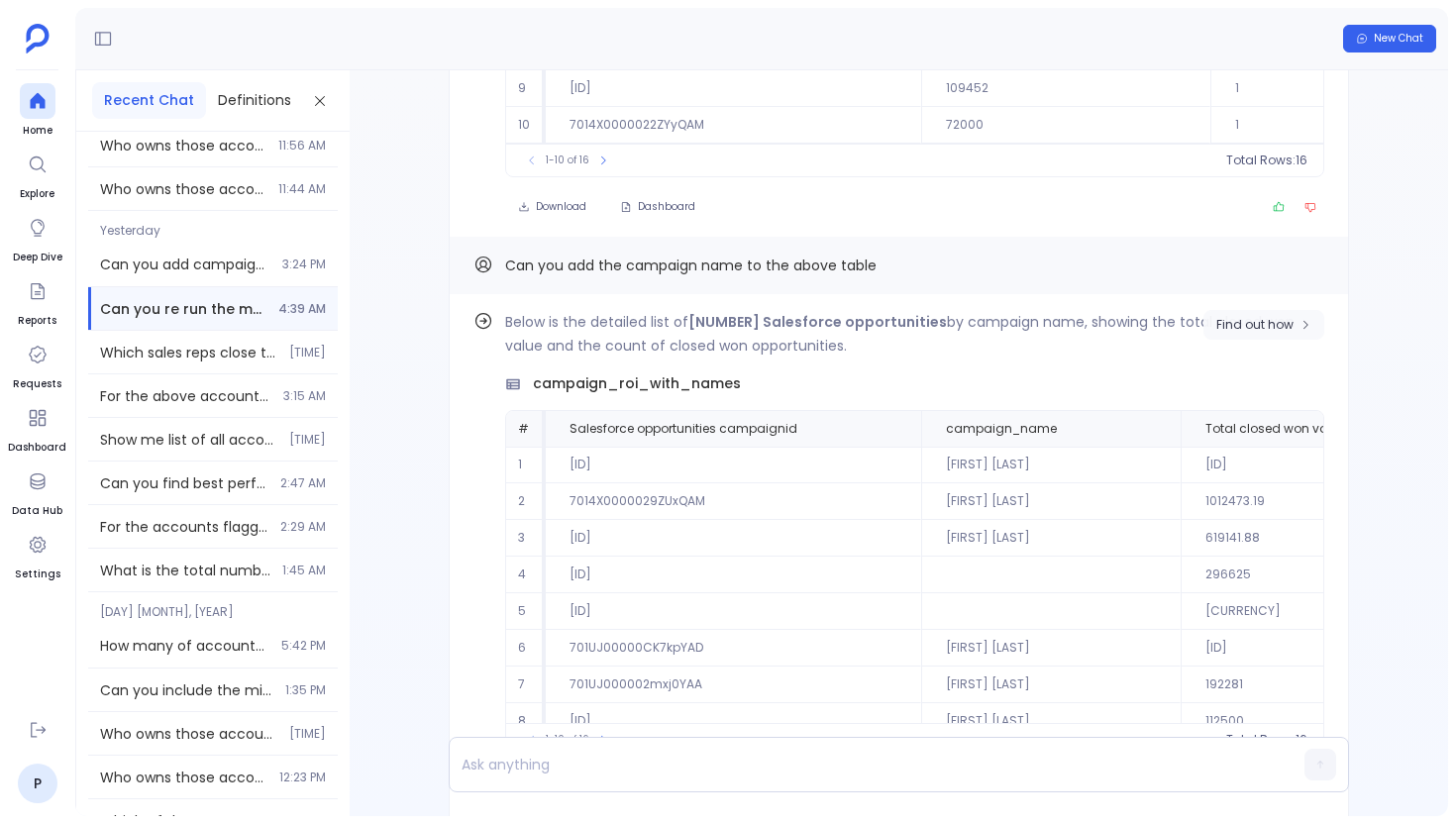 click on "Find out how" at bounding box center [1255, 325] 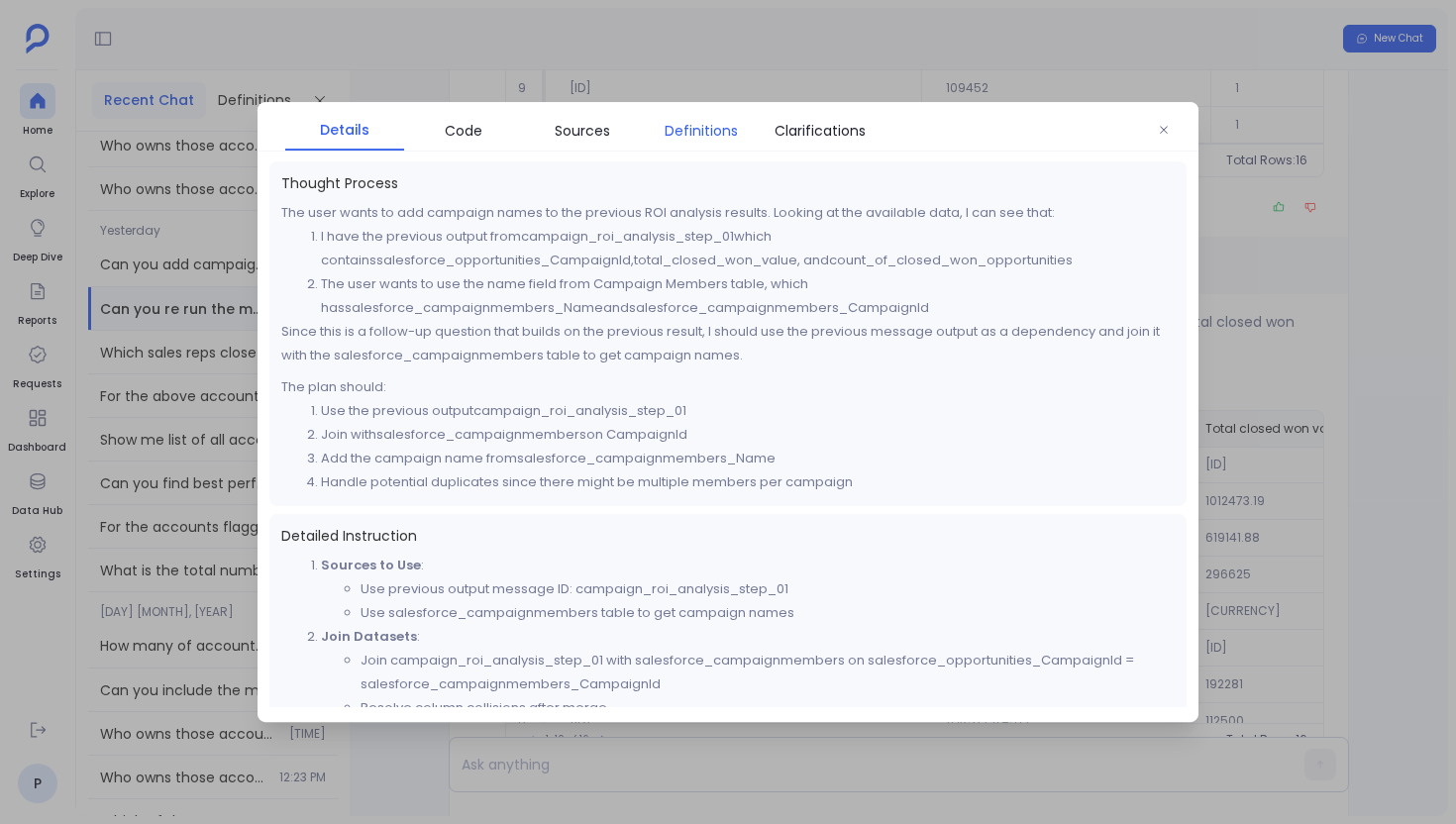 click on "Definitions" at bounding box center (701, 131) 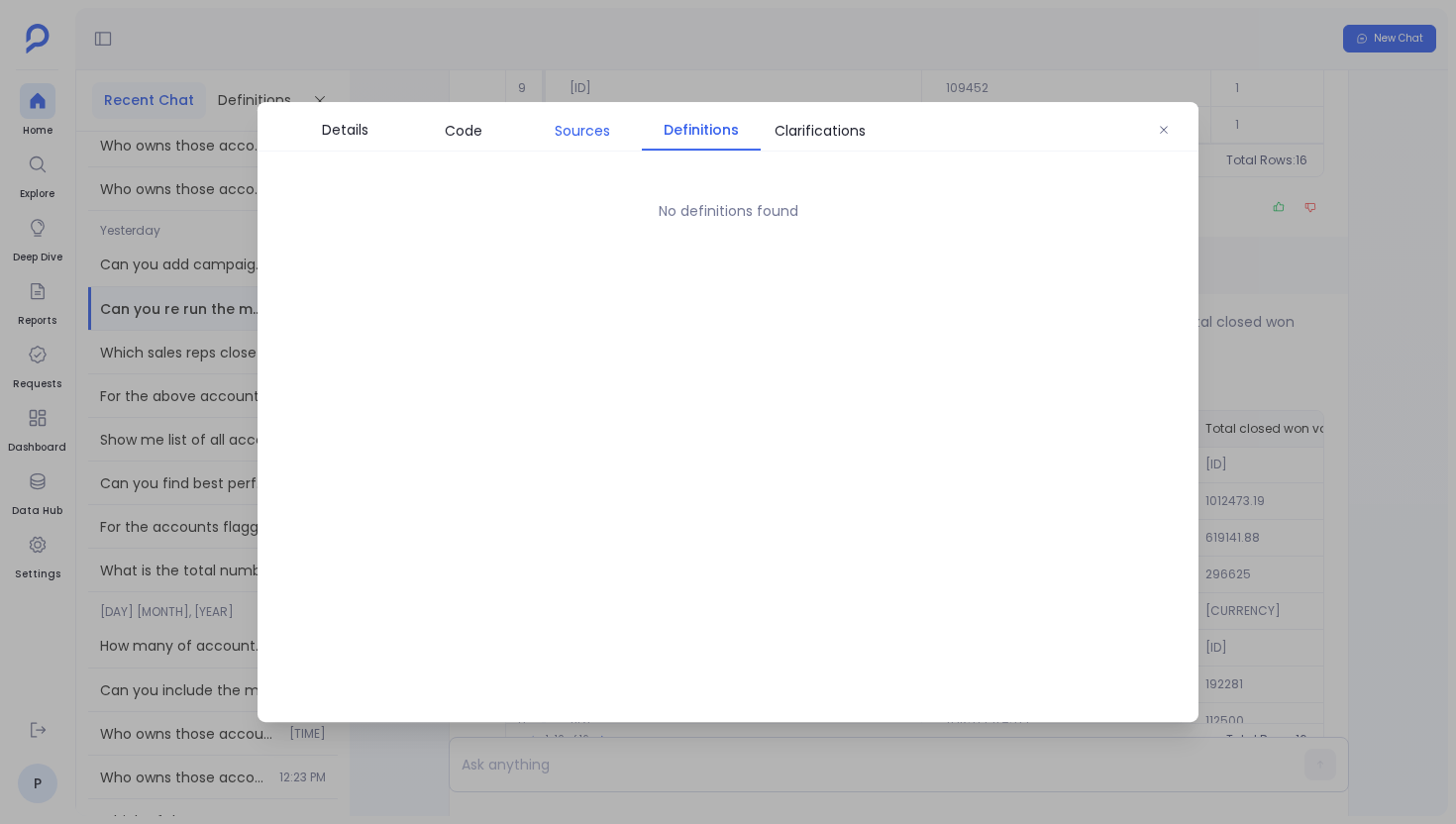 click on "Sources" at bounding box center (582, 131) 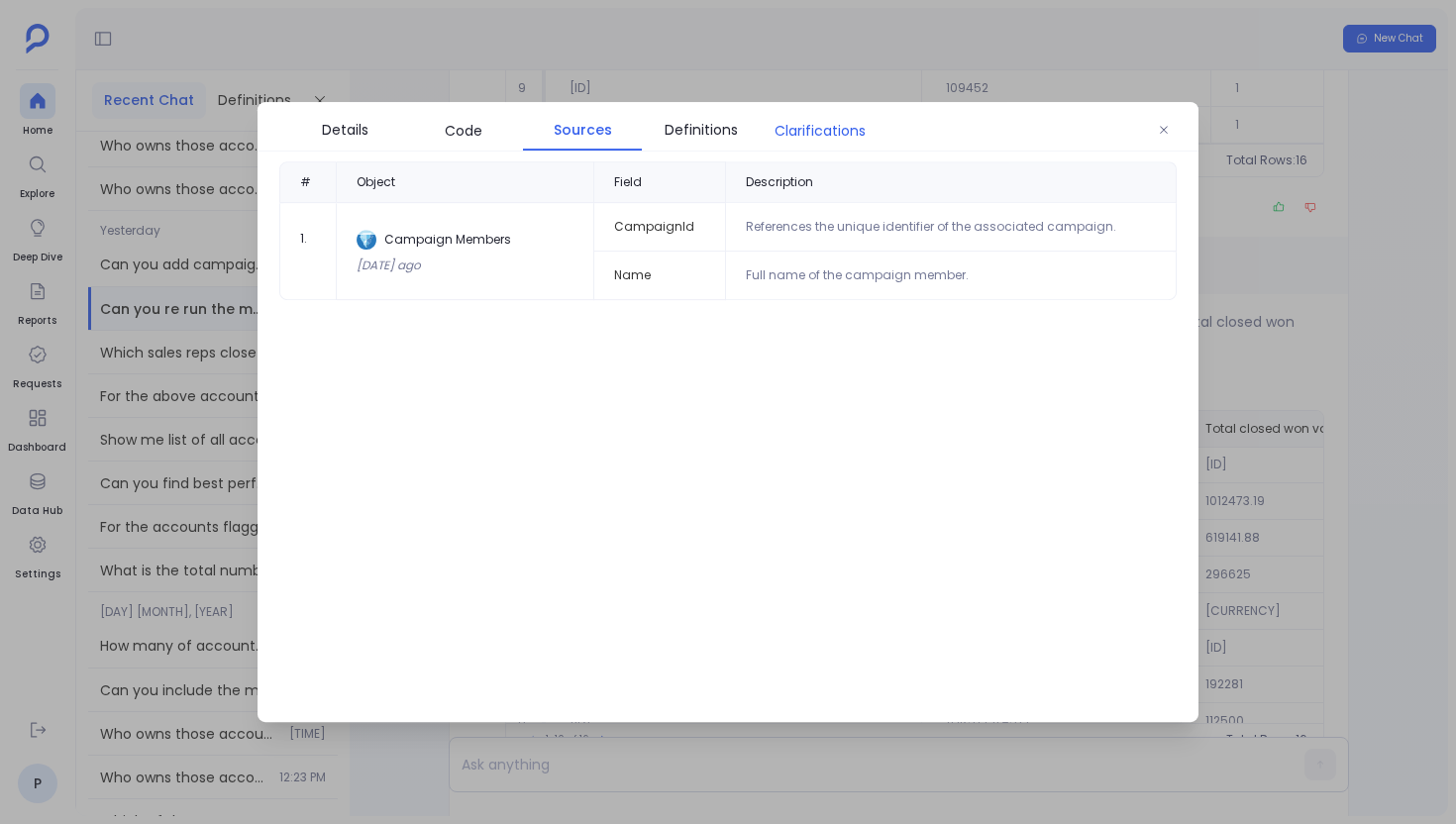 click on "Clarifications" at bounding box center (820, 131) 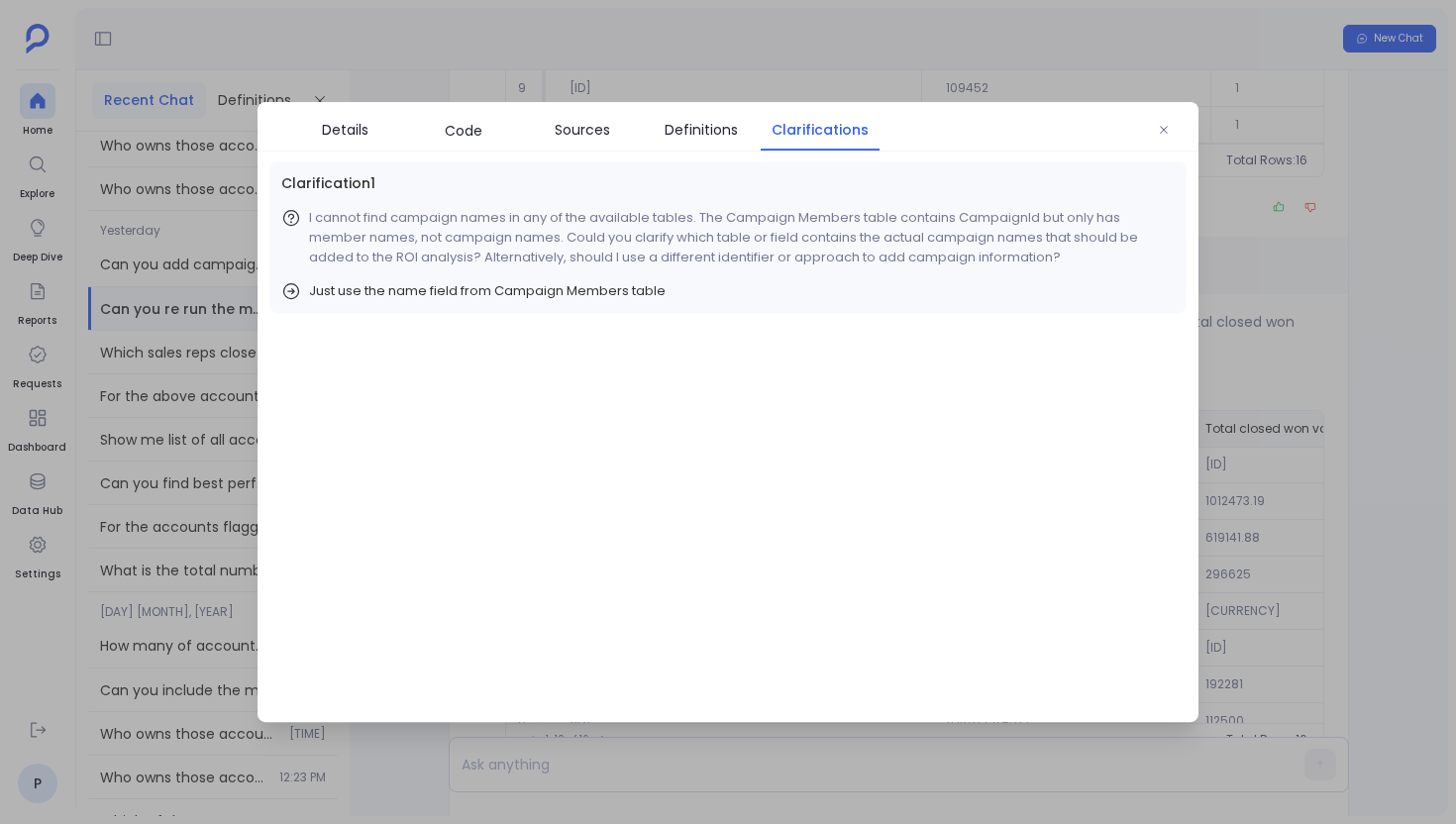 click on "Just use the name field from Campaign Members table" at bounding box center [487, 291] 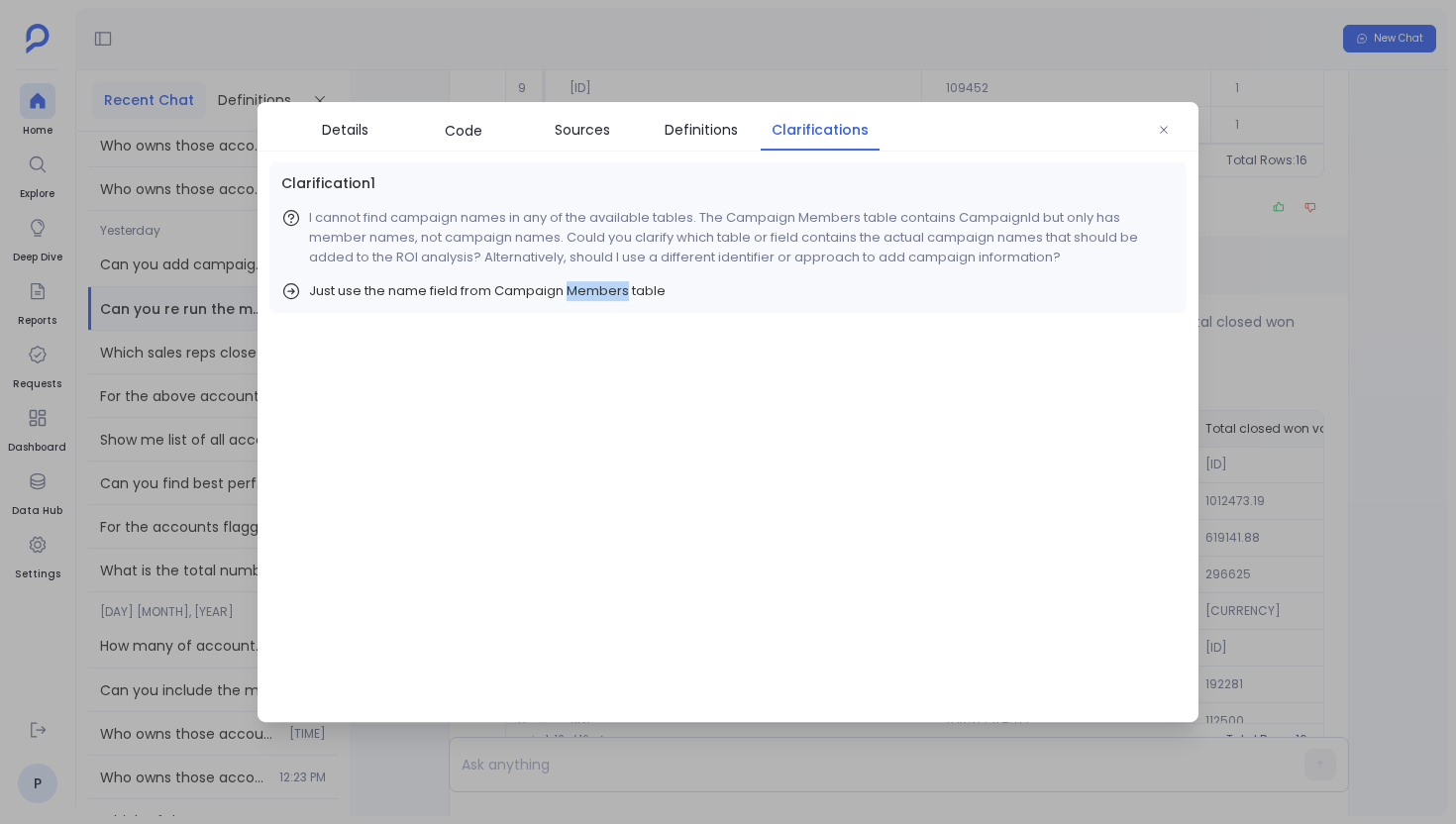 click on "Just use the name field from Campaign Members table" at bounding box center [487, 291] 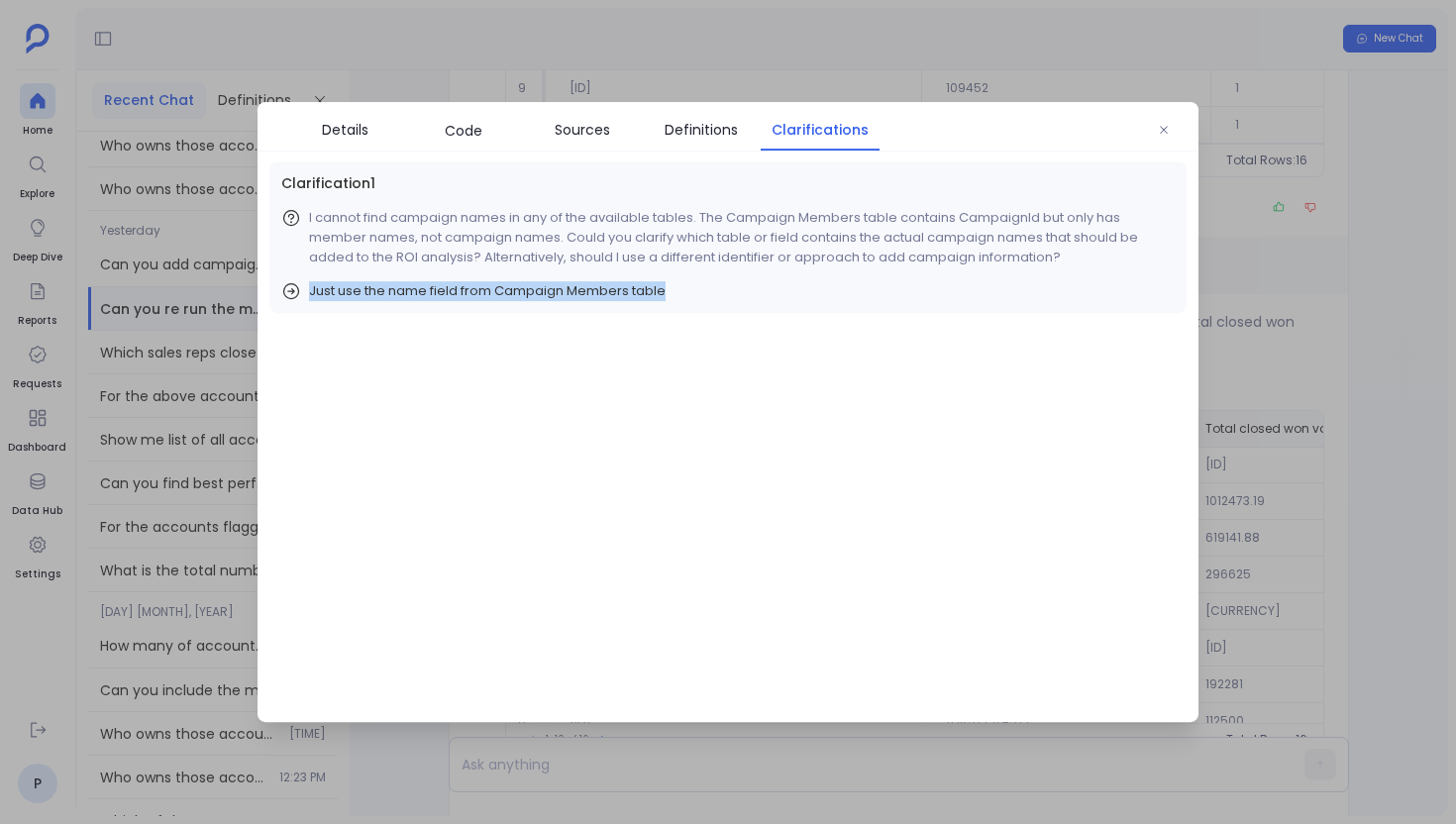 click on "Just use the name field from Campaign Members table" at bounding box center [487, 291] 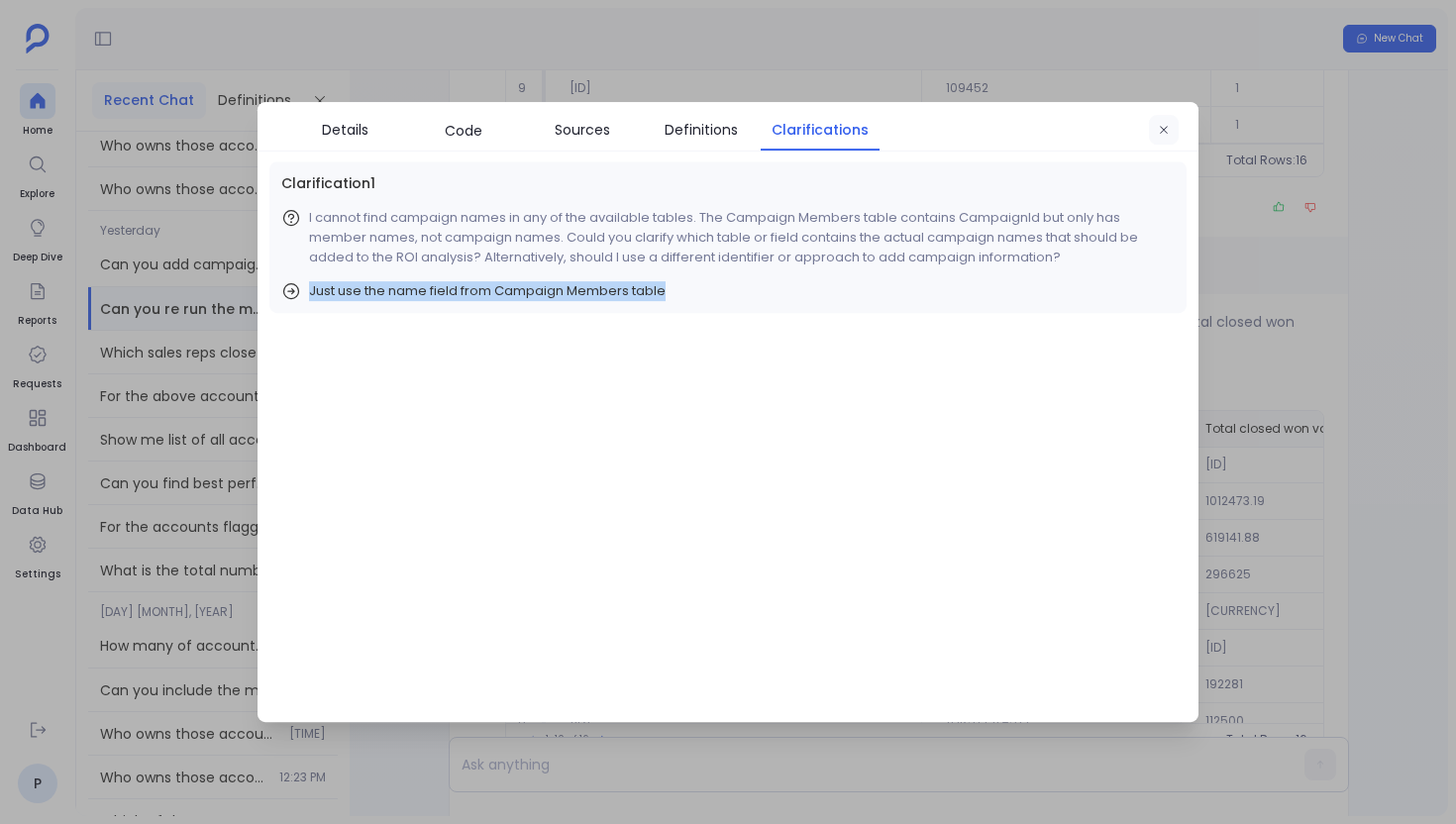 click 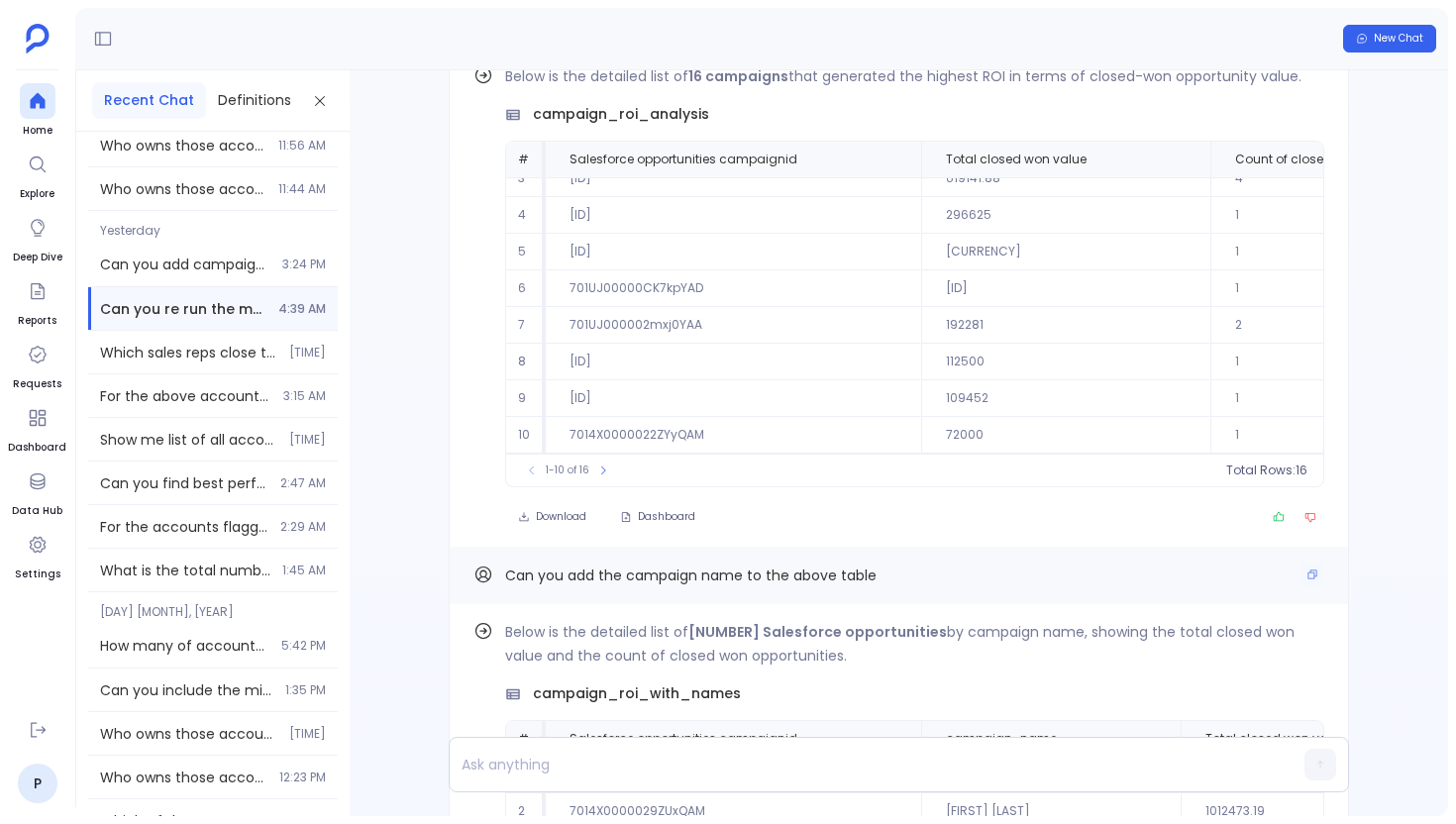 scroll, scrollTop: -2706, scrollLeft: 0, axis: vertical 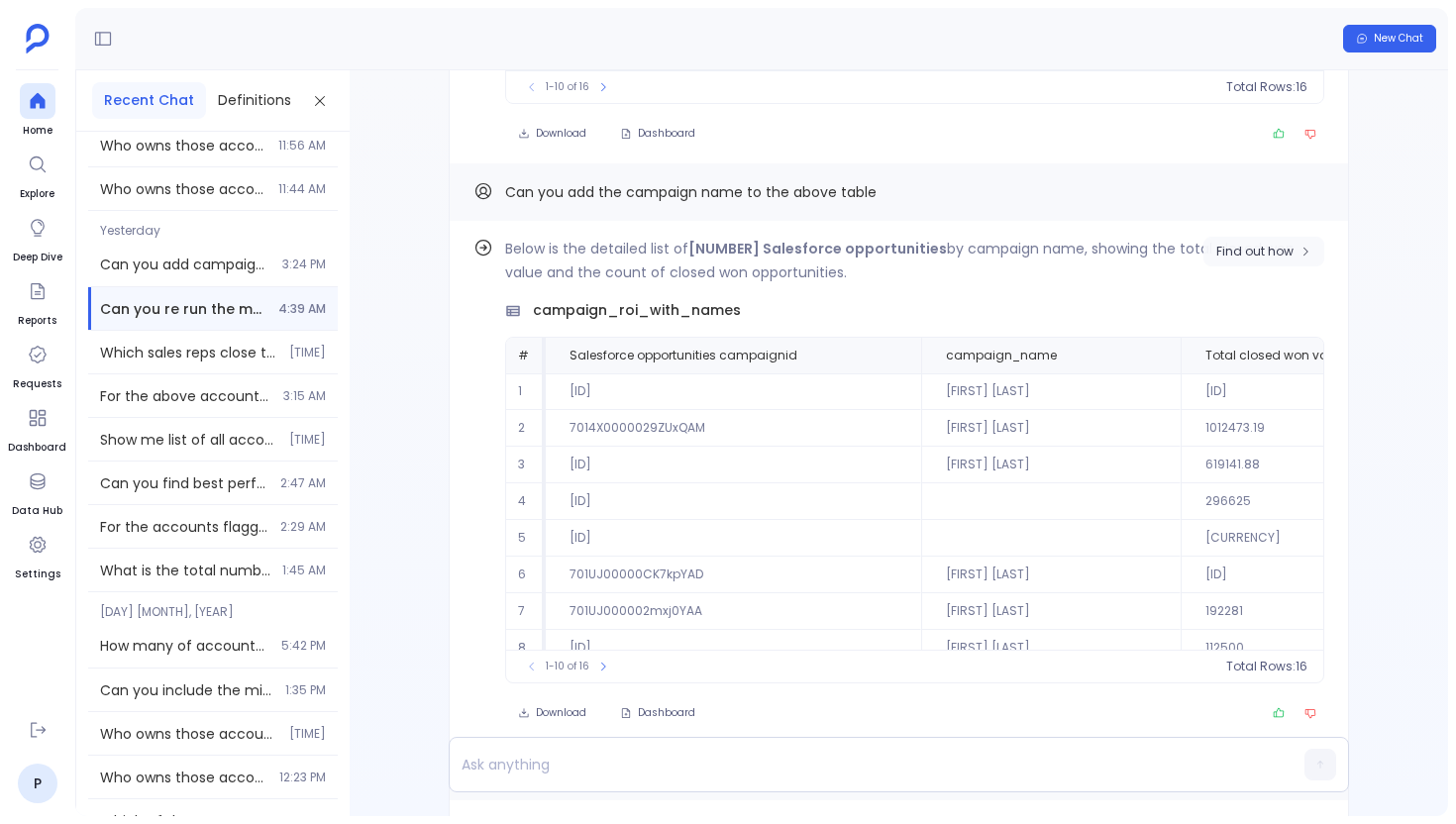 click on "Find out how" at bounding box center (1264, 252) 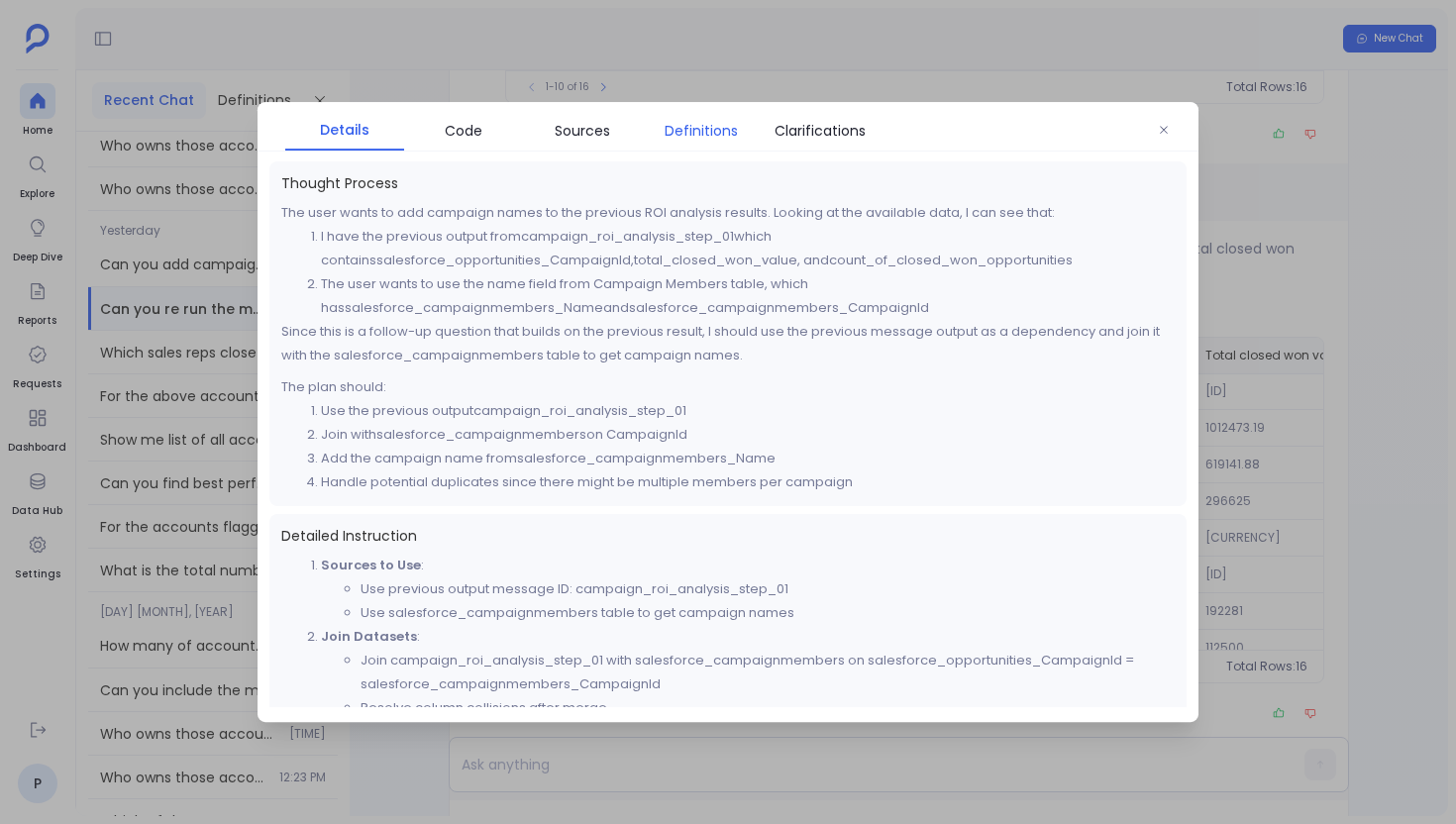 click on "Definitions" at bounding box center [701, 131] 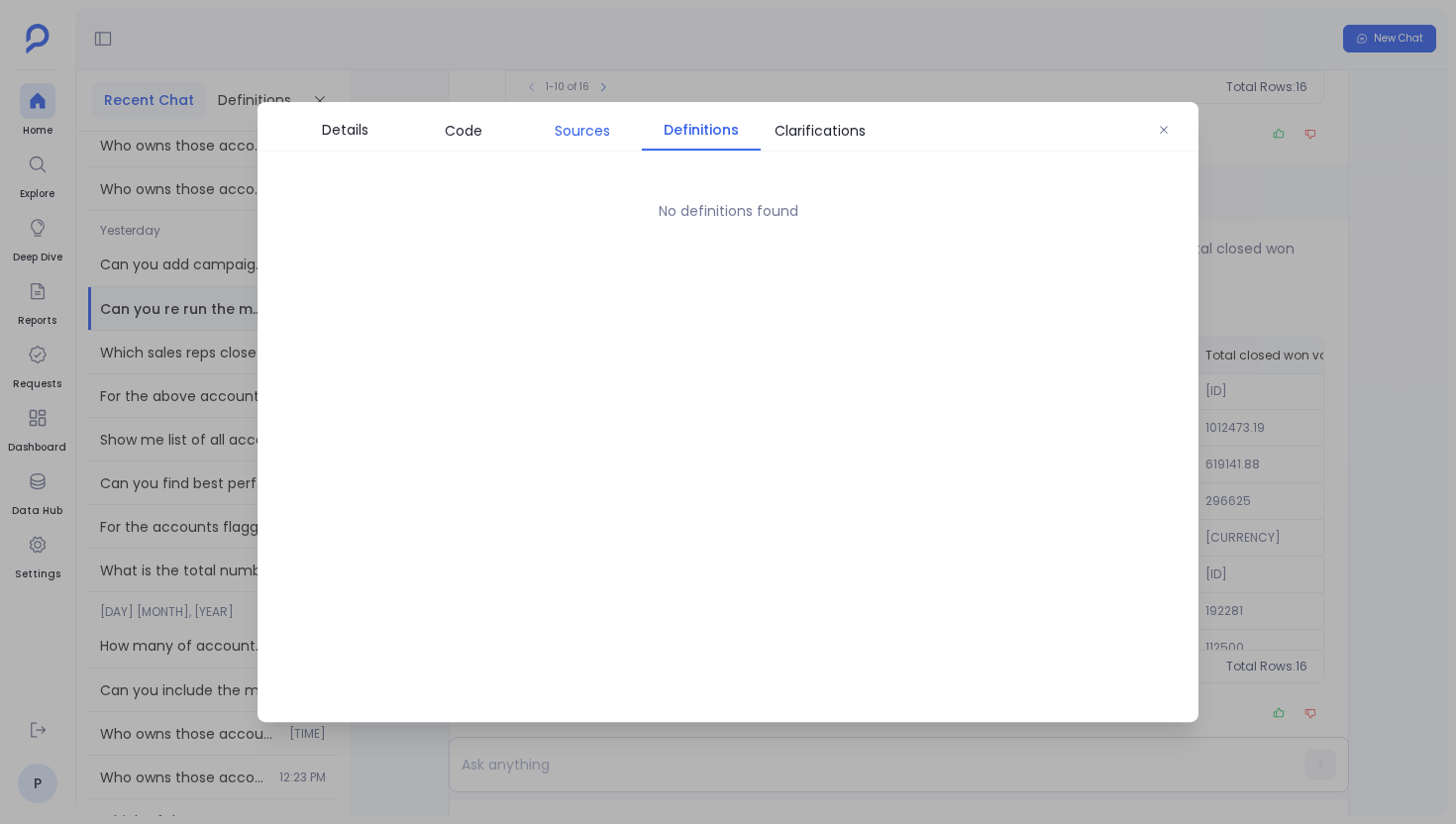 click on "Sources" at bounding box center [582, 131] 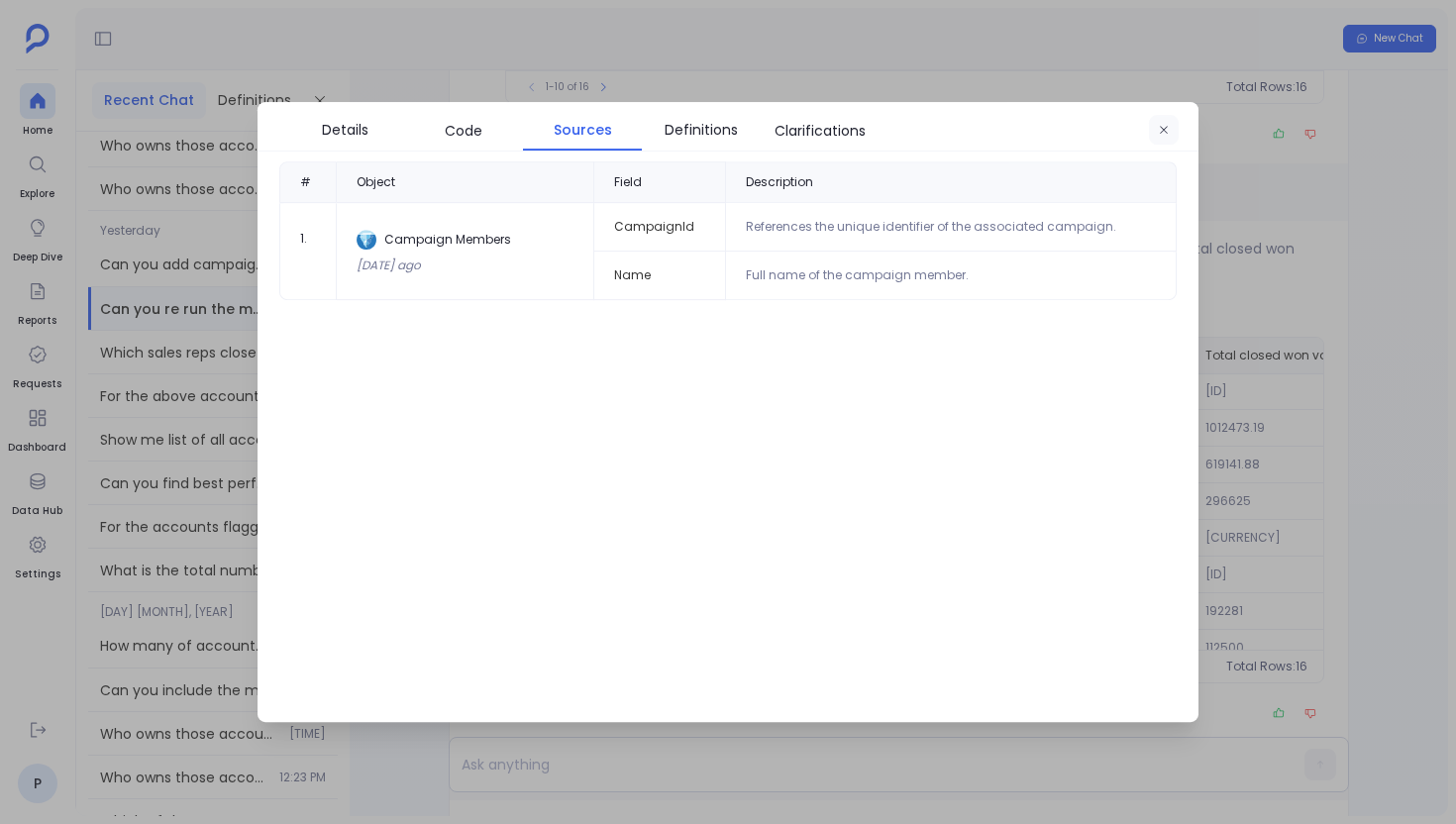 click 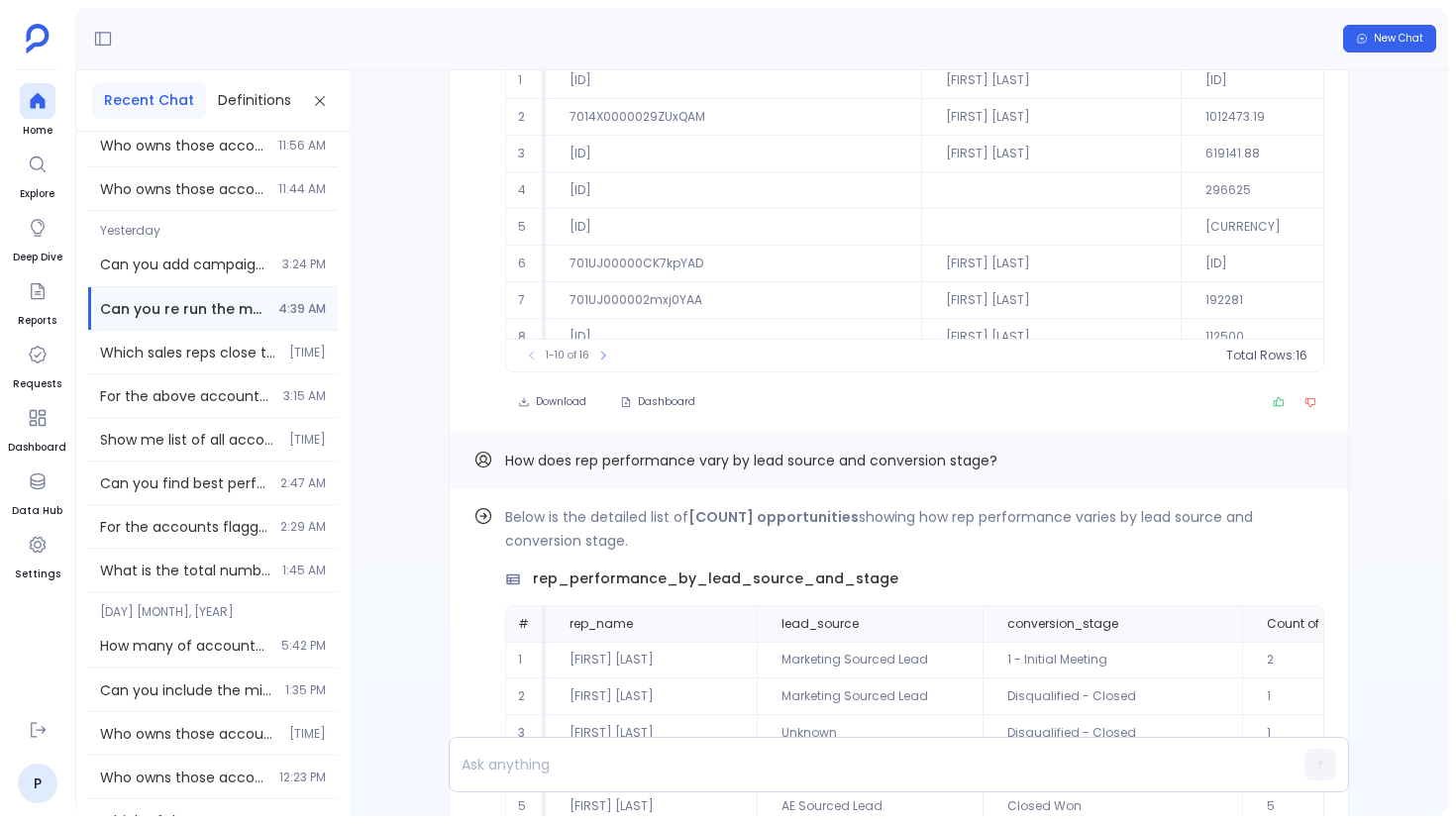 scroll, scrollTop: -1997, scrollLeft: 0, axis: vertical 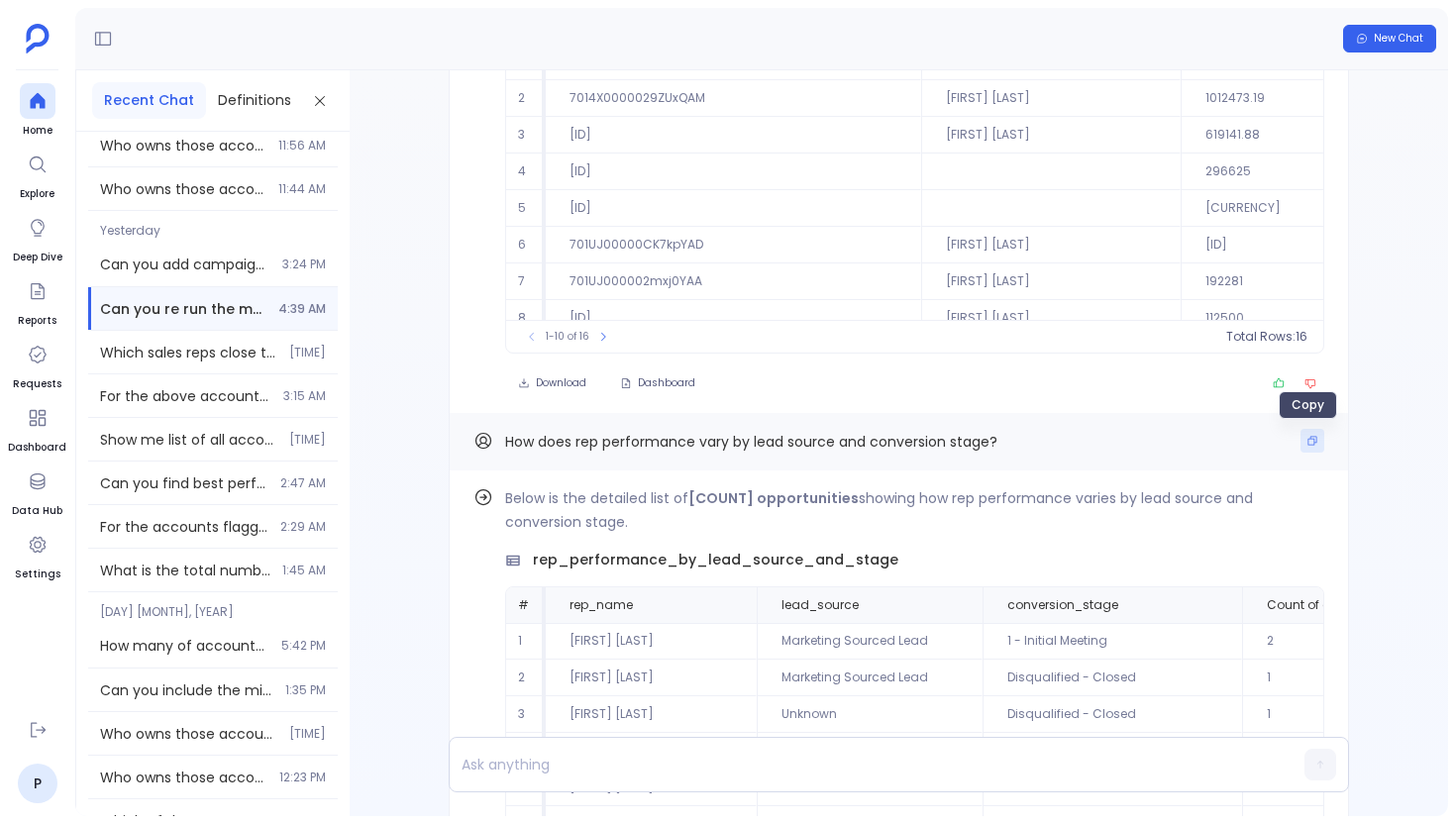 click 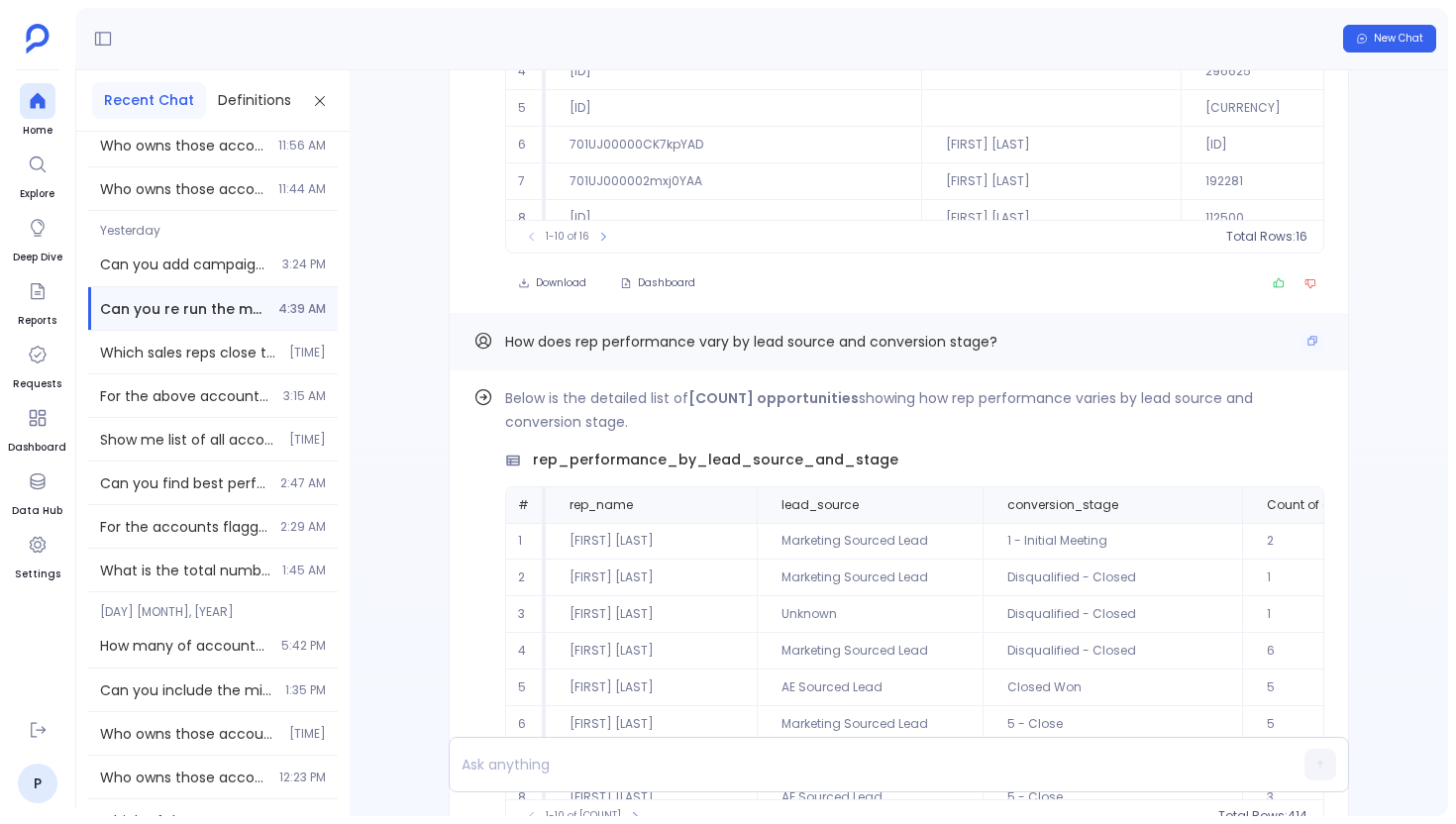 scroll, scrollTop: -1805, scrollLeft: 0, axis: vertical 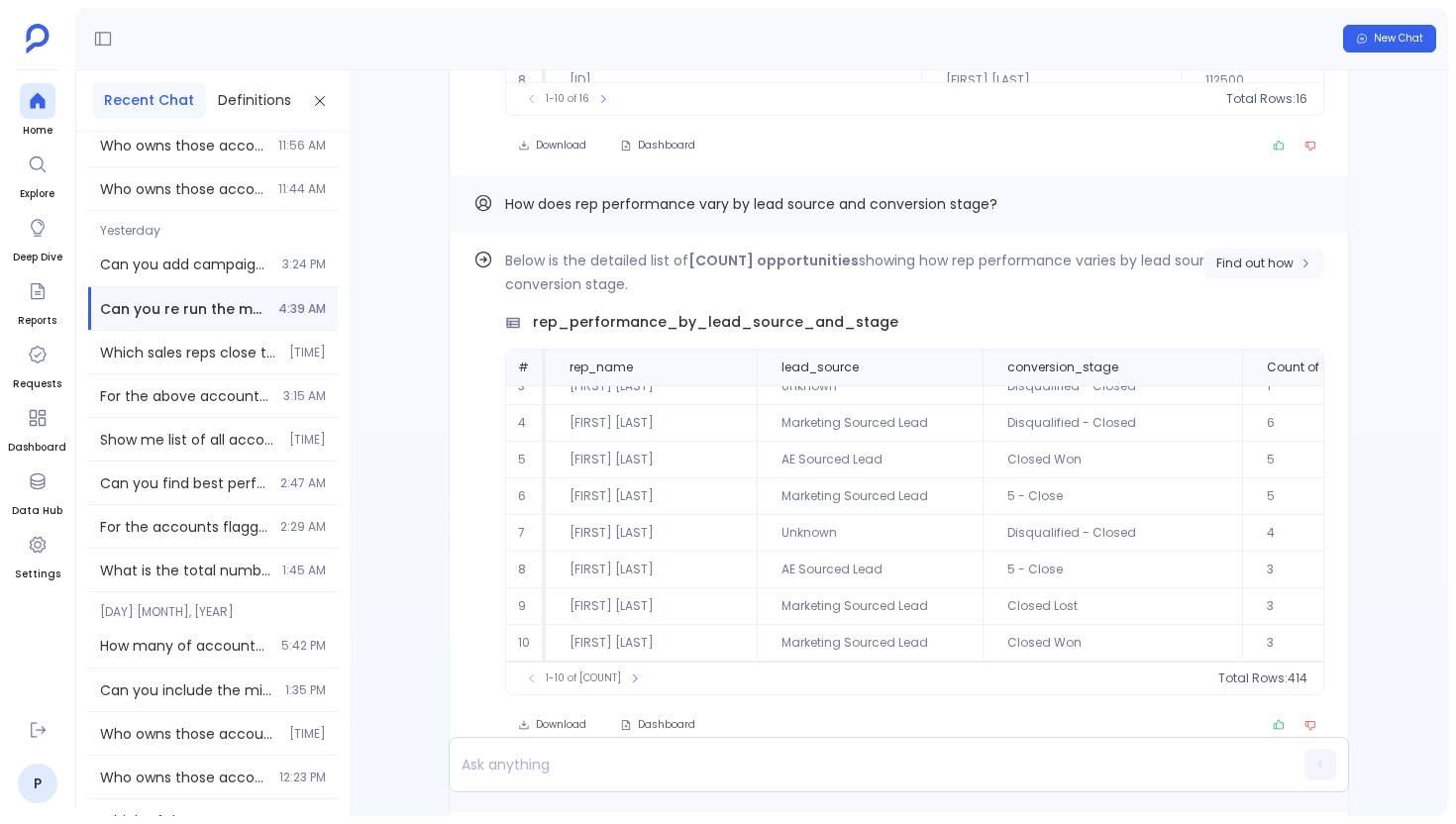 click on "Find out how" at bounding box center [1255, 263] 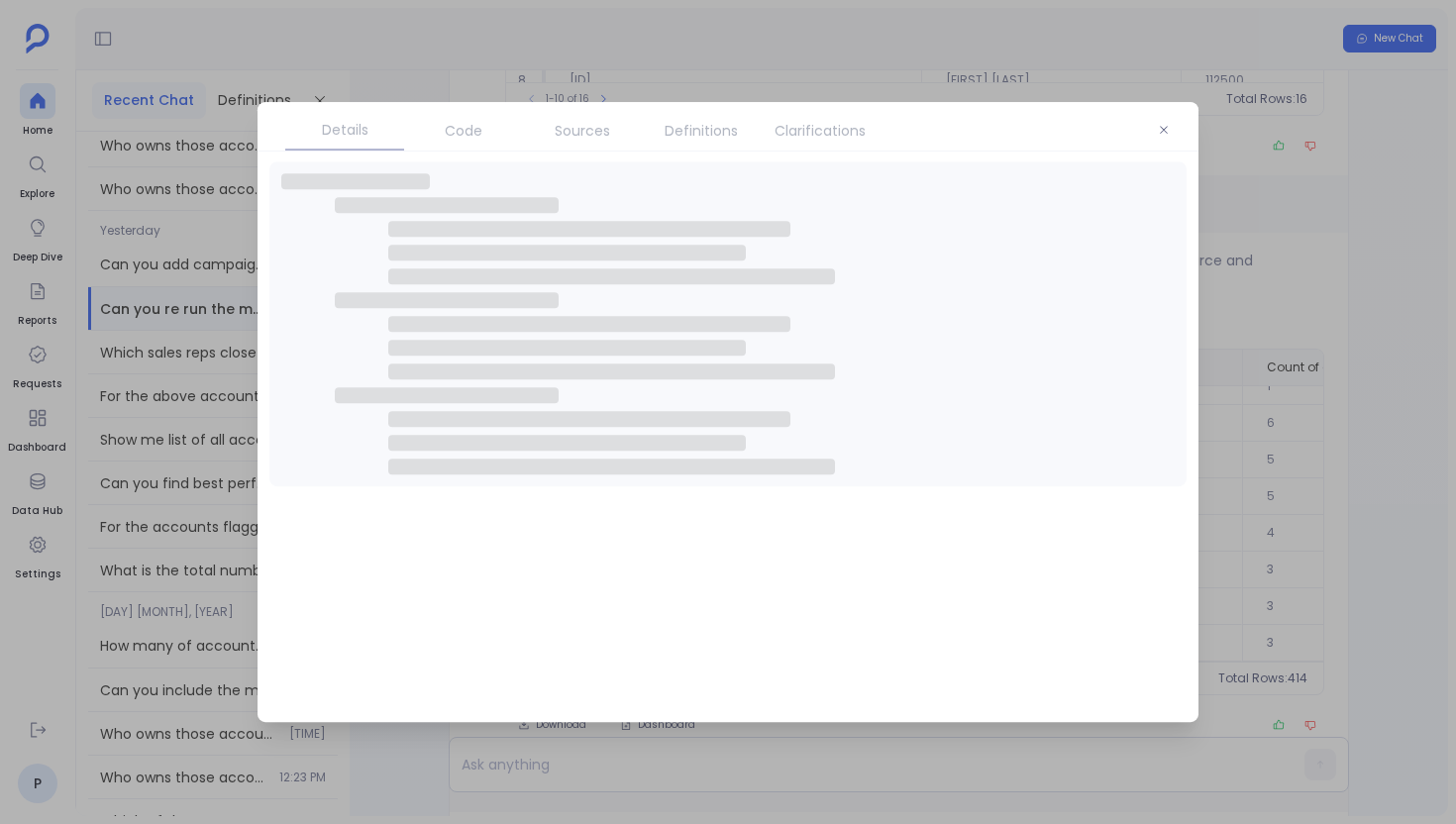 click on "Sources" at bounding box center (582, 131) 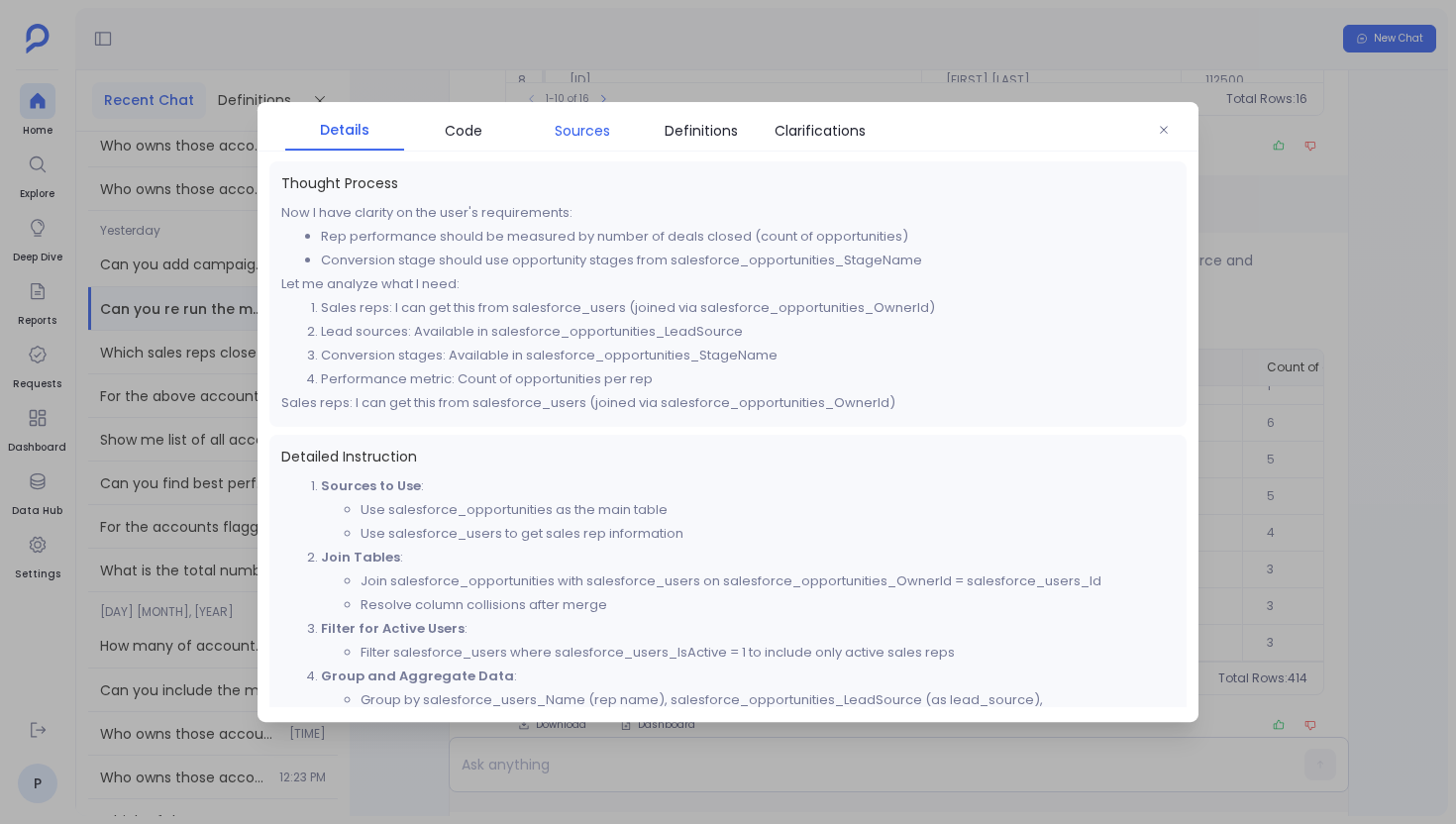 click on "Sources" at bounding box center (582, 131) 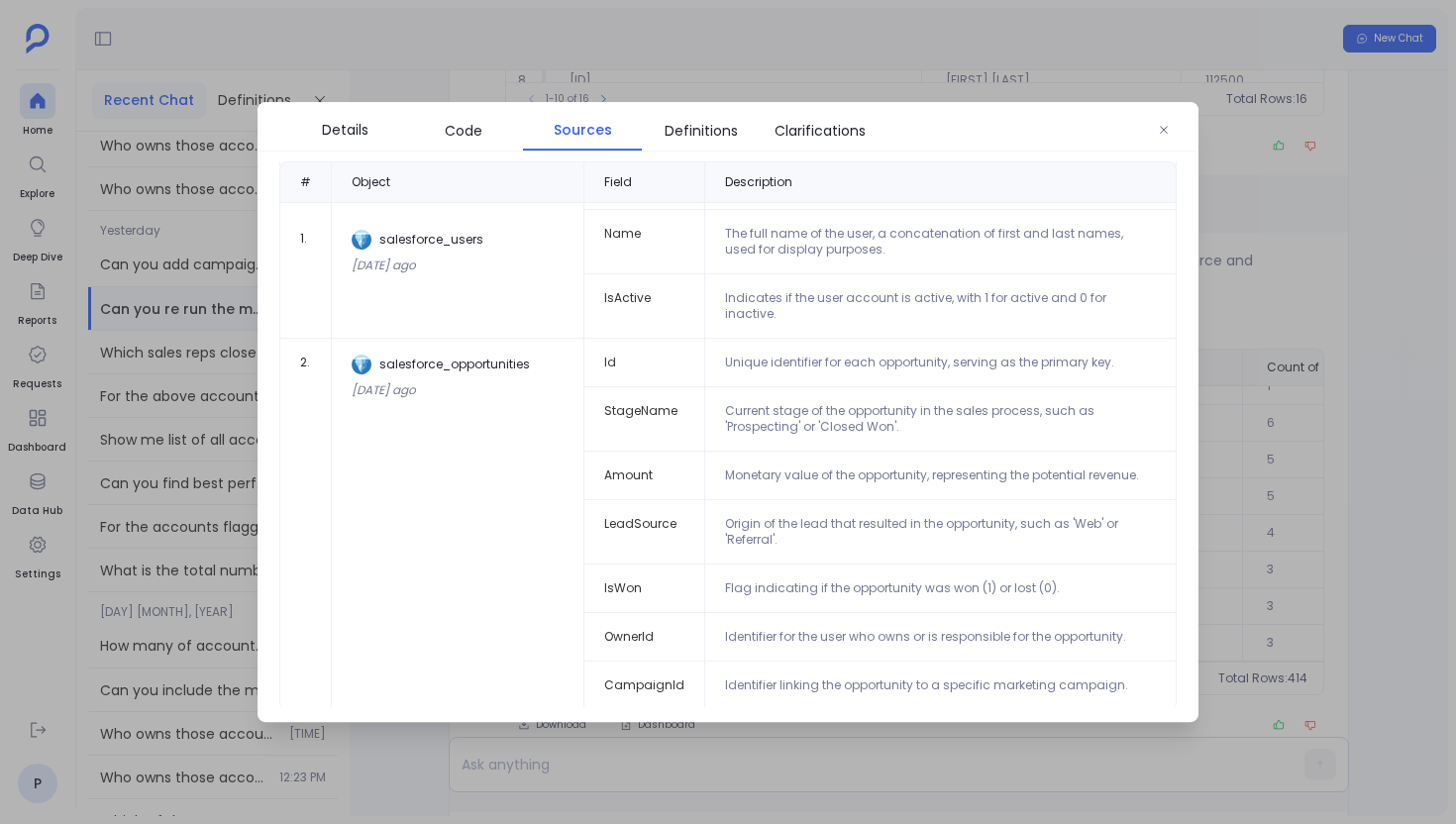 scroll, scrollTop: 0, scrollLeft: 0, axis: both 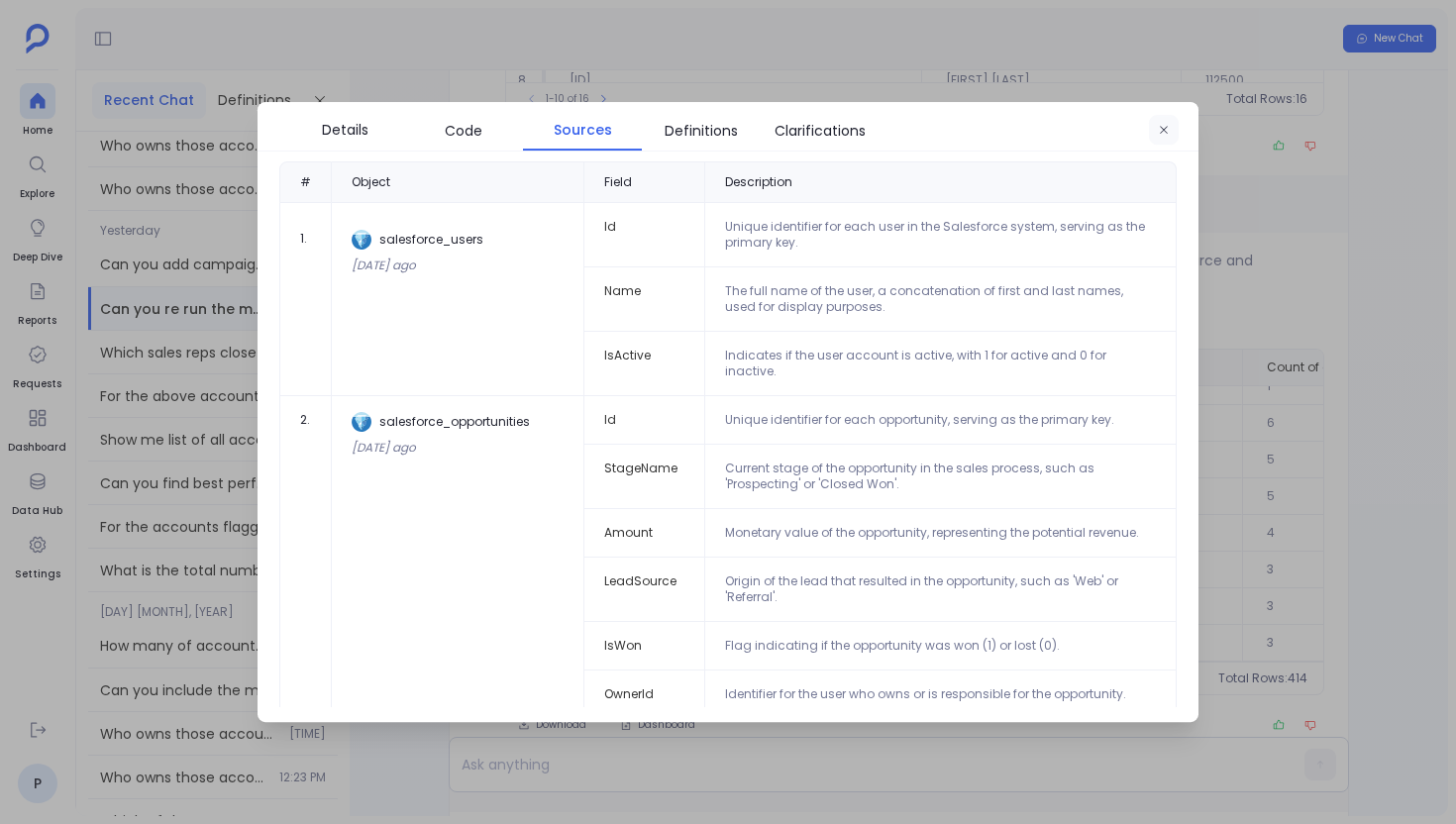 click 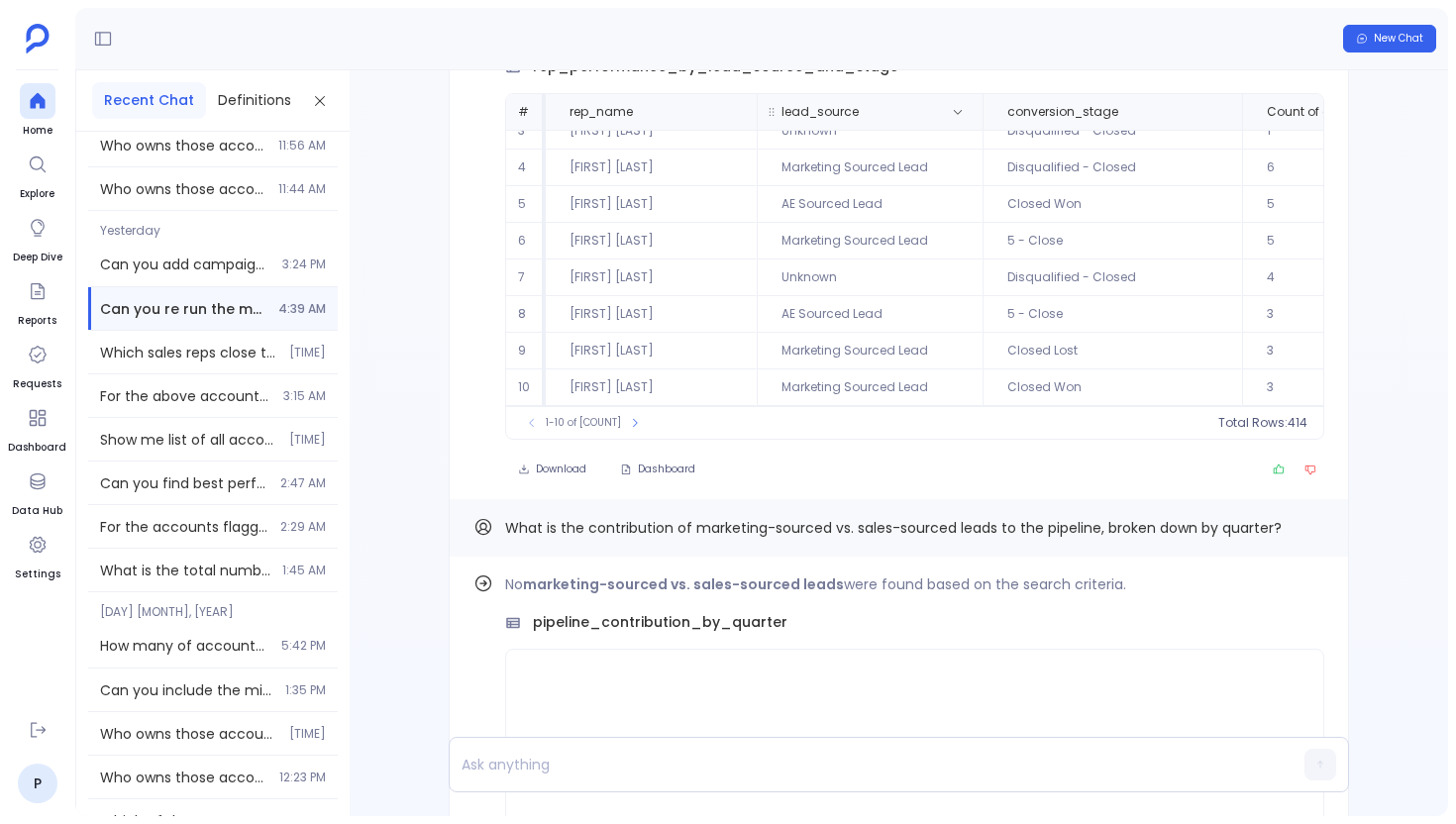 scroll, scrollTop: -1498, scrollLeft: 0, axis: vertical 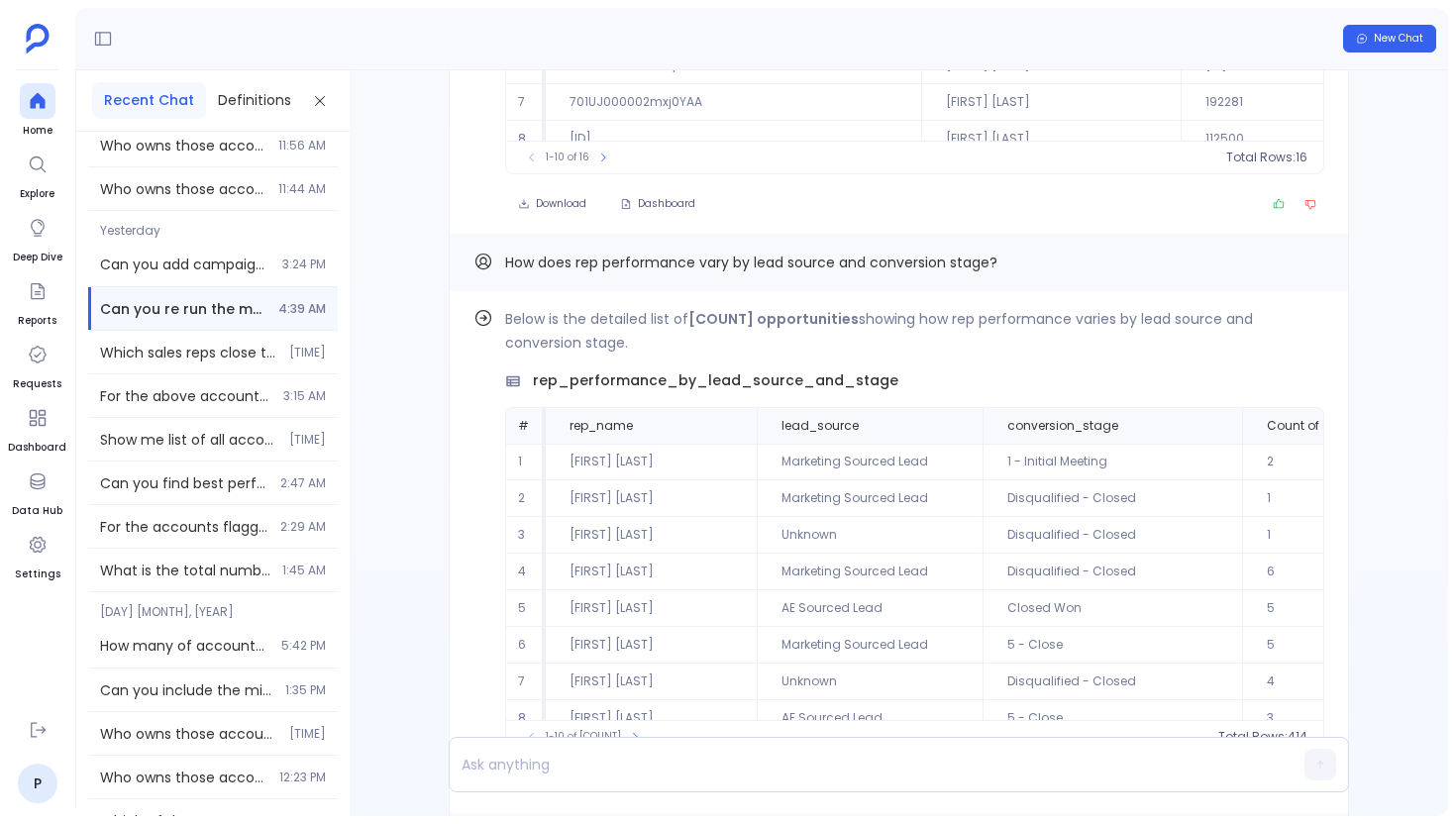 click on "Below is the detailed list of  16 Salesforce opportunities  by campaign name, showing the total closed won value and the count of closed won opportunities. campaign_roi_with_names # Salesforce opportunities campaignid campaign_name Total closed won value Count of closed won opportunities 1 7014X000002POhTQAW Steve Lemke 1054241 3 2 7014X0000029ZUxQAM Justina Koelpin 1012473.19 4 3 7014X000001ynlEQAQ Laney Schmidt 619141.88 4 4 7014X000001ynl9QAA 296625 1 5 7014X000002LNiOQAW 250000 1 6 701UJ00000CK7kpYAD Prudence Labadie 236264 1 7 701UJ000002mxj0YAA Liana Kuphal 192281 2 8 7014X0000022c4LQAQ Conner Smith 112500 1 9 7014X000002edyHQAQ Ramona Berge 109452 1 10 7014X0000022ZYyQAM 72000 1
To pick up a draggable item, press the space bar.
While dragging, use the arrow keys to move the item.
Press space again to drop the item in its new position, or press escape to cancel.
1-10 of 16 Total Rows:  16 Download Dashboard" at bounding box center (914, -28) 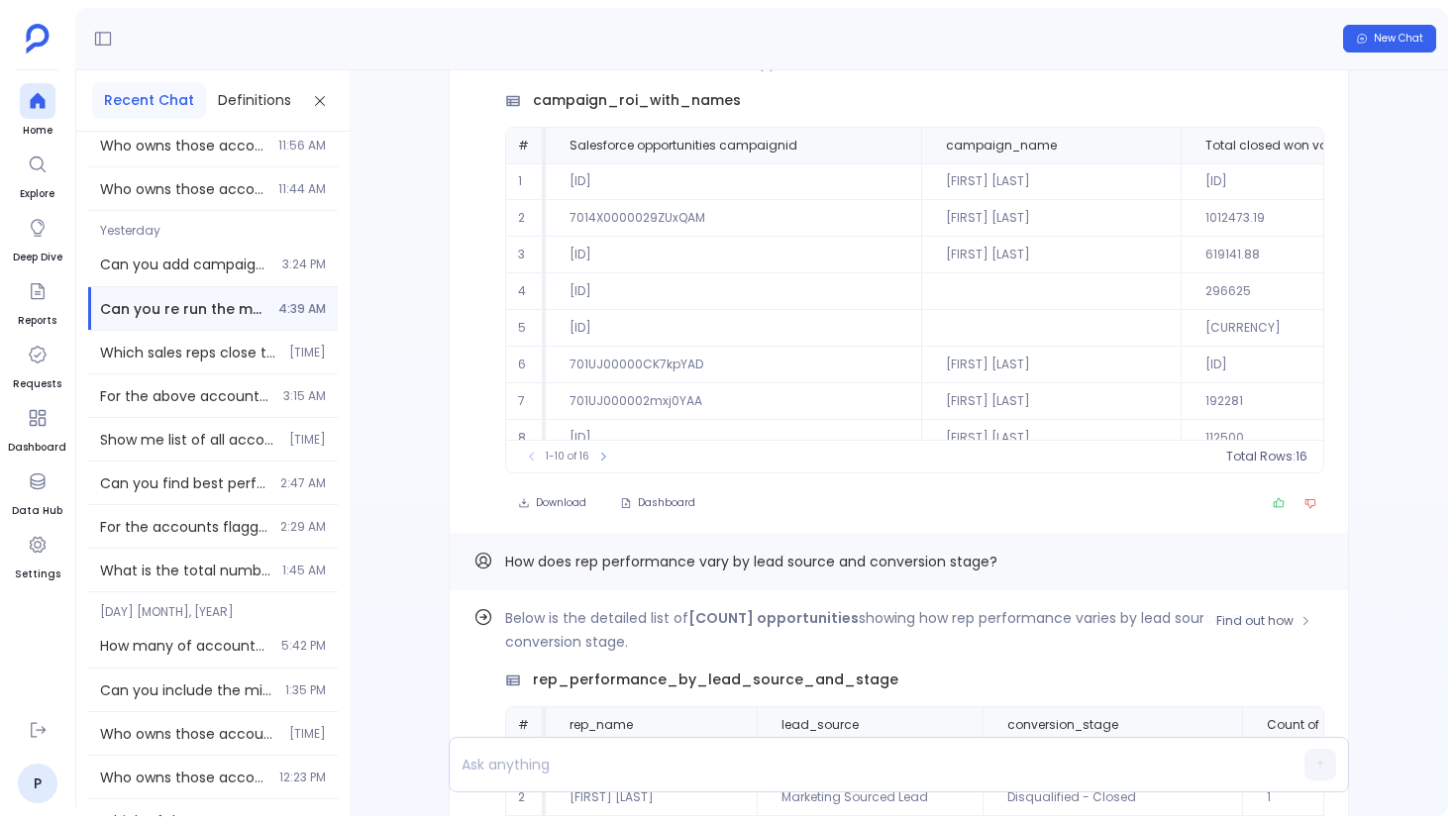 scroll, scrollTop: -2125, scrollLeft: 0, axis: vertical 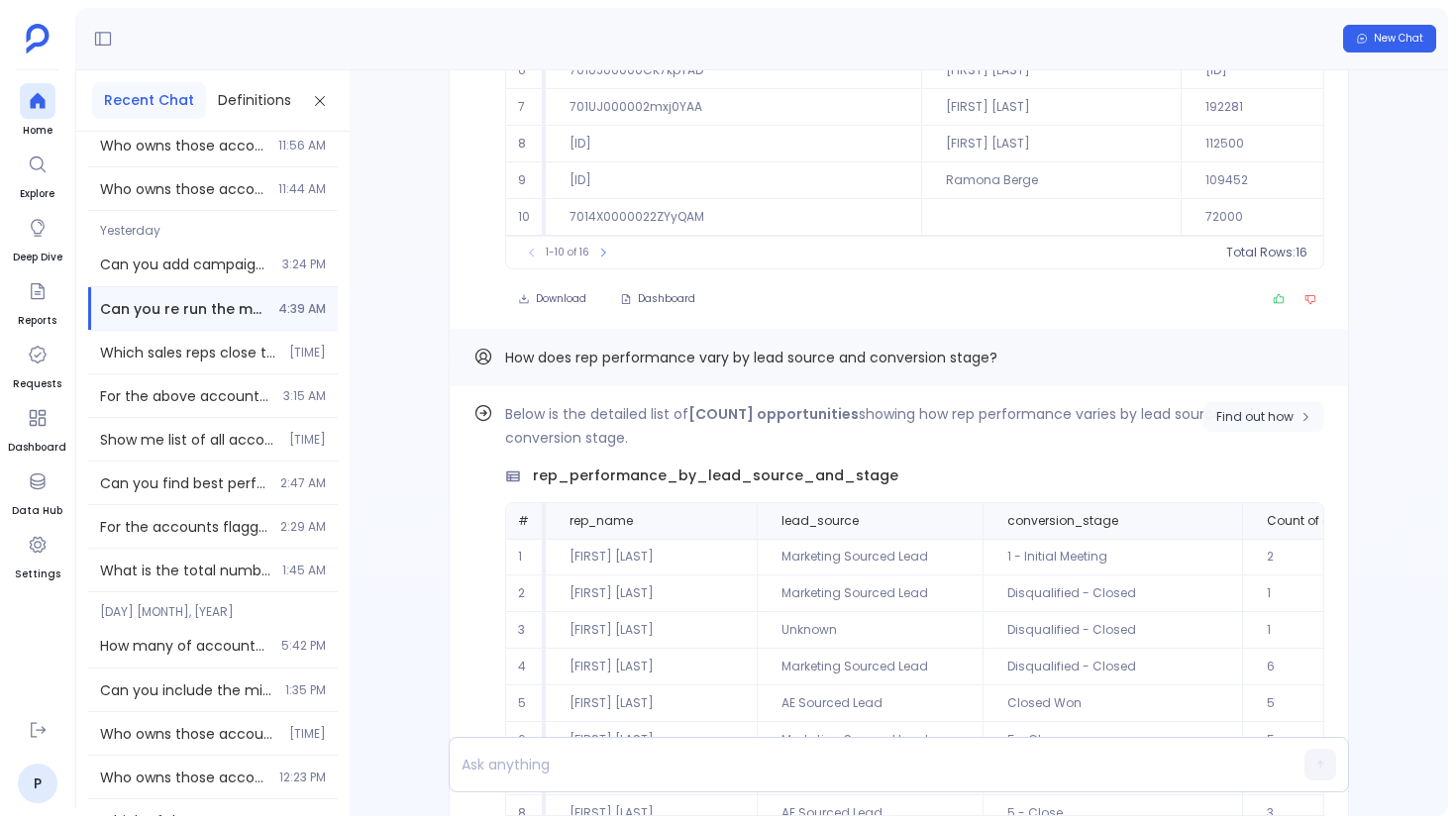 click on "Find out how" at bounding box center [1255, 417] 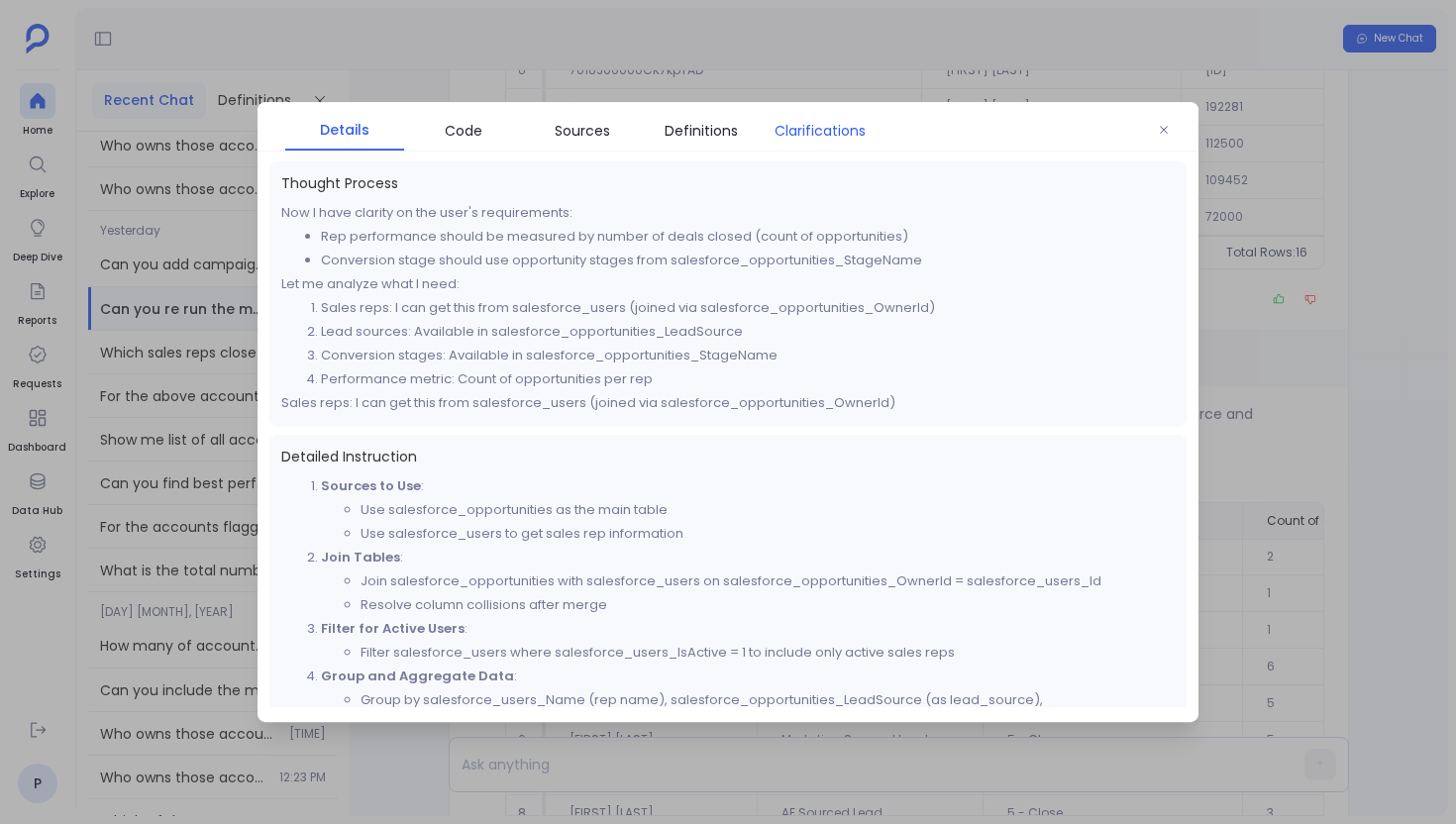 click on "Clarifications" at bounding box center (820, 131) 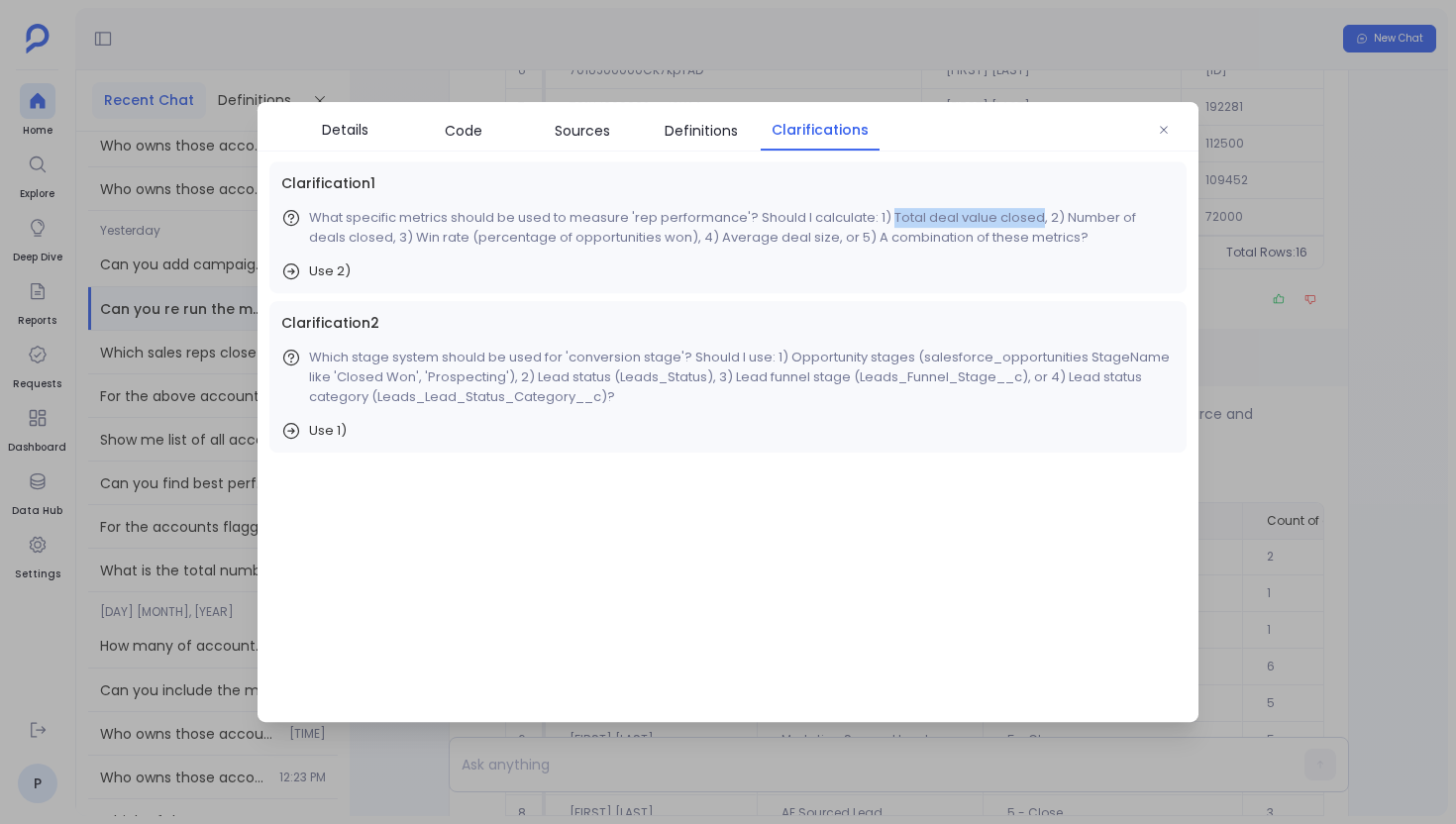 drag, startPoint x: 891, startPoint y: 217, endPoint x: 1037, endPoint y: 215, distance: 146.0137 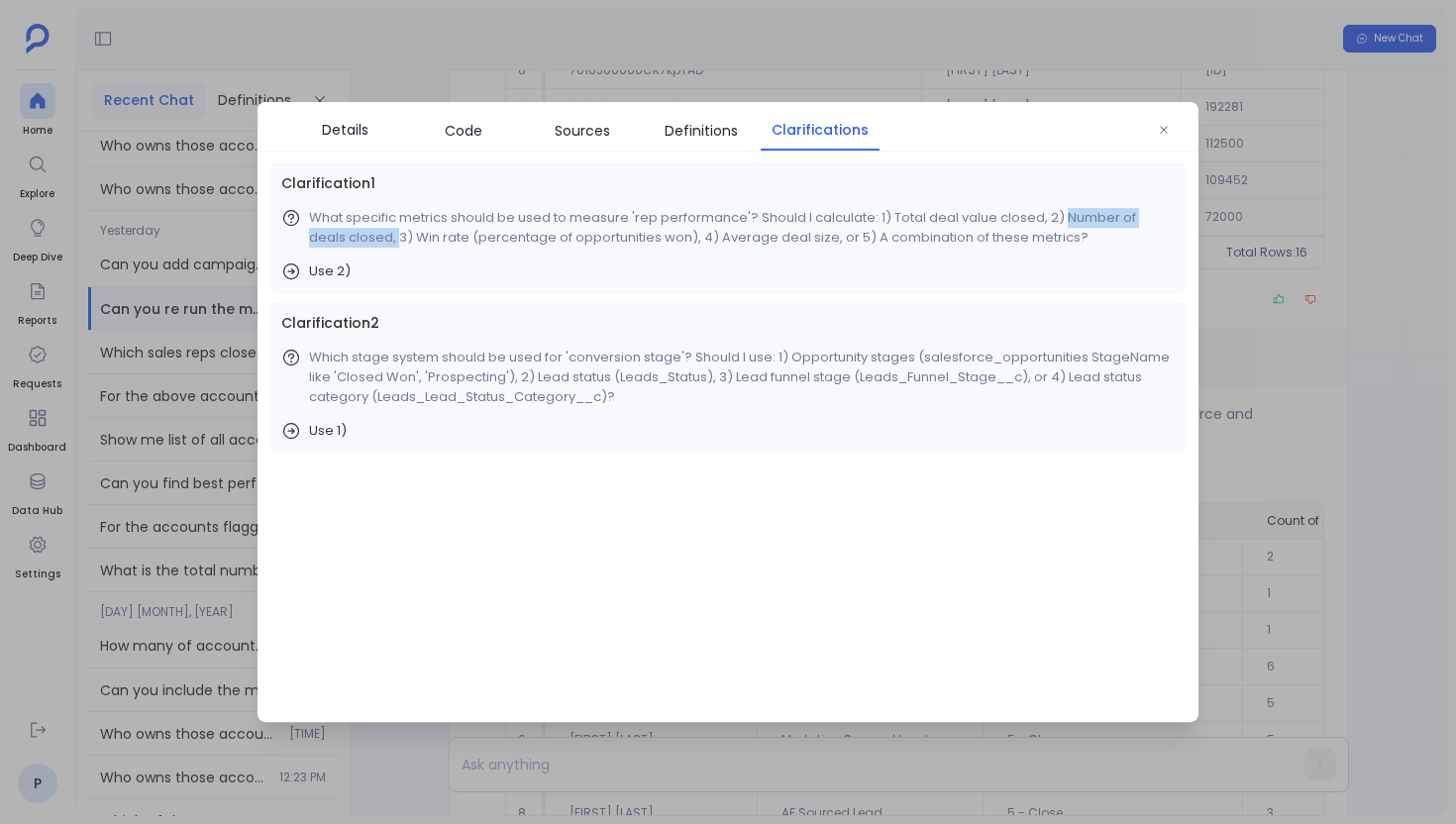 drag, startPoint x: 1059, startPoint y: 214, endPoint x: 358, endPoint y: 239, distance: 701.4457 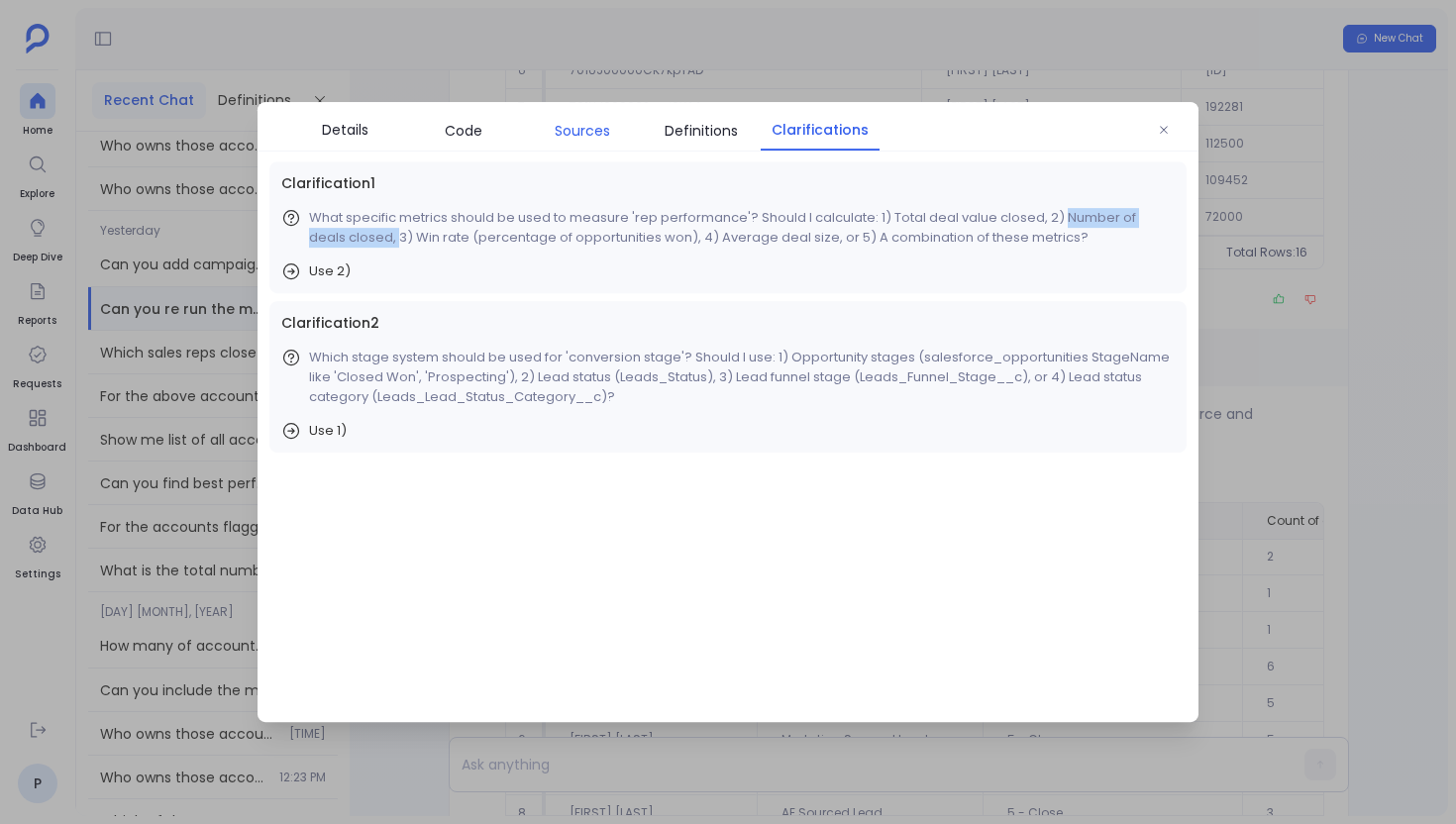 click on "Sources" at bounding box center [582, 131] 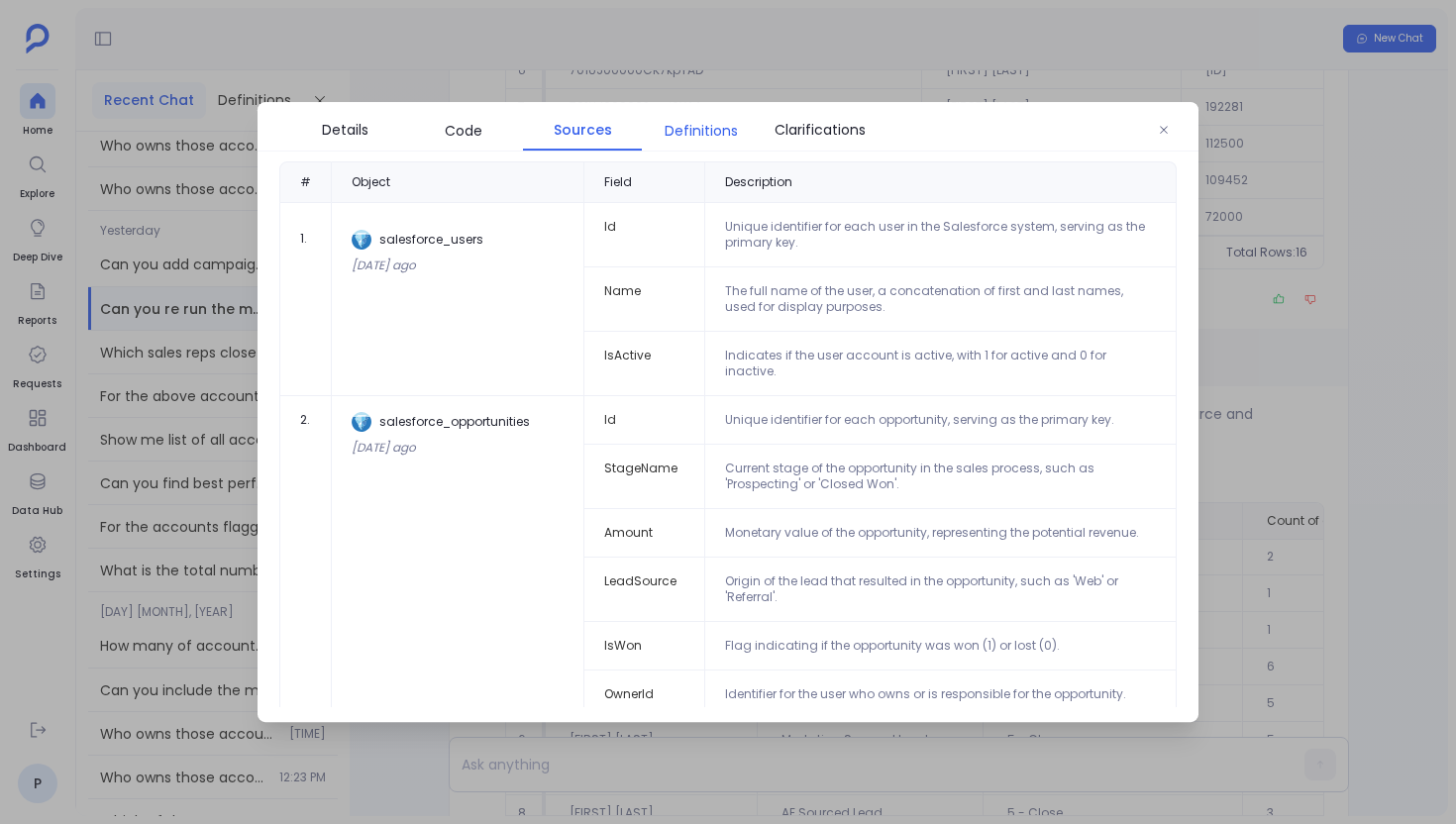 click on "Definitions" at bounding box center [701, 131] 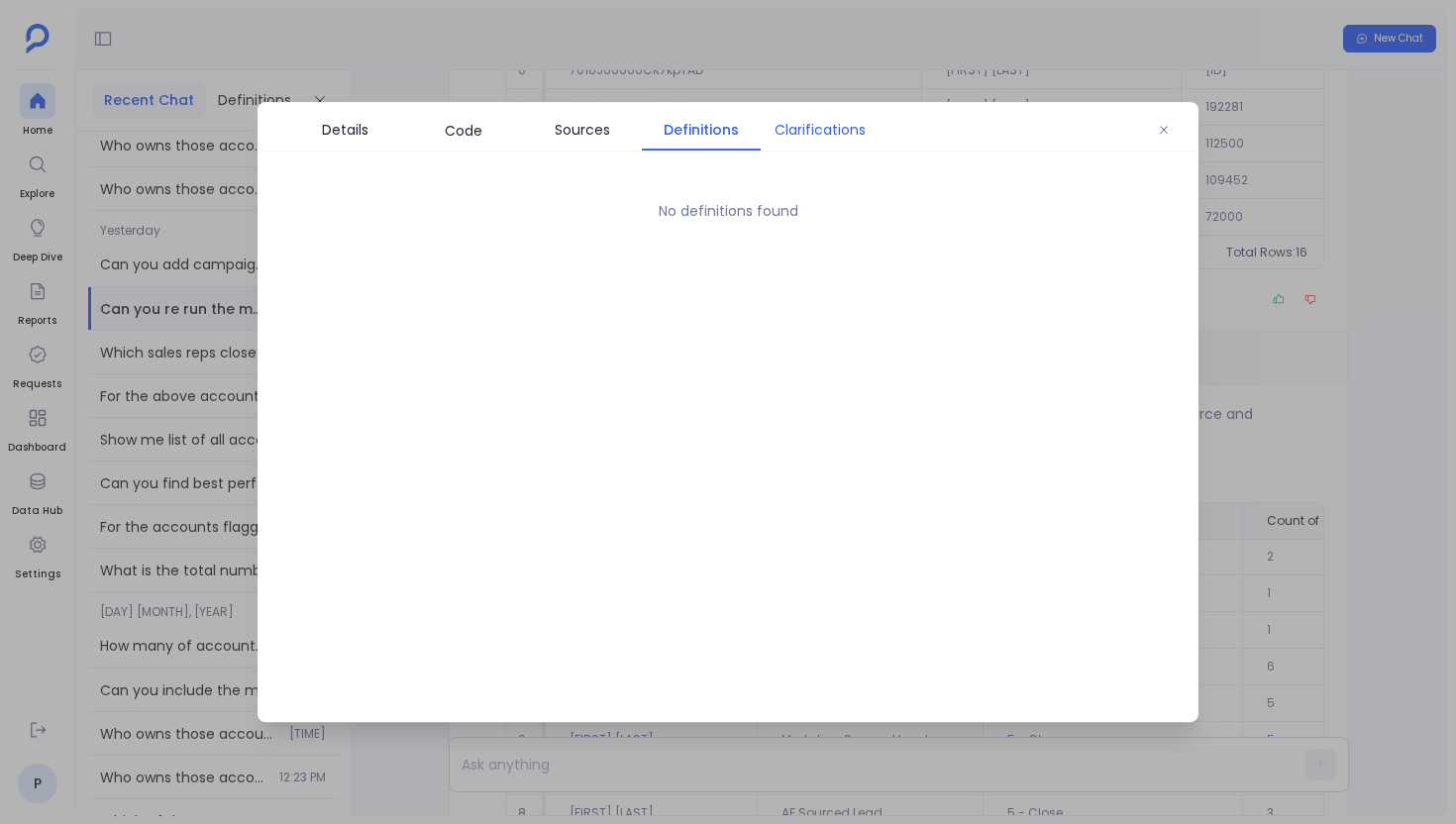 click on "Clarifications" at bounding box center [820, 130] 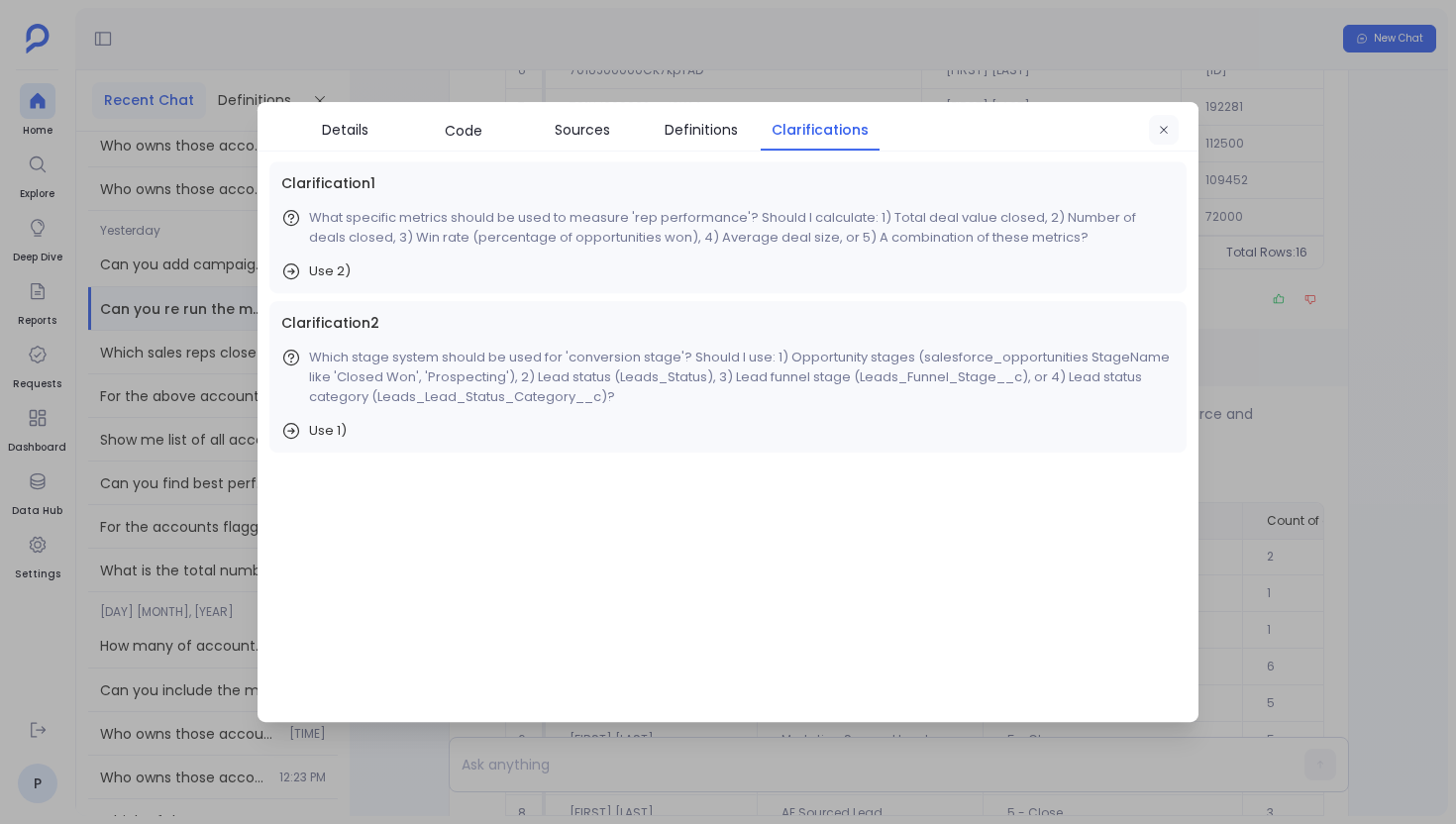 click at bounding box center (1164, 131) 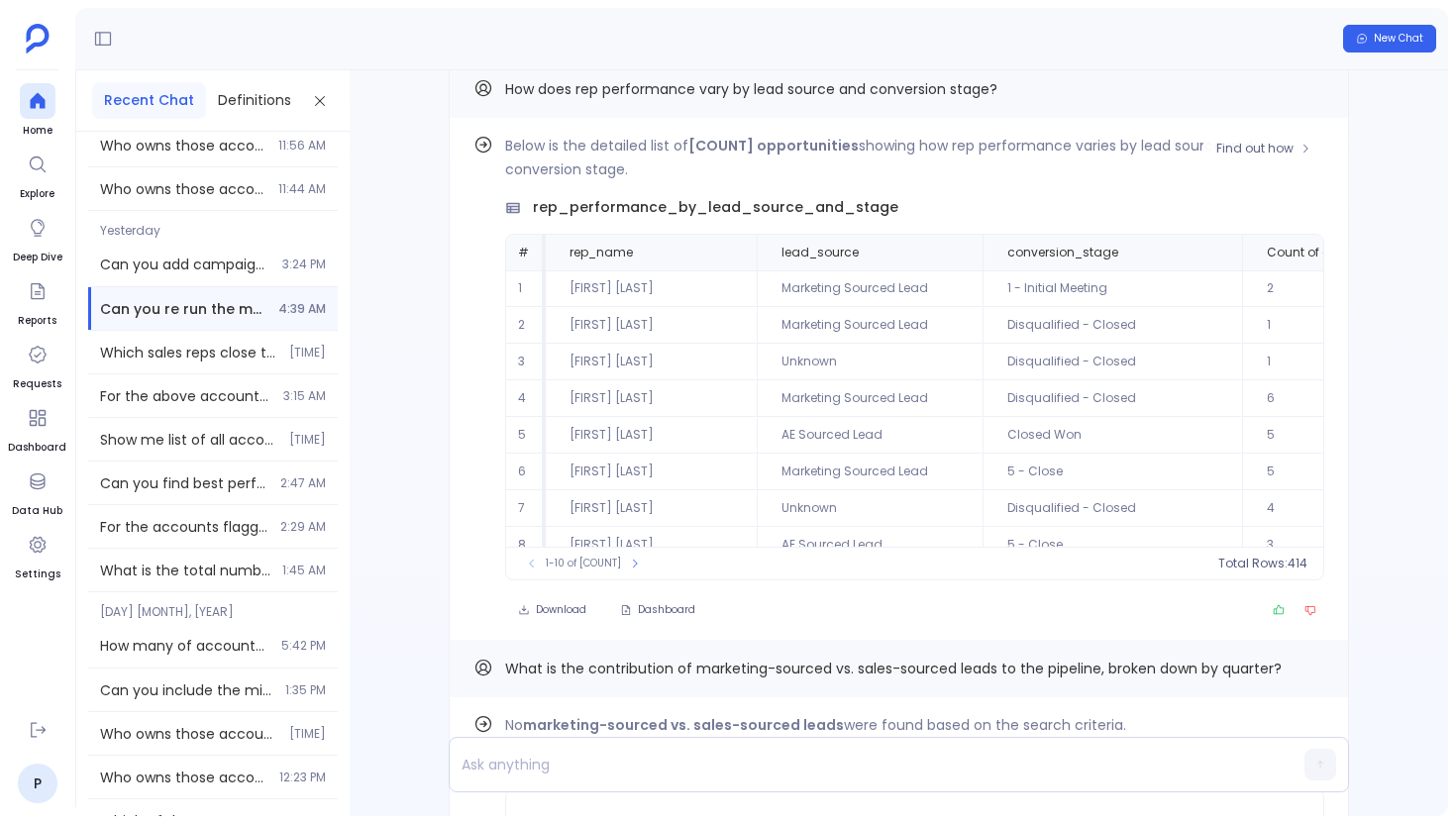 scroll, scrollTop: -1646, scrollLeft: 0, axis: vertical 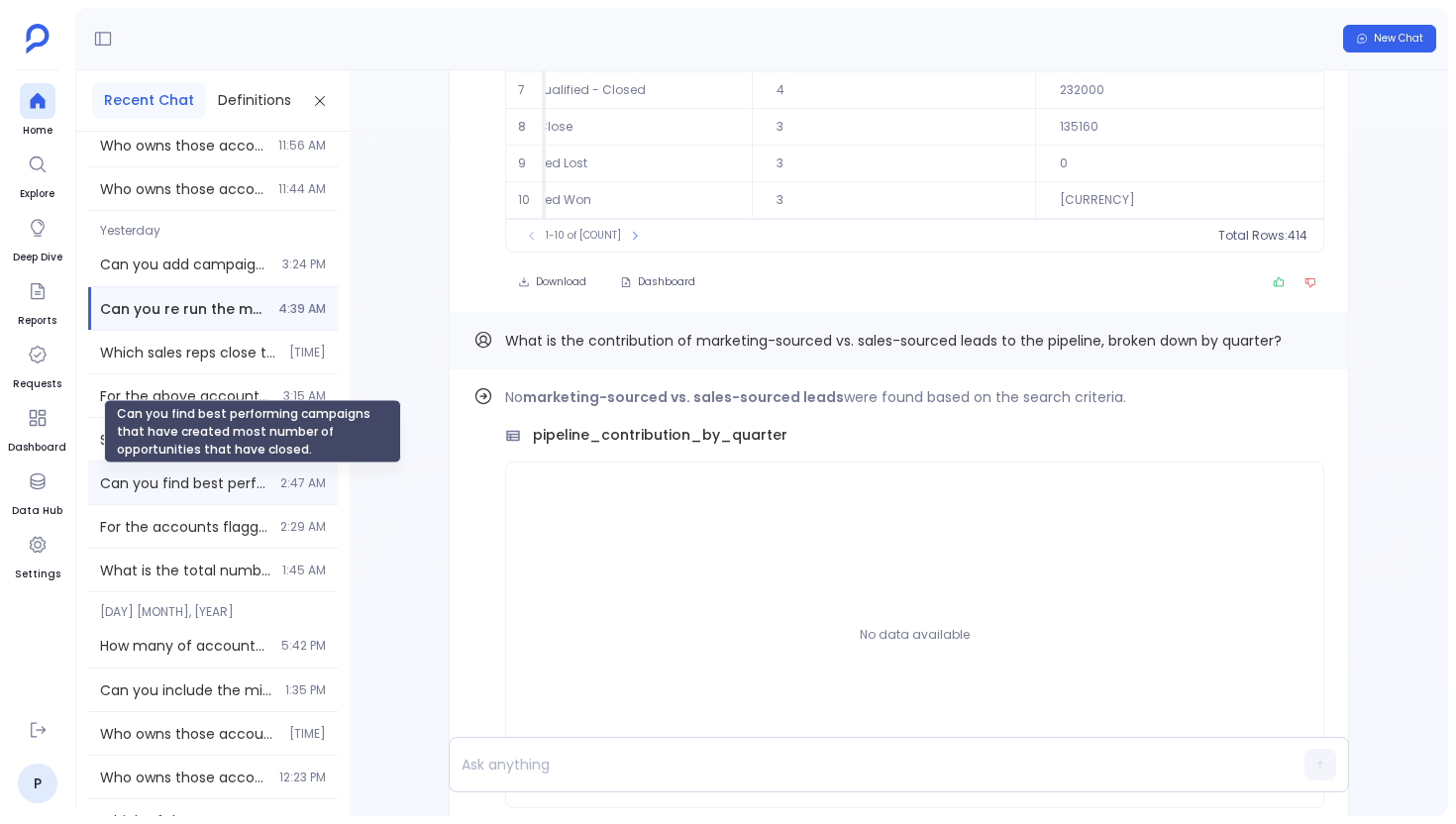 click on "Can you find best performing campaigns that have created most number of opportunities that have closed." at bounding box center [184, 483] 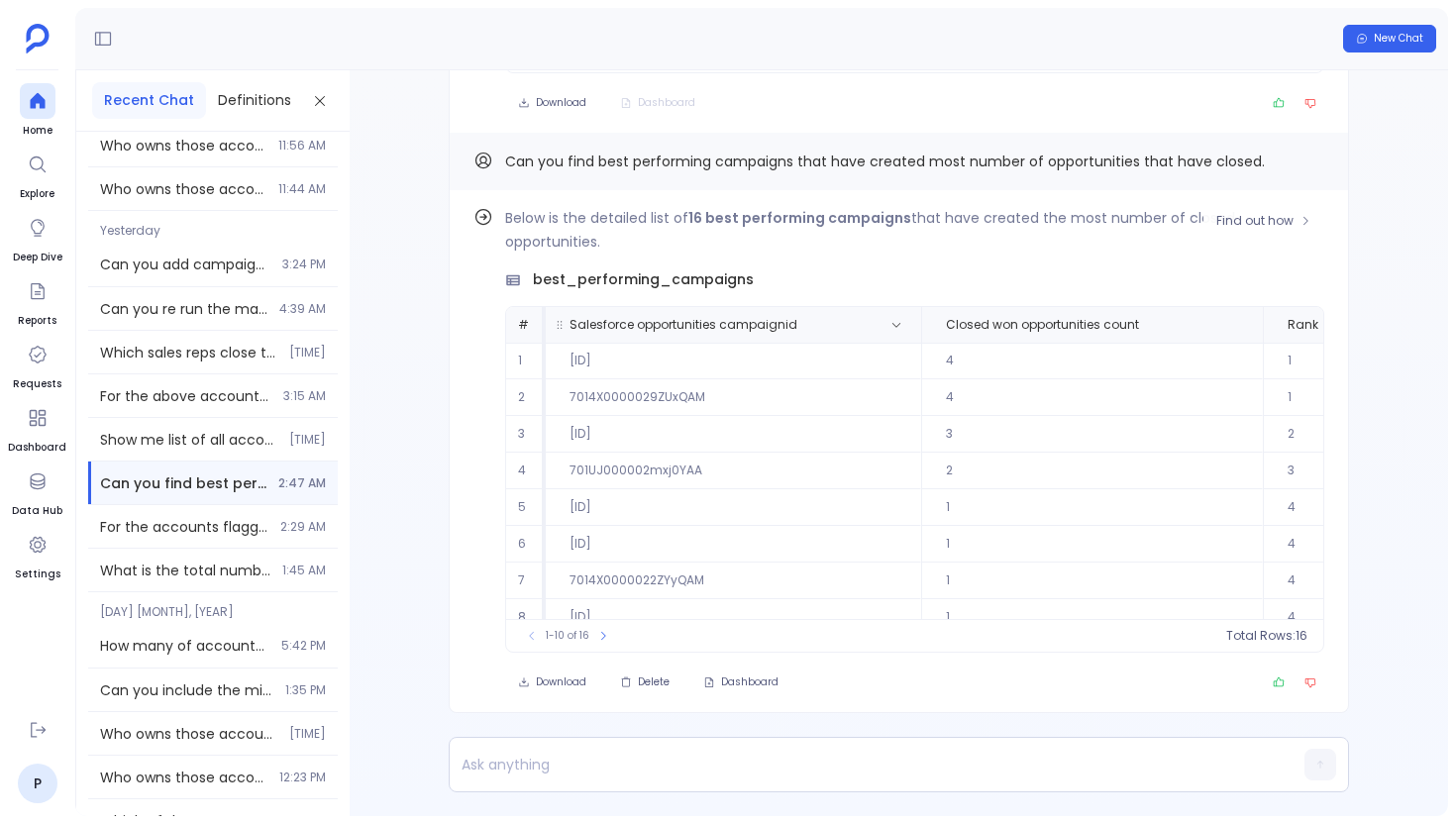 scroll, scrollTop: -1177, scrollLeft: 0, axis: vertical 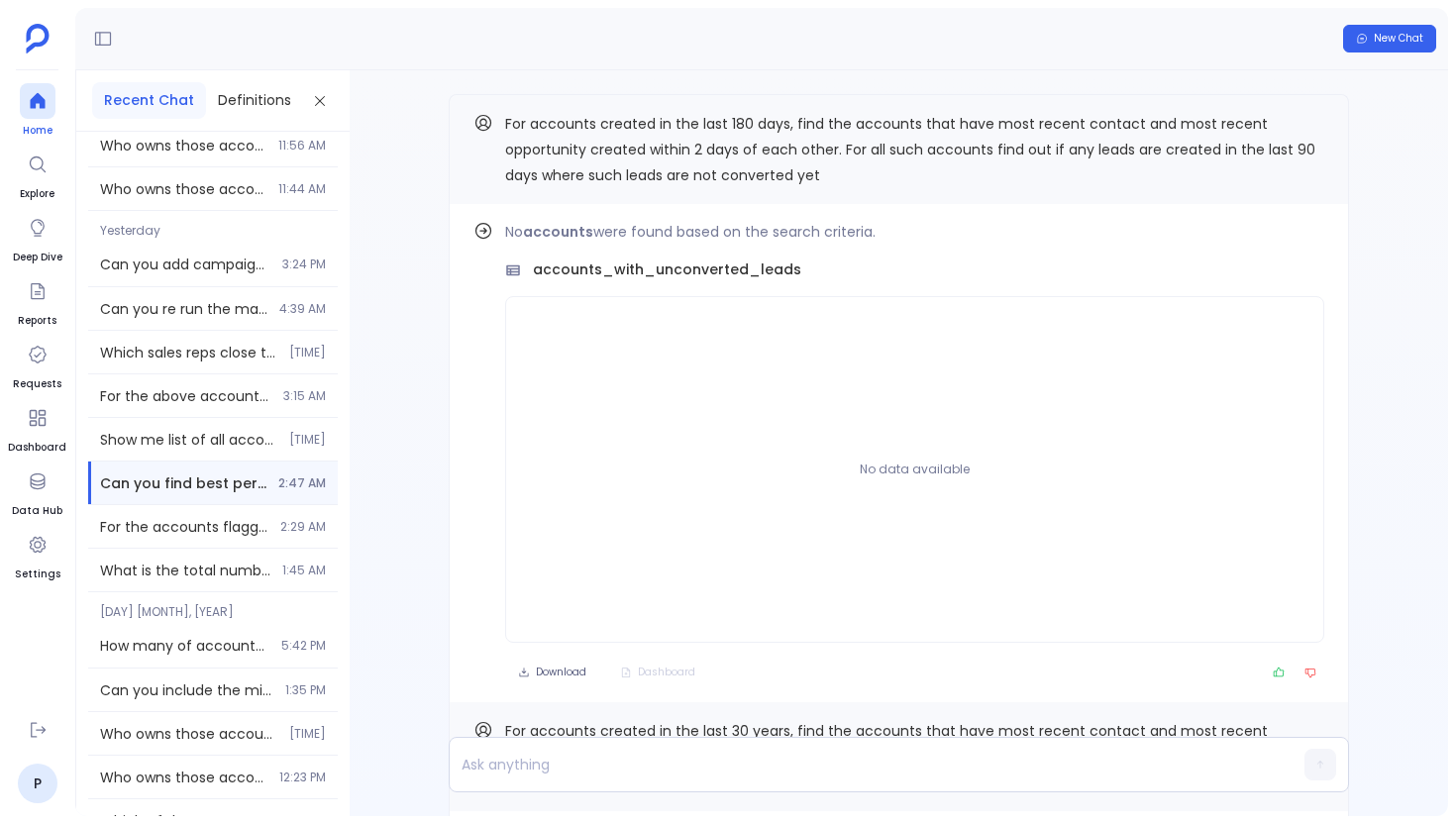 click 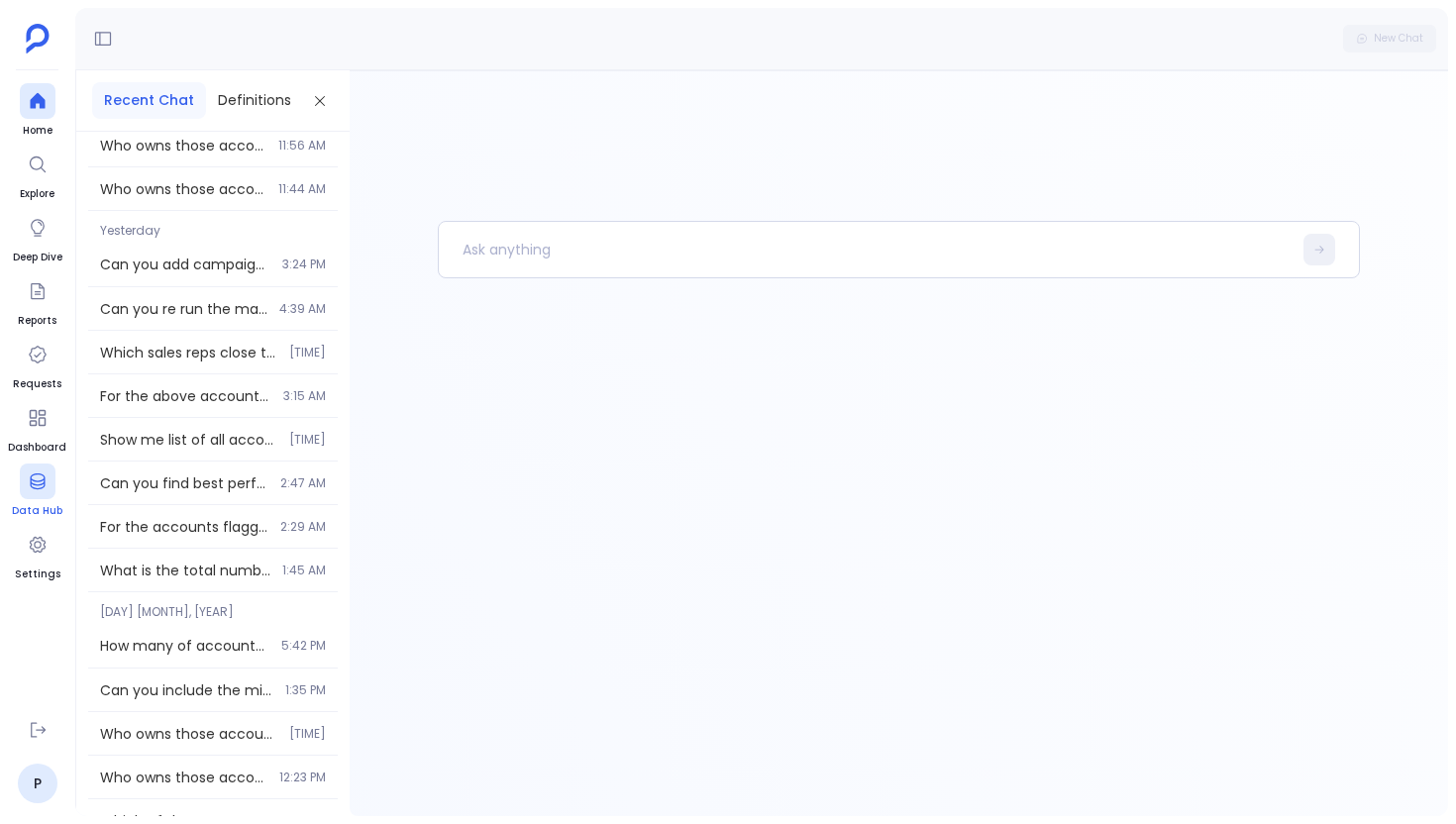 click on "Data Hub" at bounding box center [37, 491] 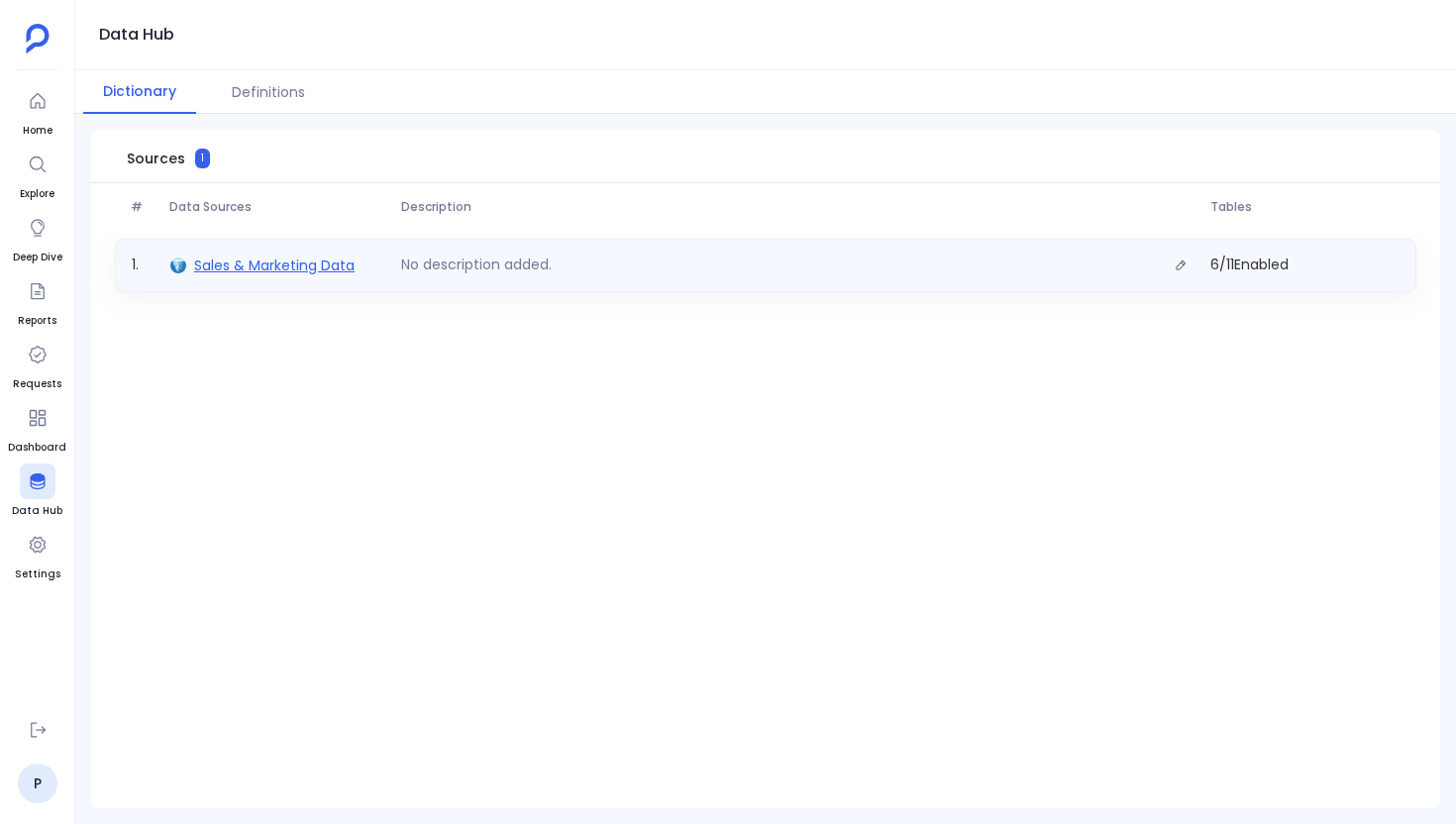 click on "Sales & Marketing Data" at bounding box center (274, 265) 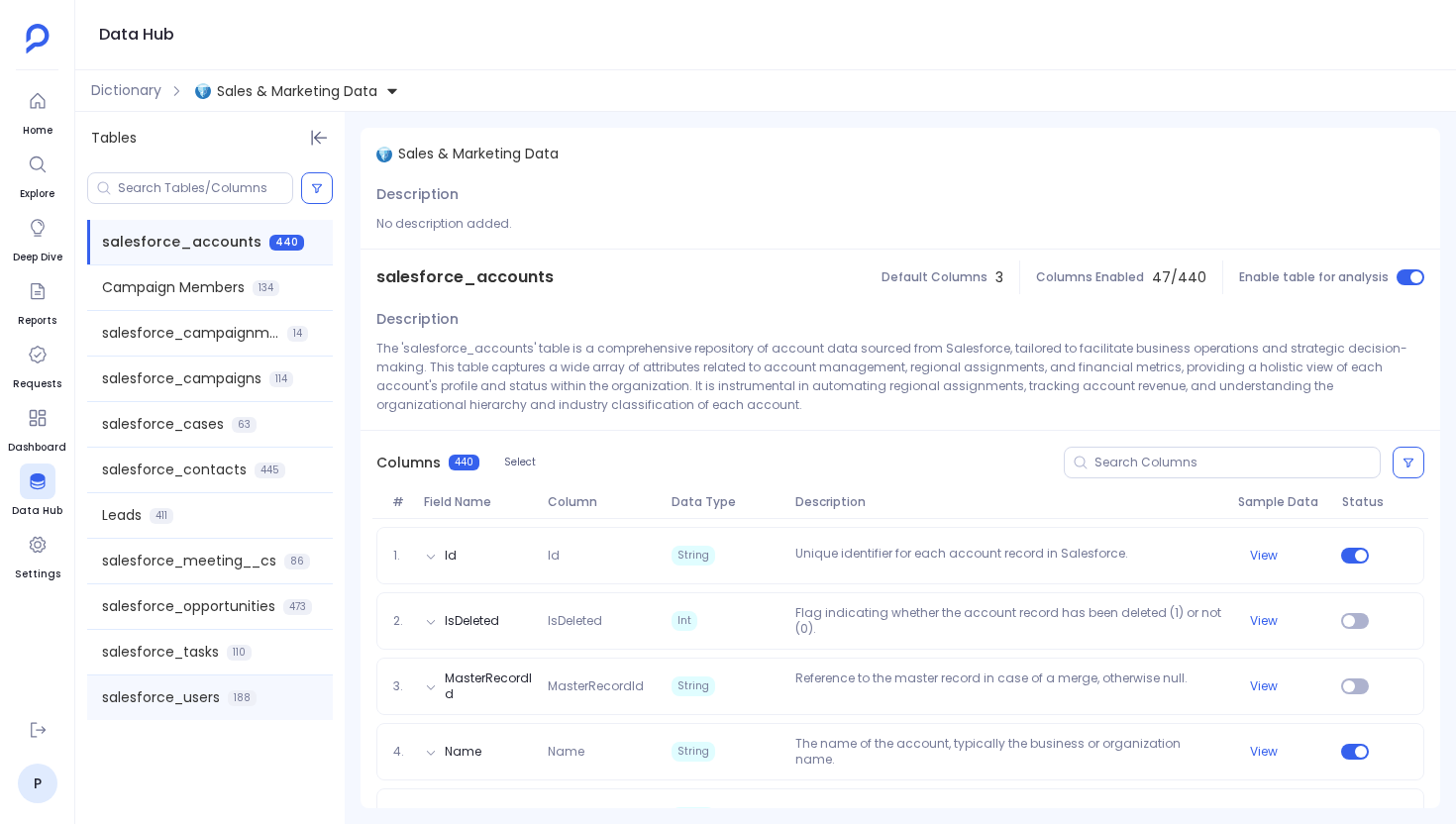 click on "salesforce_users" at bounding box center [160, 697] 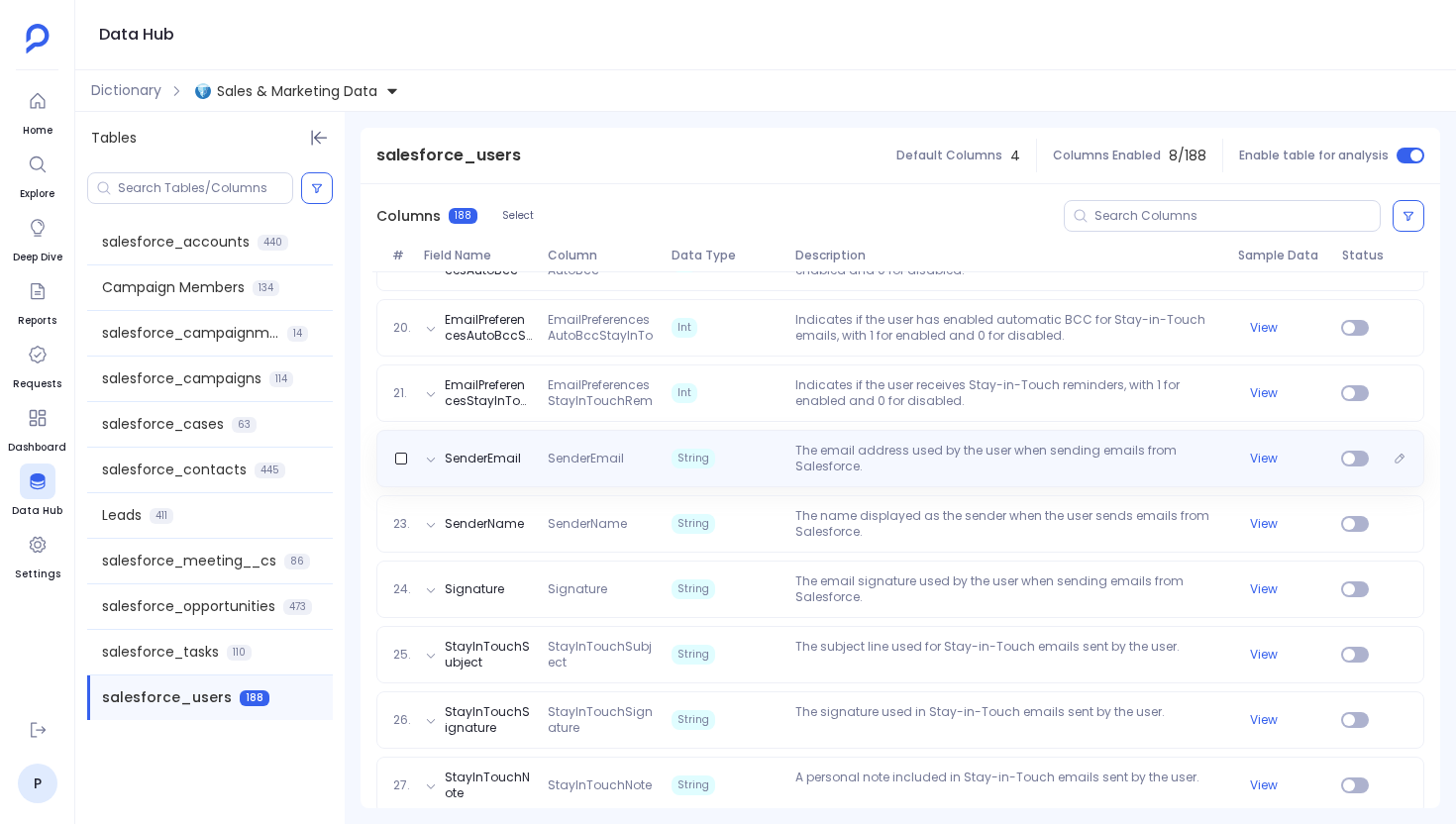 scroll, scrollTop: 1473, scrollLeft: 0, axis: vertical 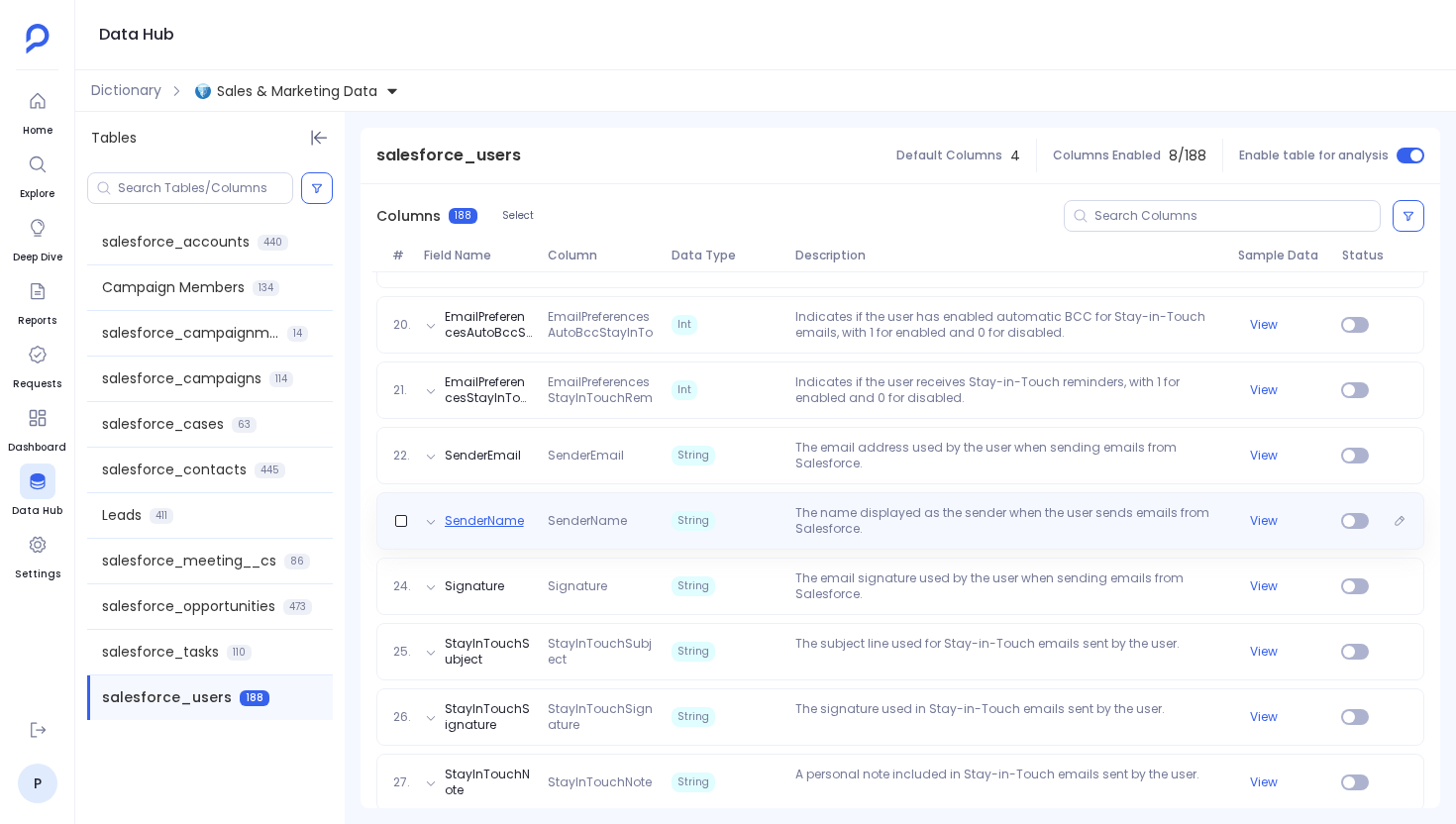 click on "SenderName" at bounding box center (484, 521) 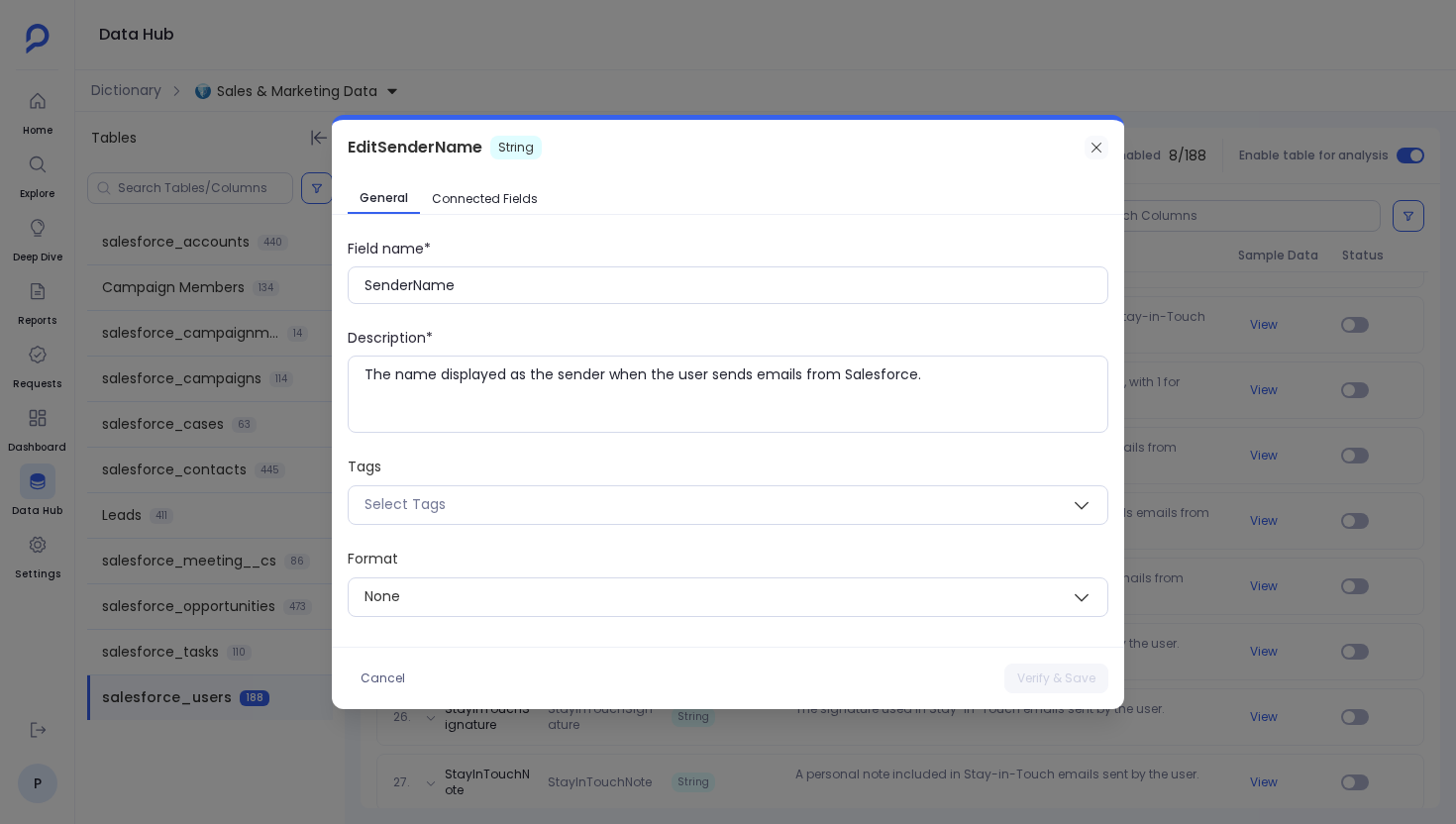 click 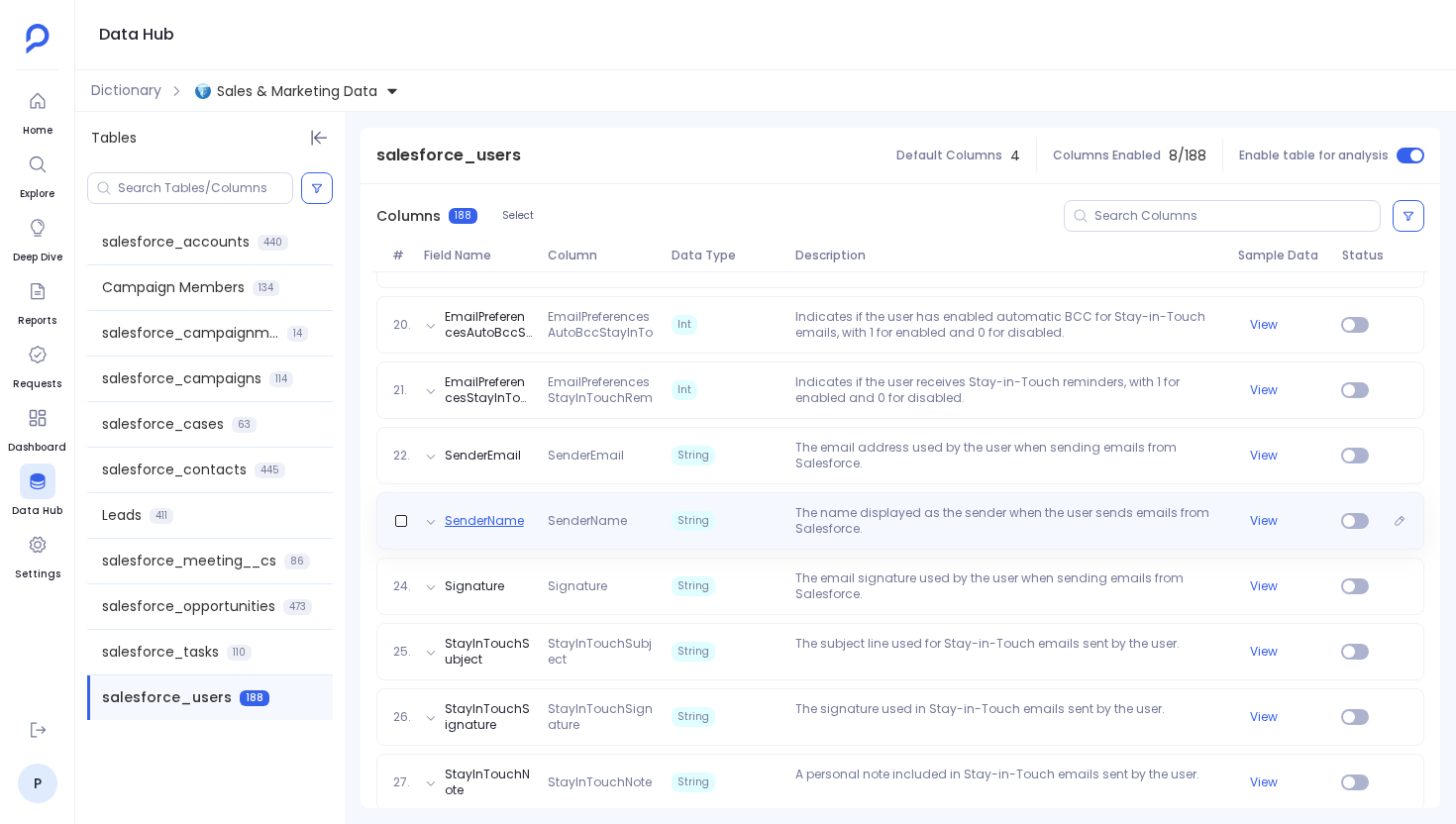 click on "SenderName" at bounding box center (484, 521) 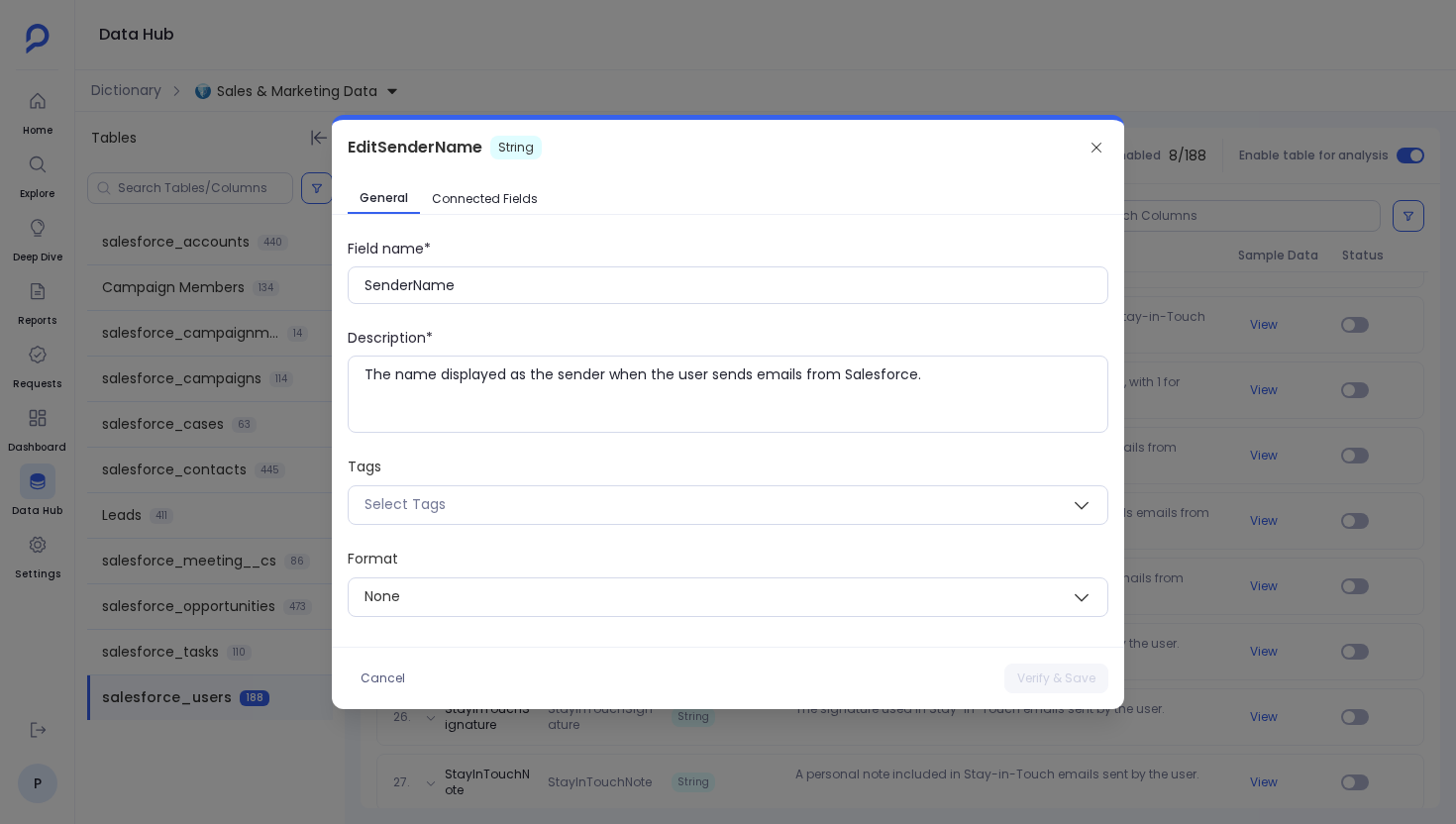 click on "Connected Fields" at bounding box center (484, 199) 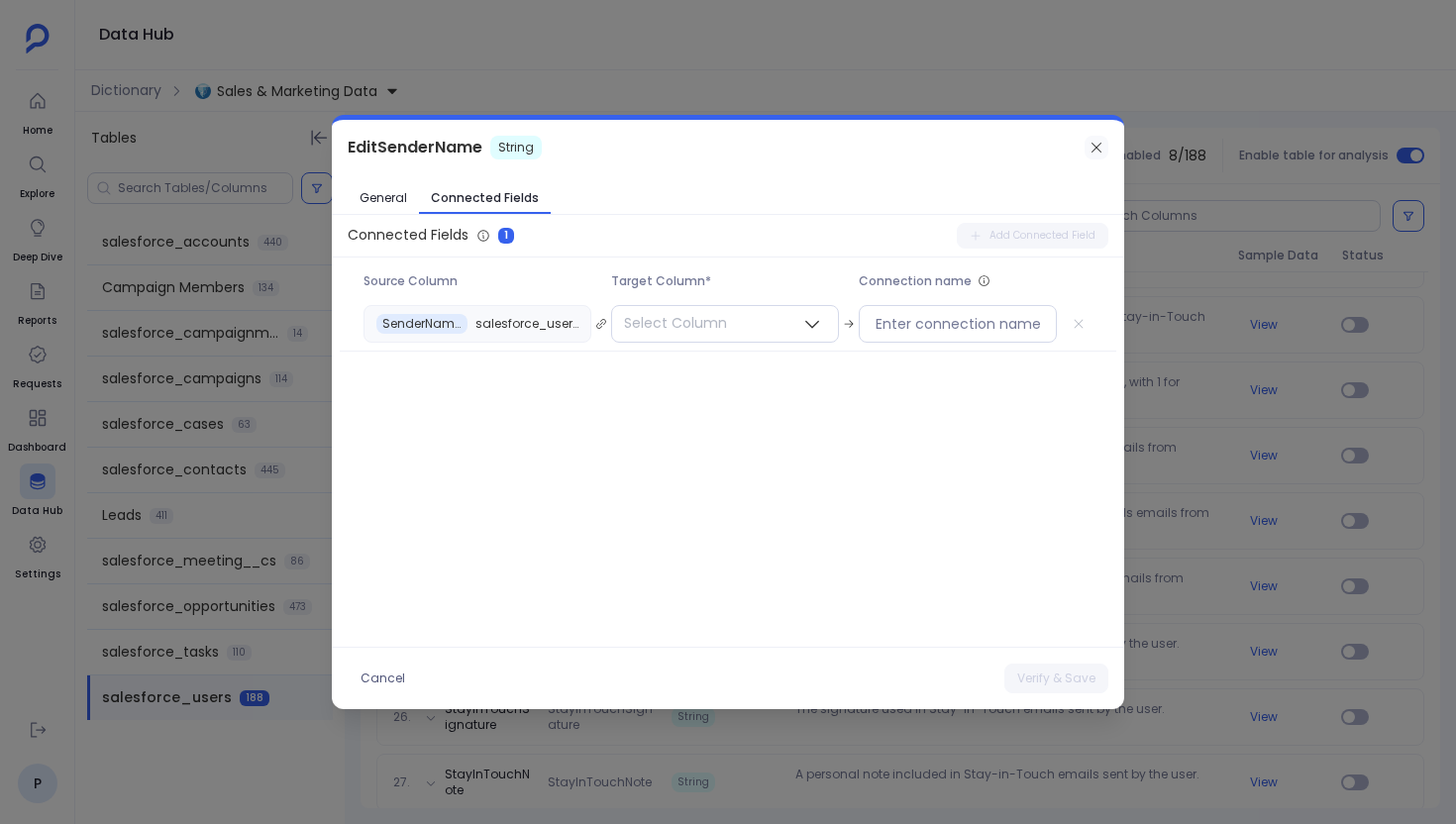 click at bounding box center (1096, 148) 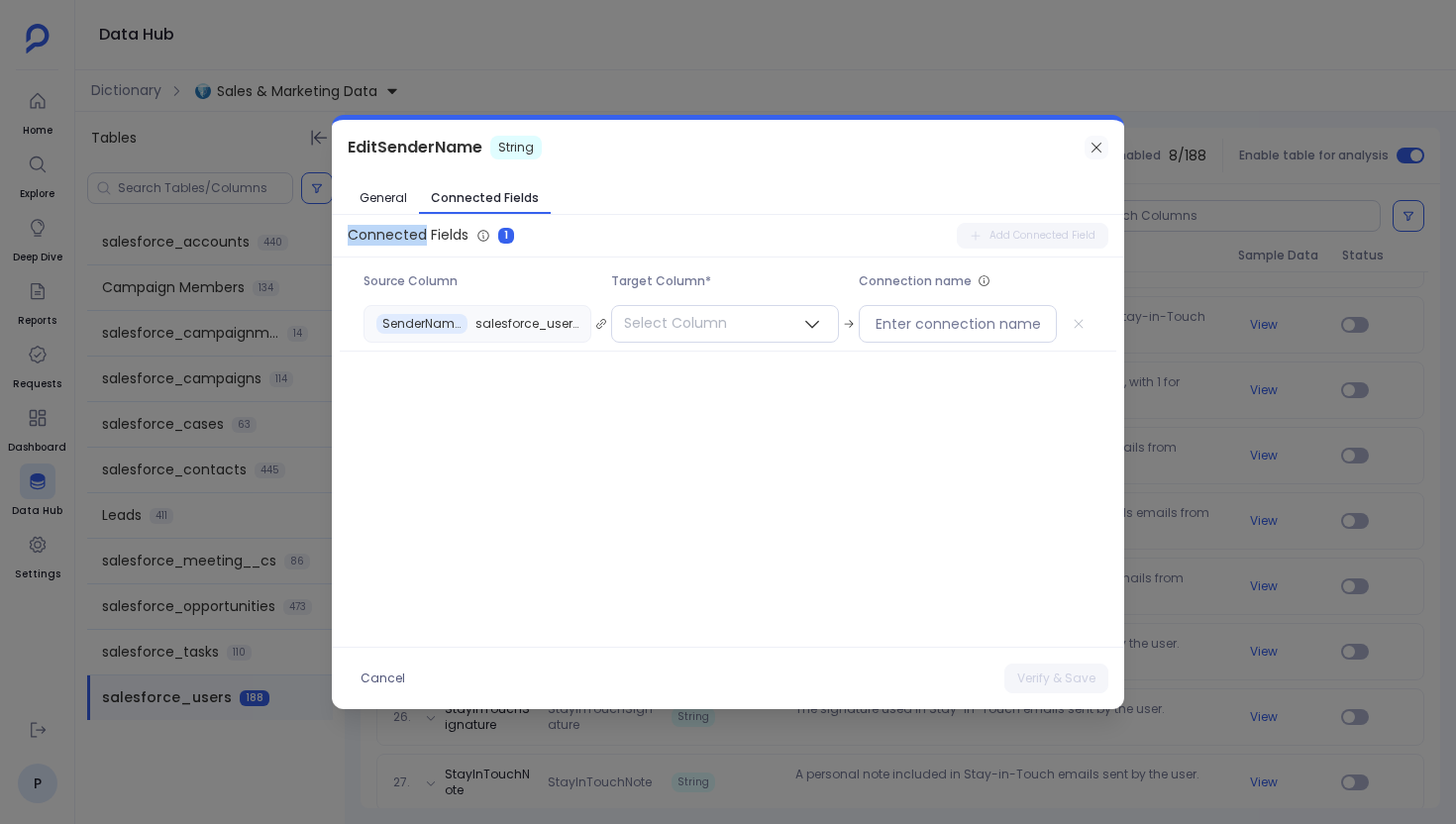 click 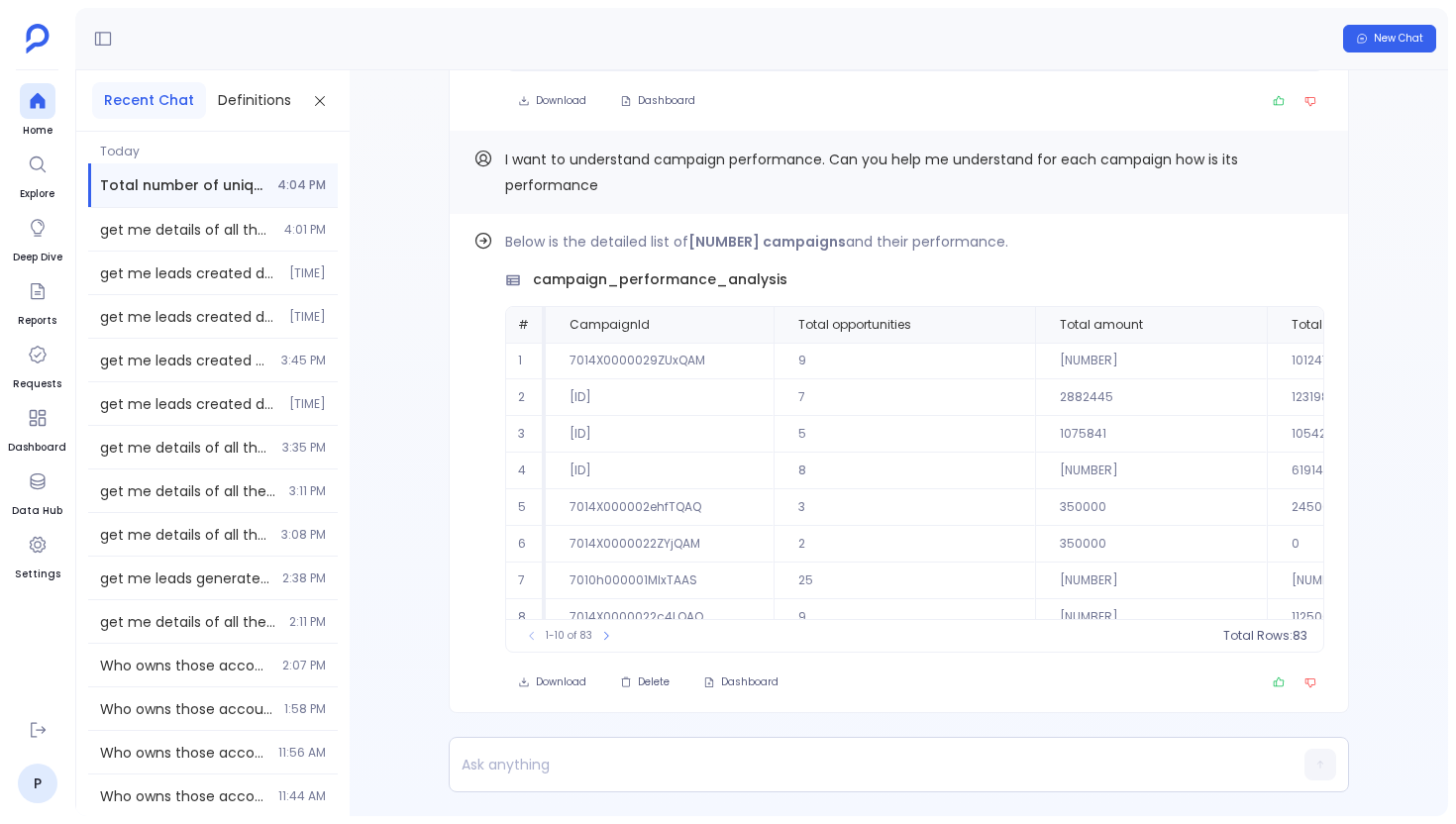 scroll, scrollTop: 0, scrollLeft: 0, axis: both 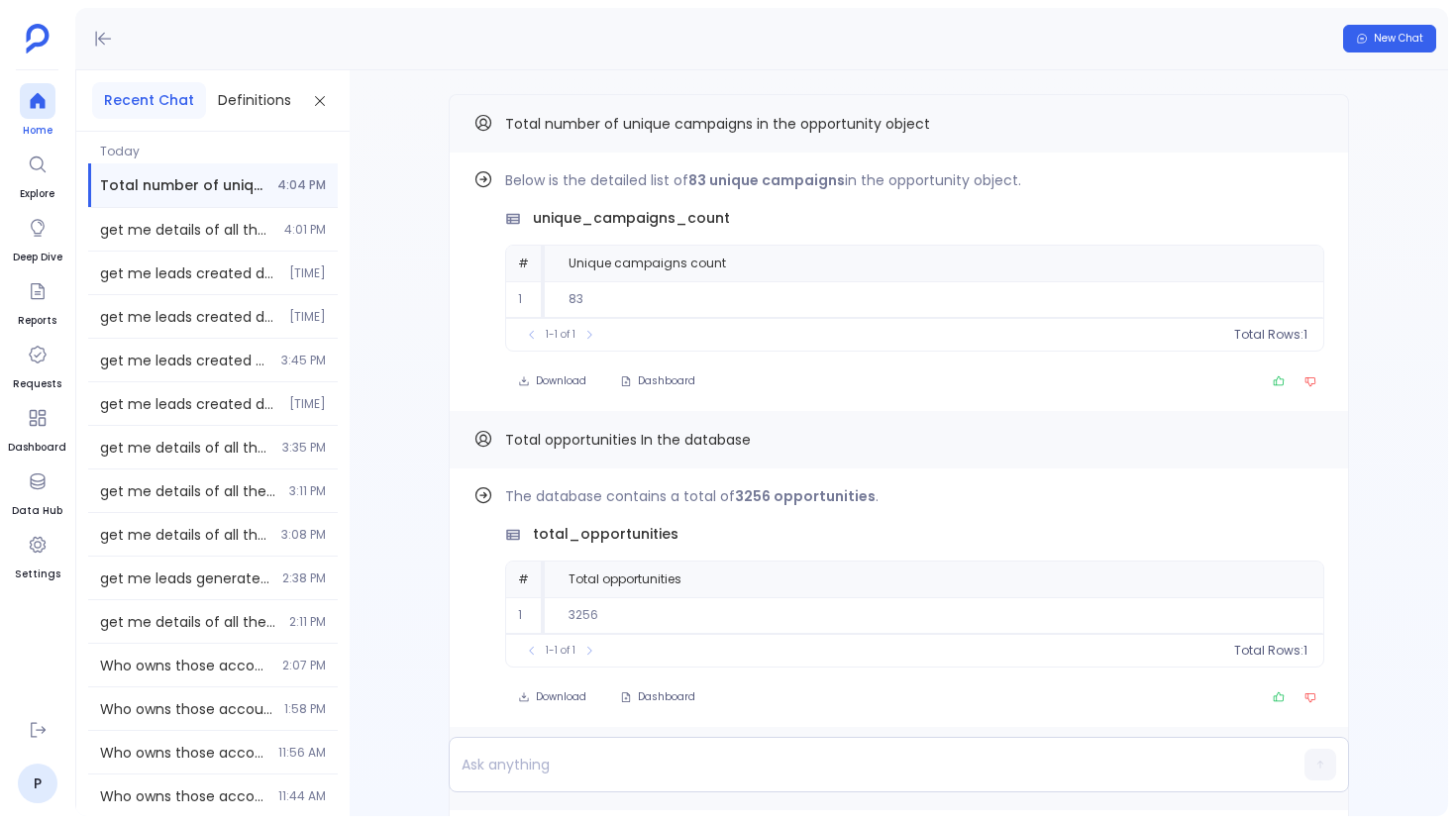 click 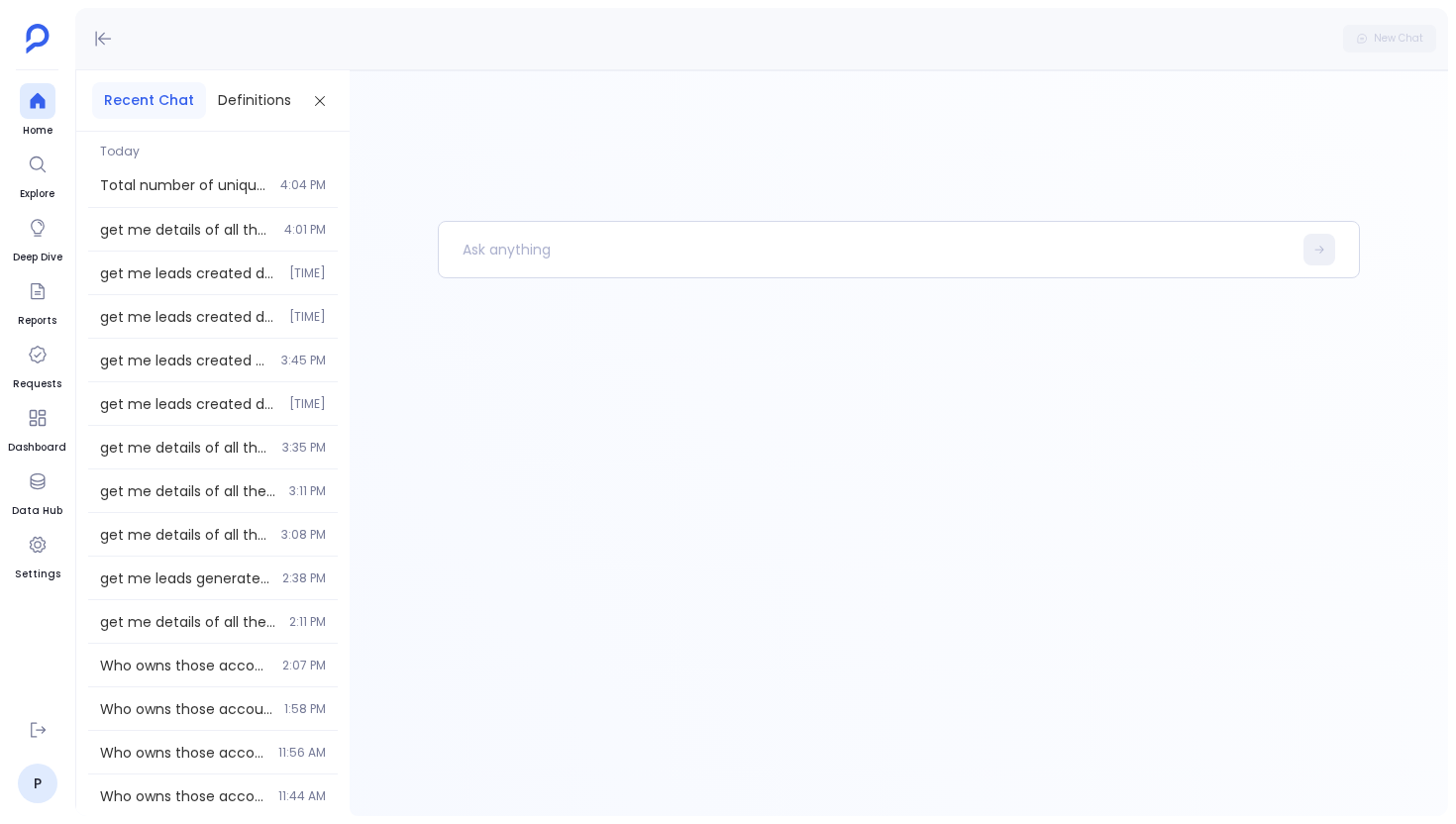 click at bounding box center (898, 443) 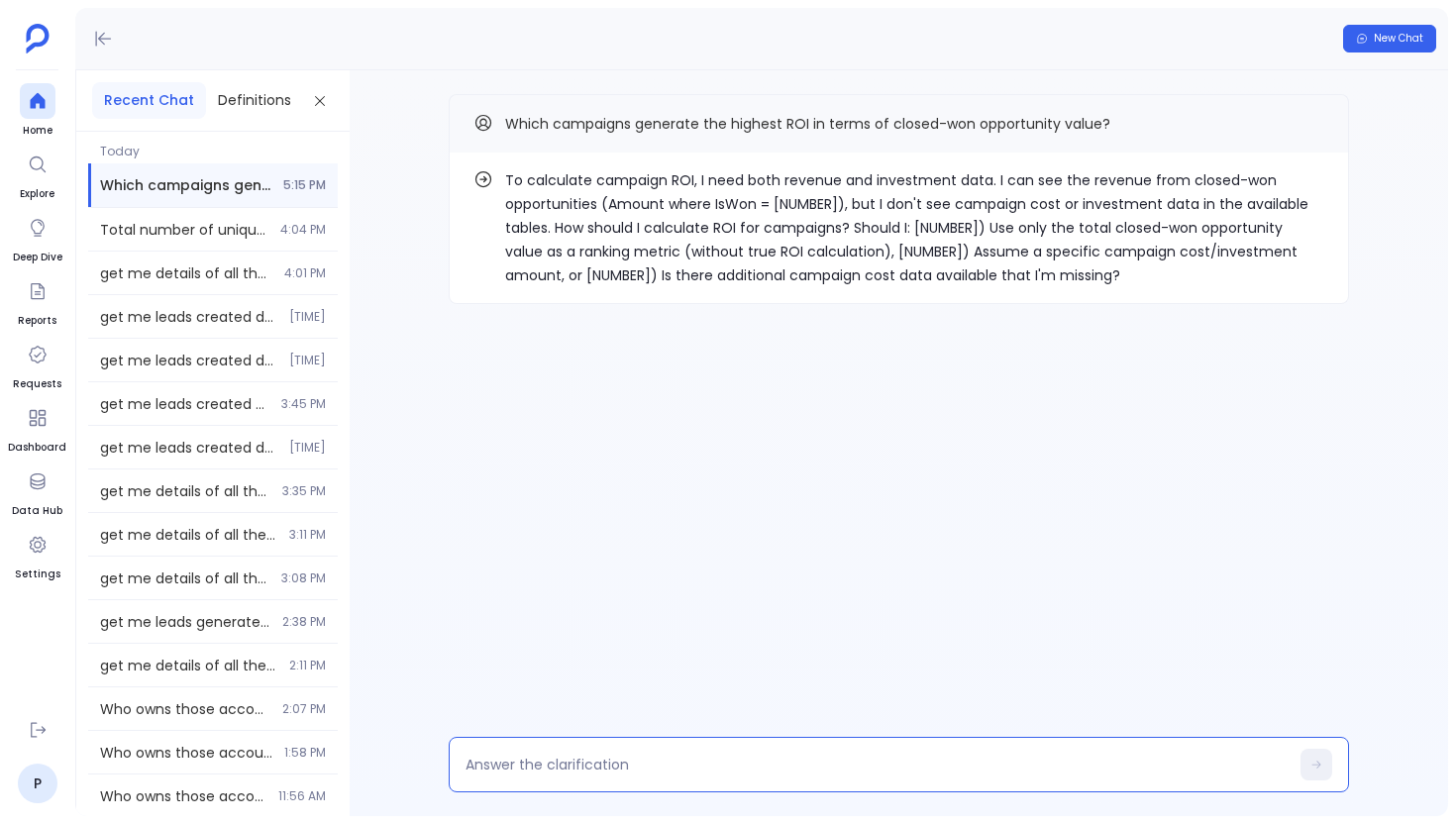 click at bounding box center (877, 765) 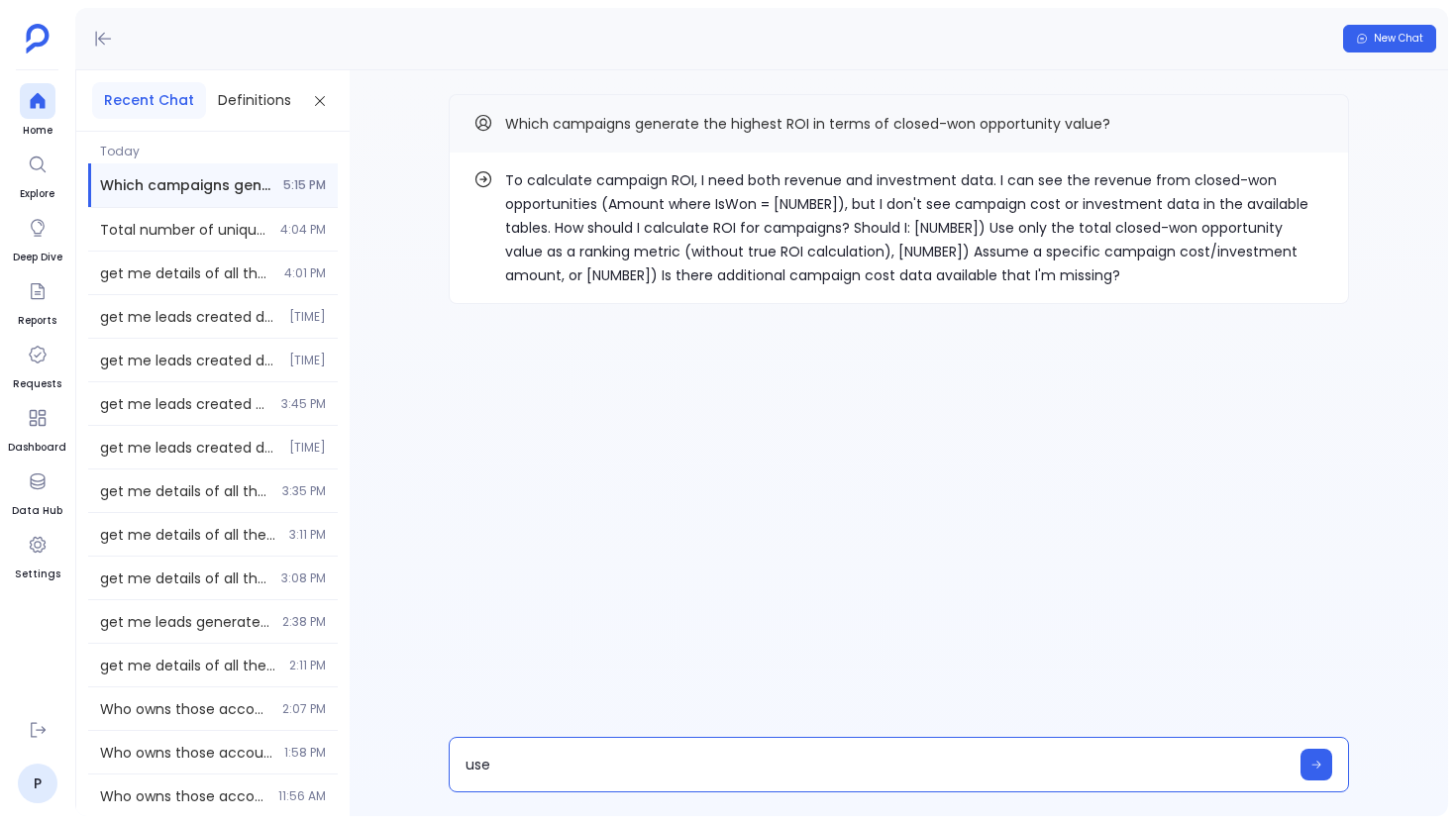 type on "use 1" 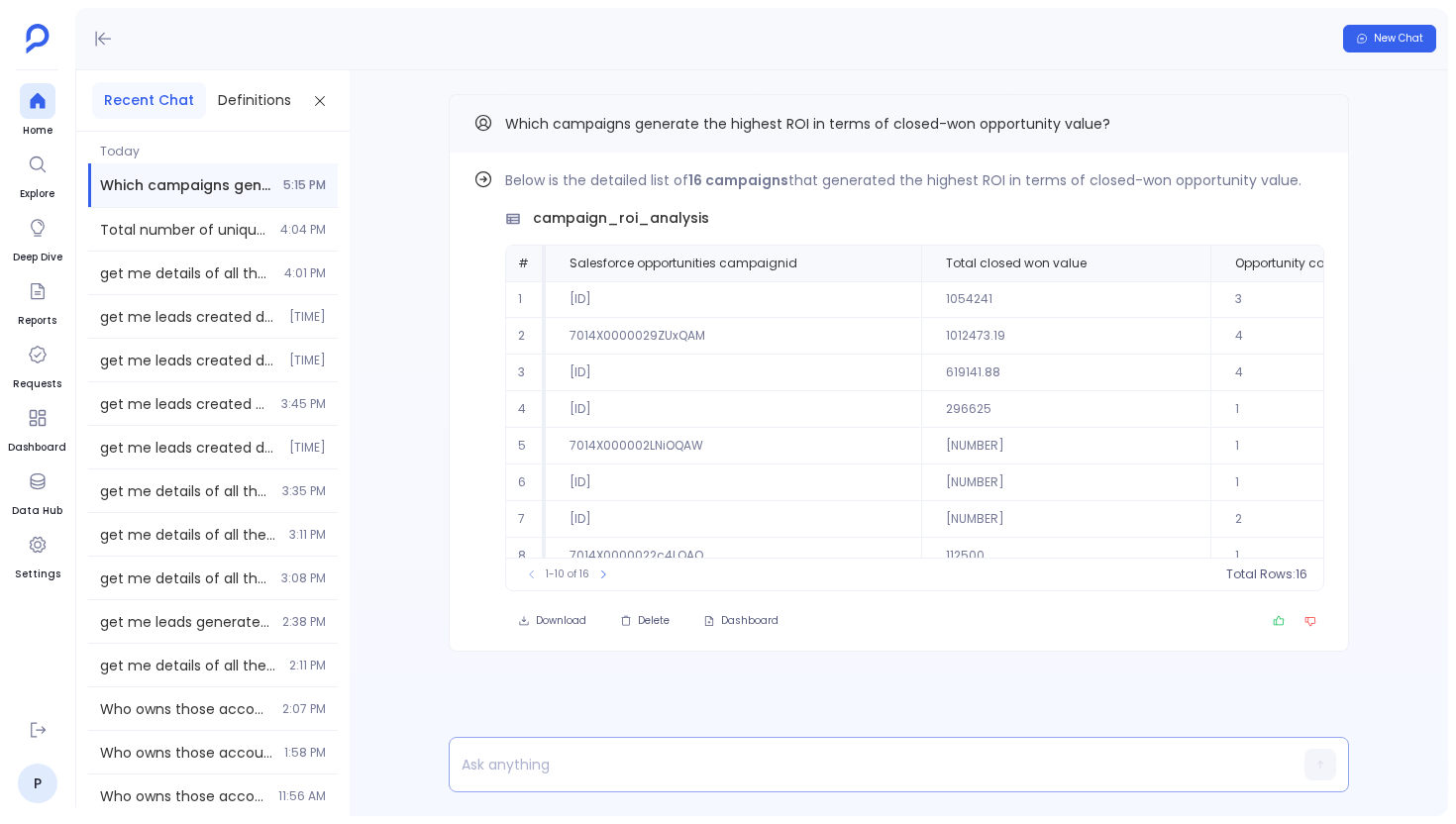 click at bounding box center (861, 765) 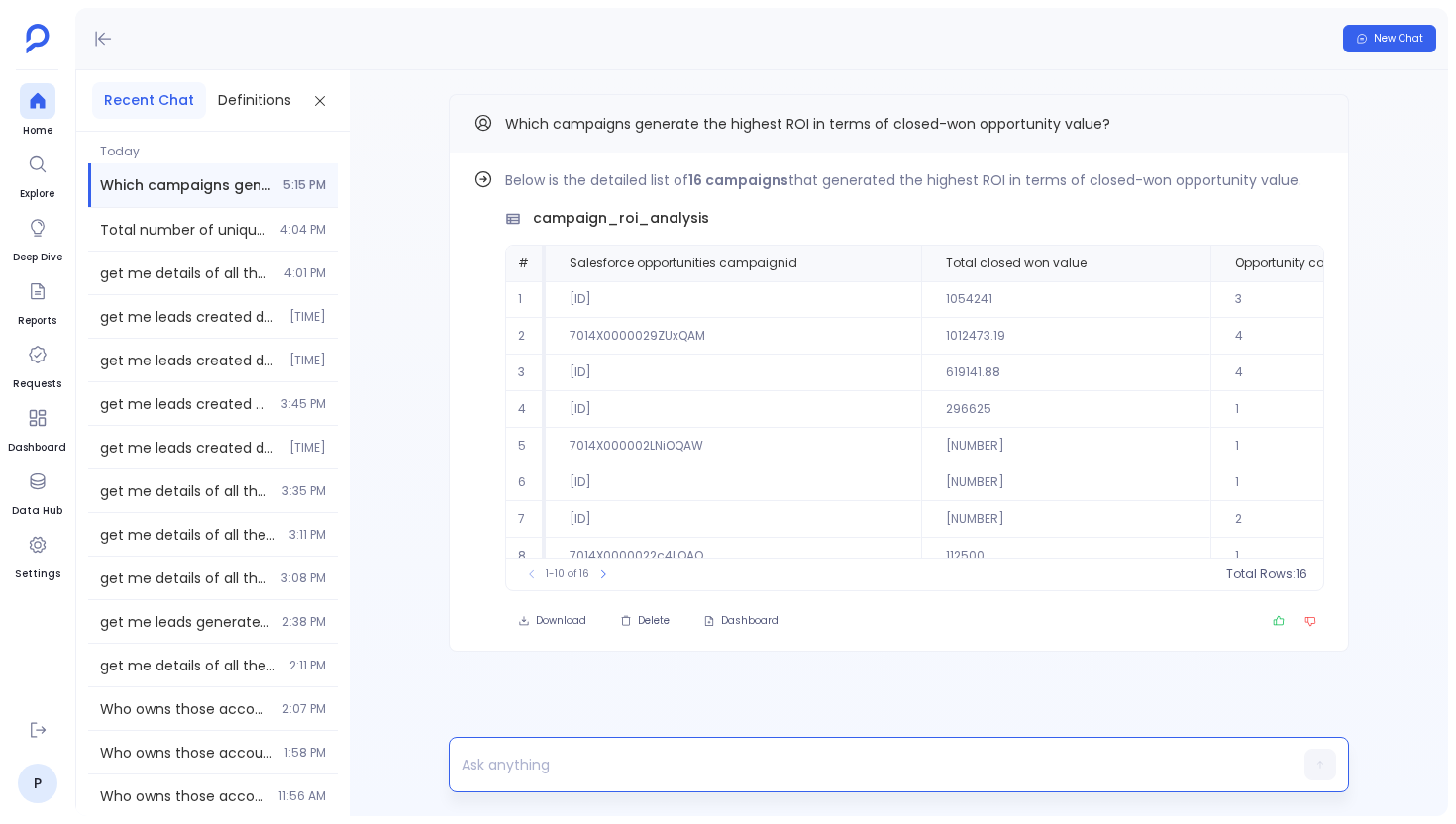 click at bounding box center (861, 765) 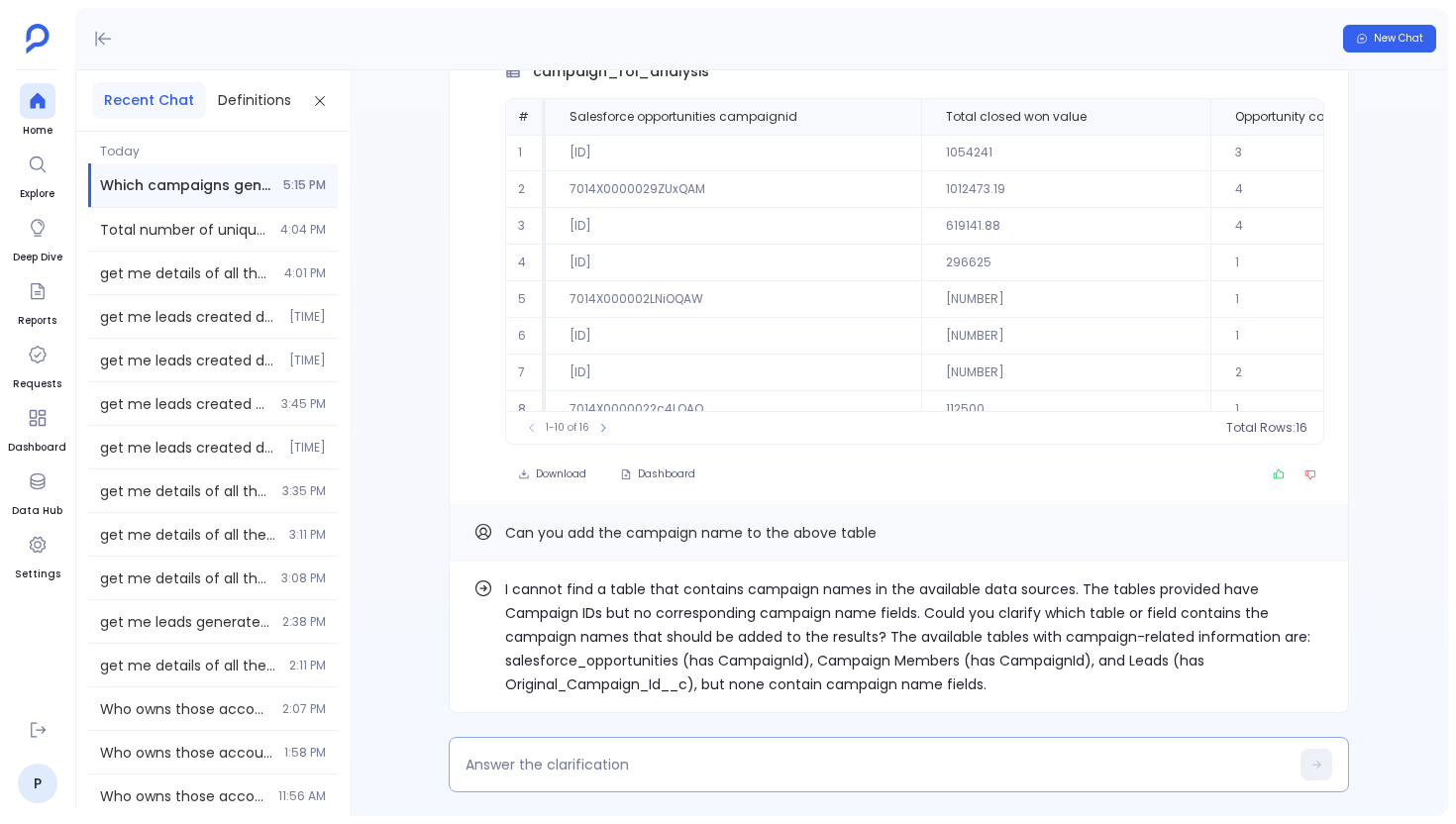 click at bounding box center (898, 765) 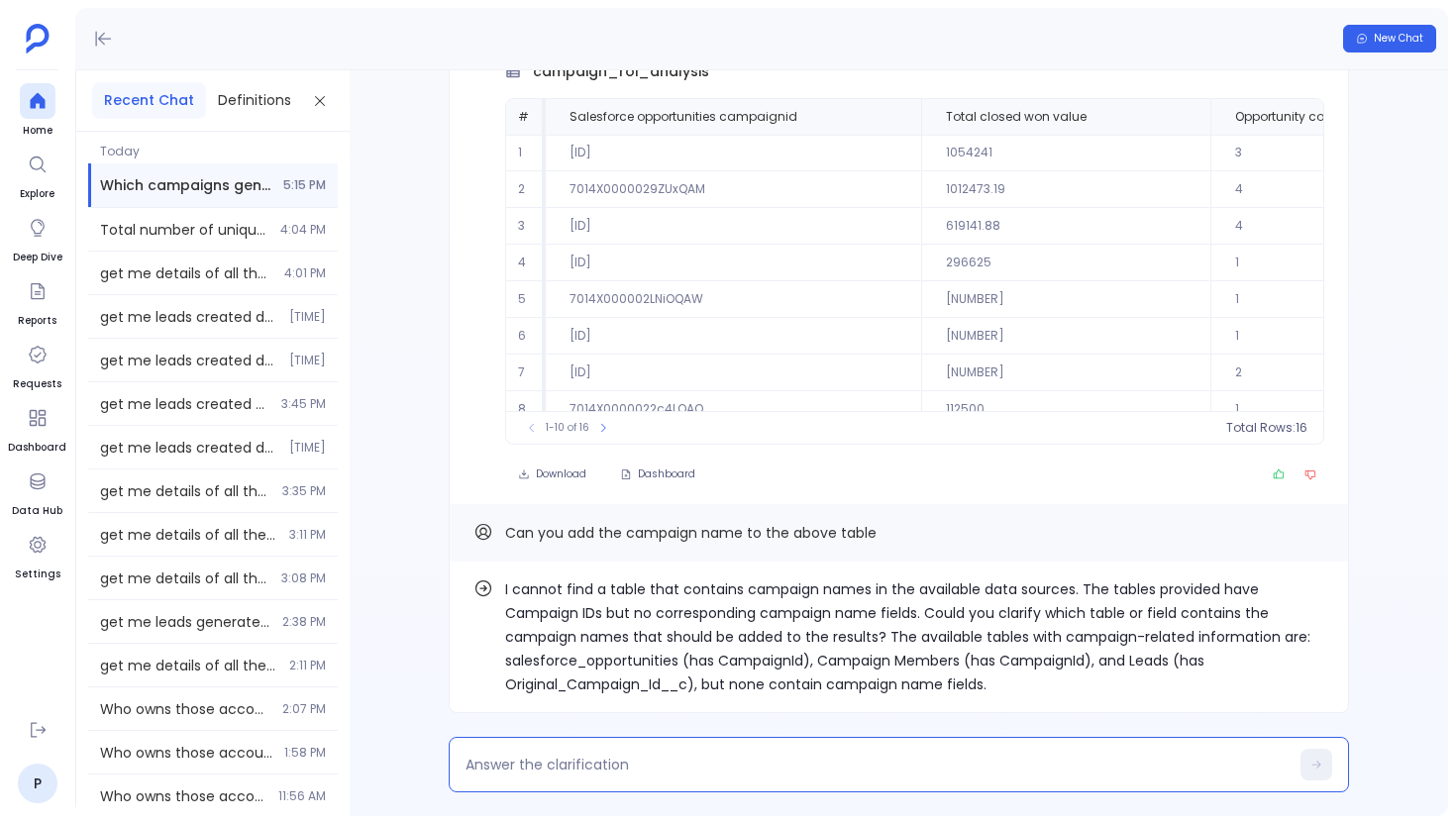 click at bounding box center [877, 765] 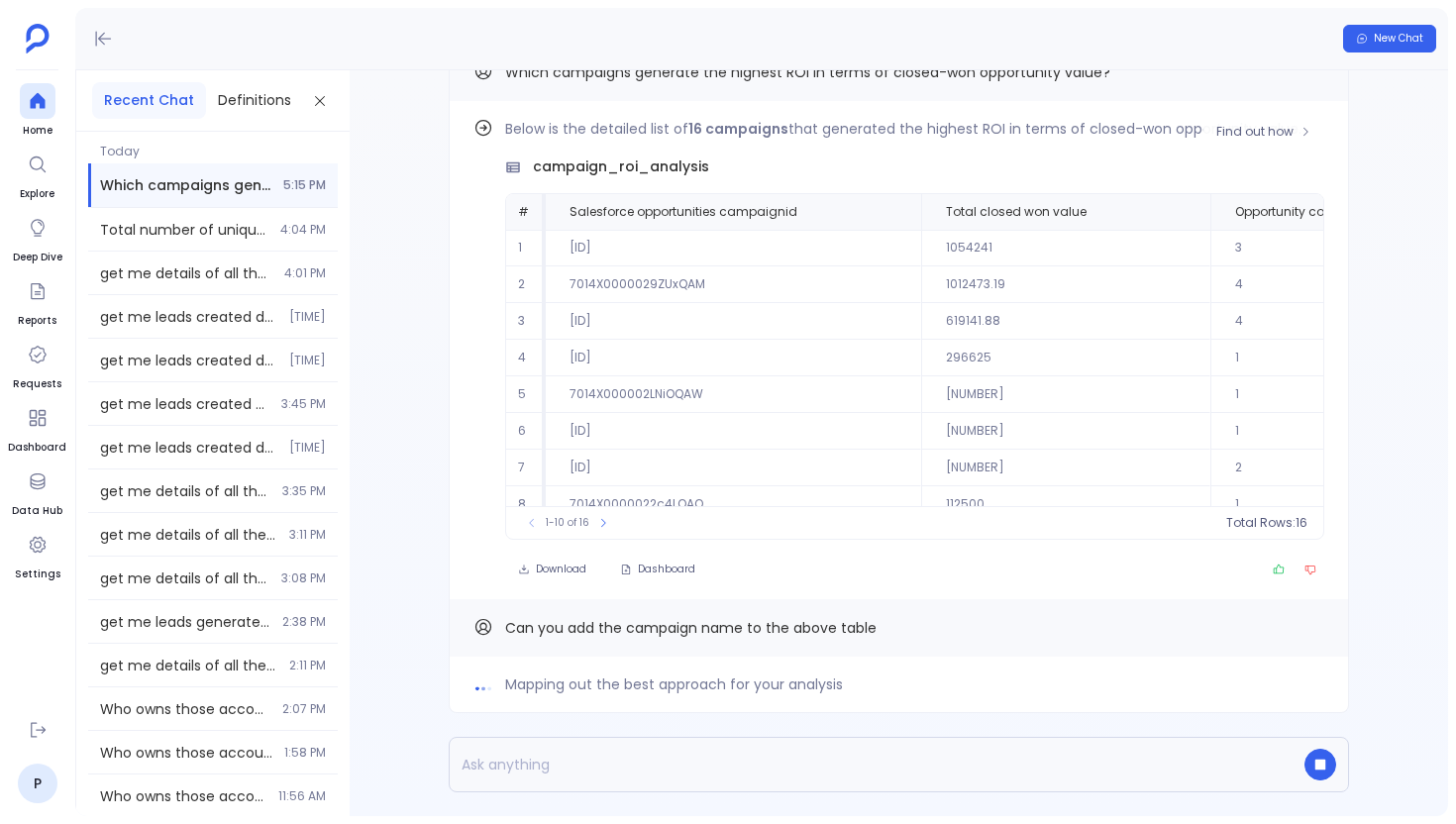 scroll, scrollTop: 22, scrollLeft: 0, axis: vertical 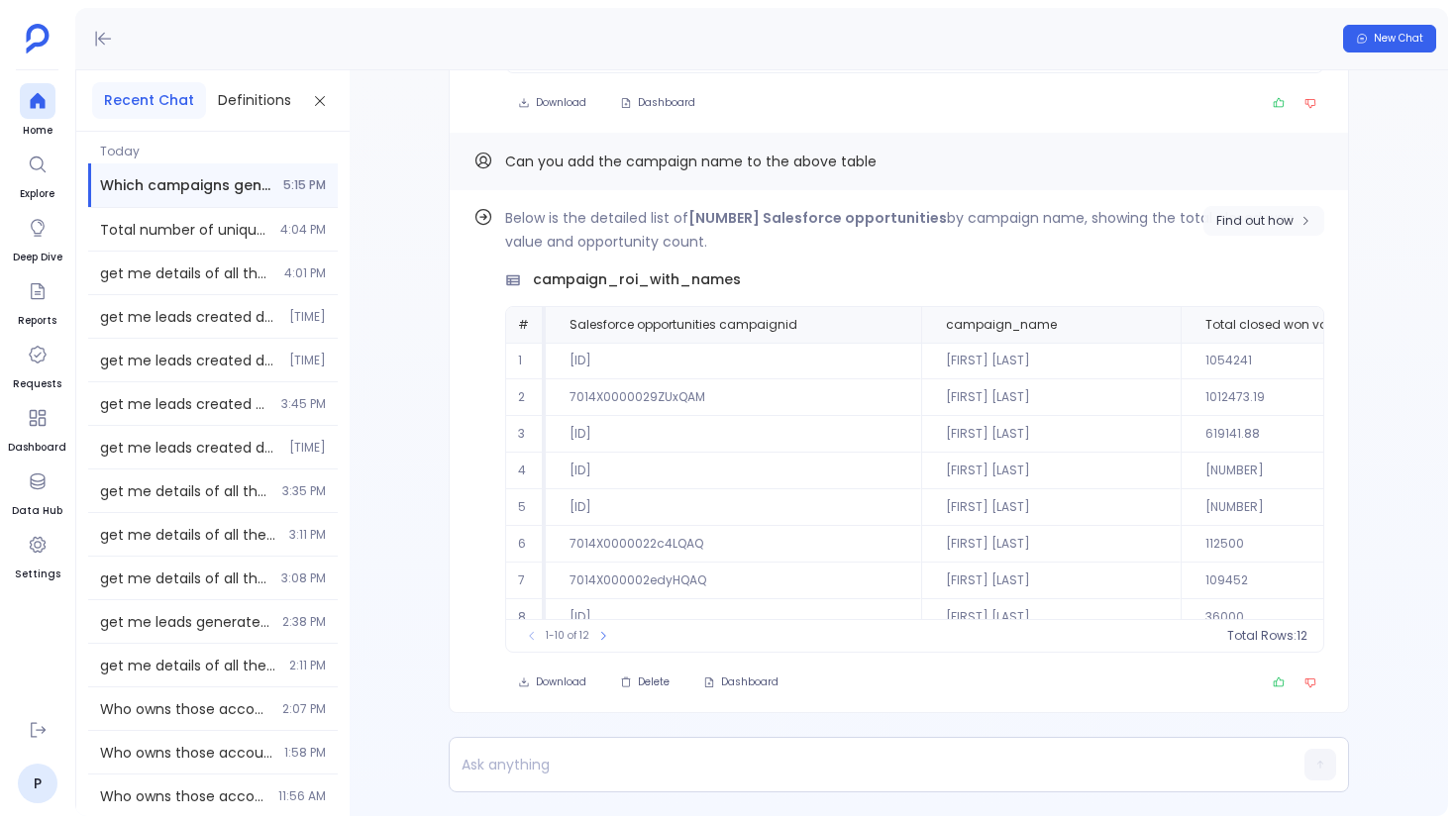 click on "Find out how" at bounding box center (1264, 221) 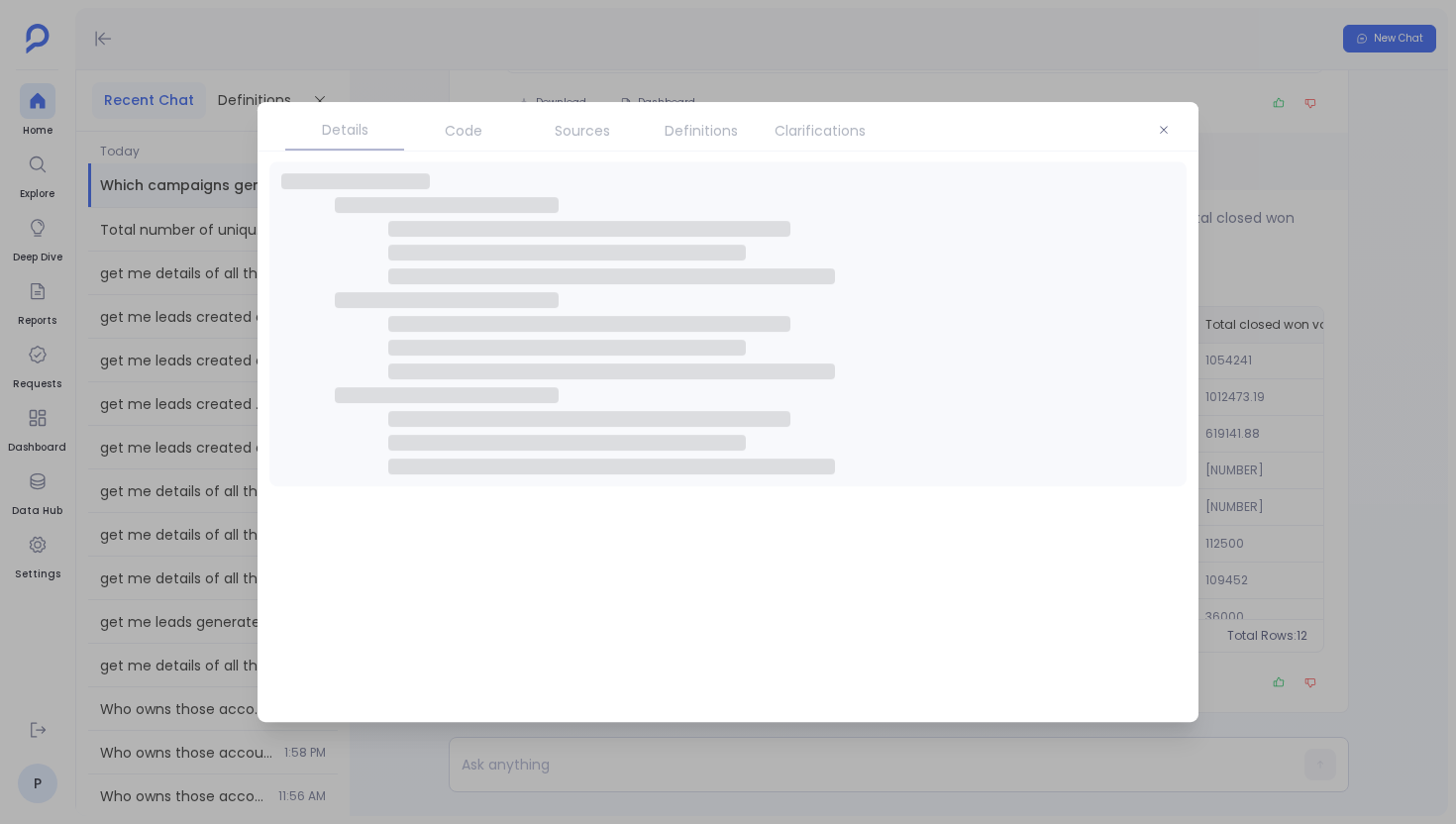 click on "Sources" at bounding box center (582, 131) 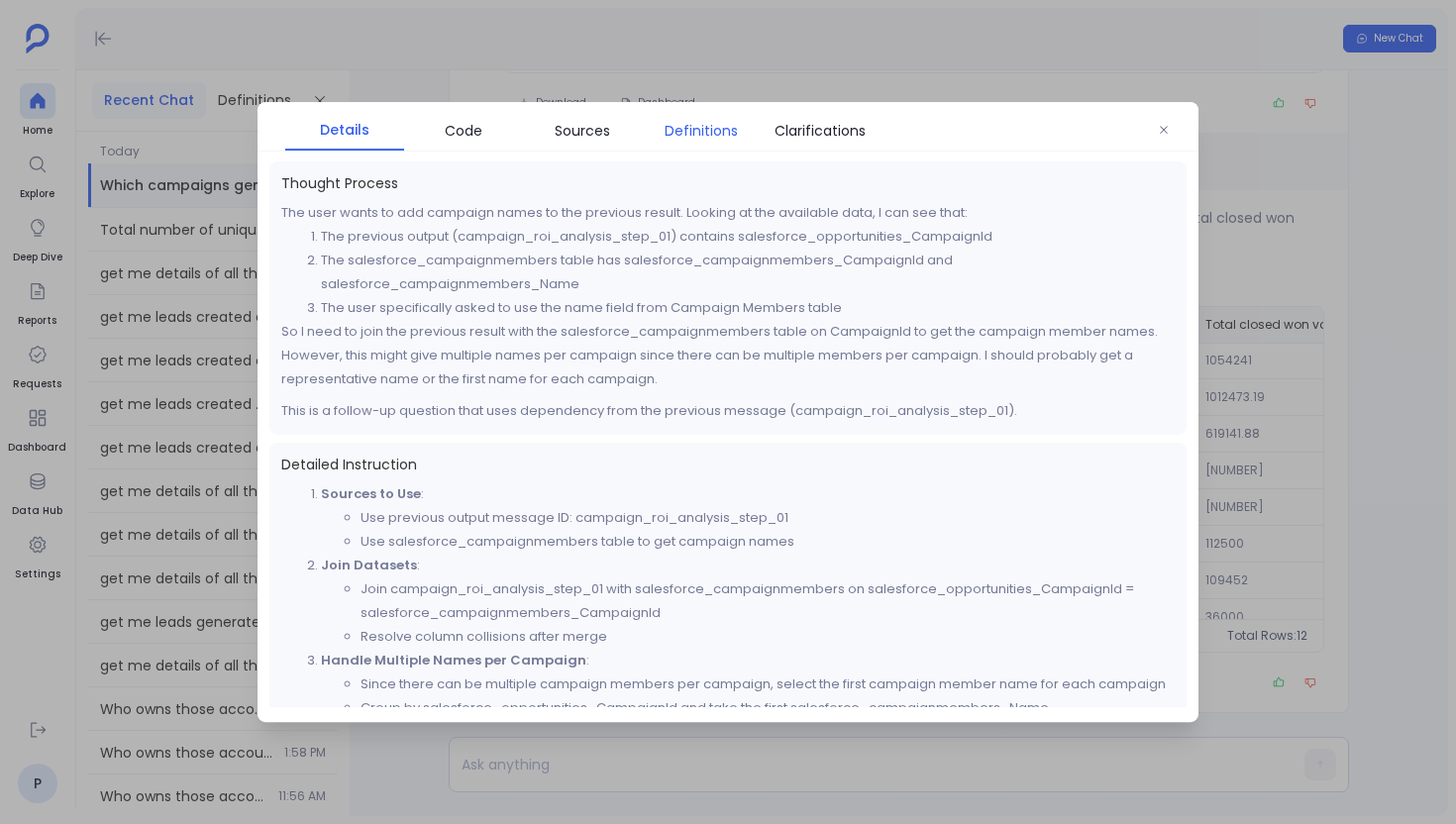 click on "Definitions" at bounding box center (701, 131) 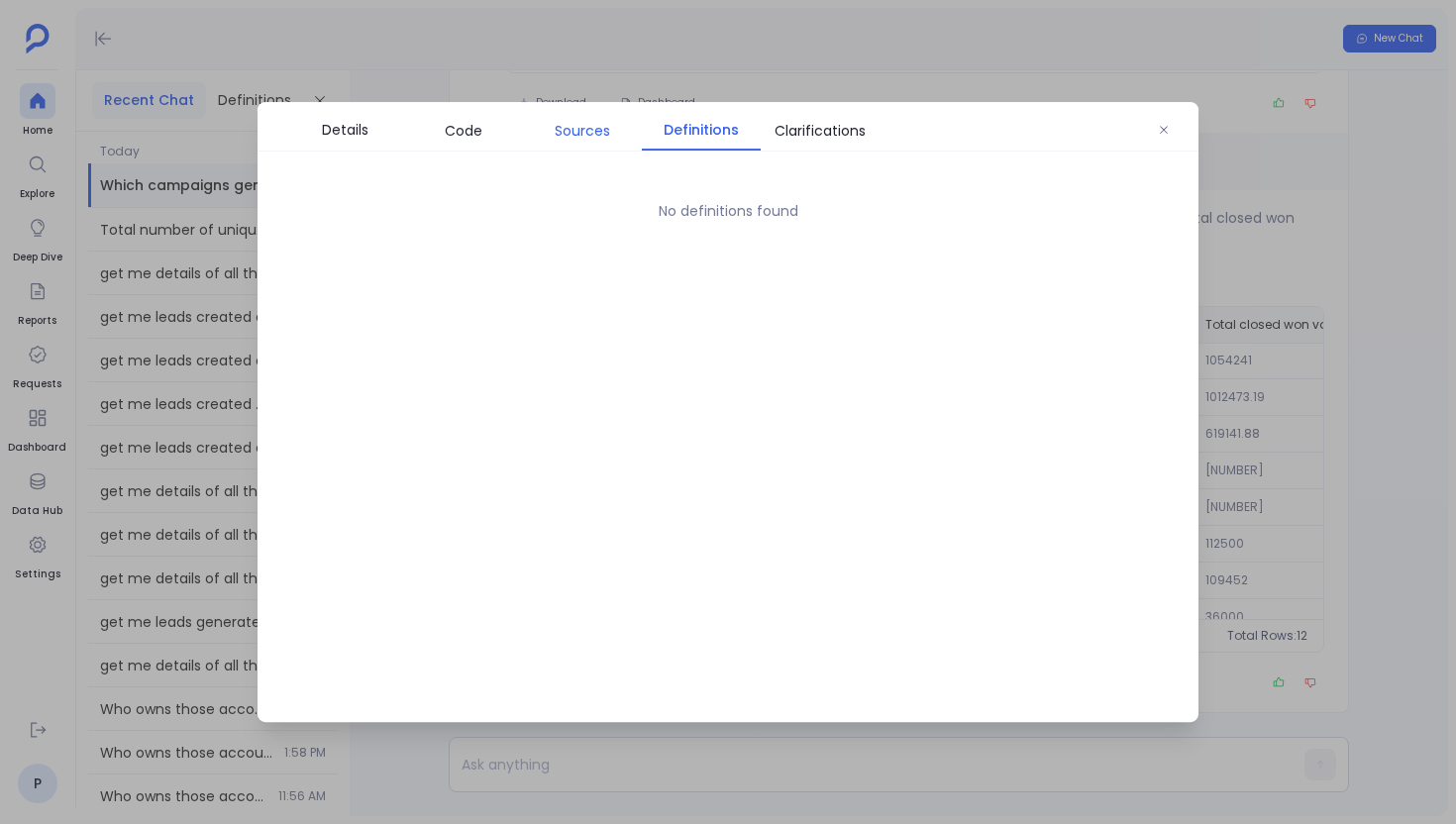 click on "Sources" at bounding box center (582, 131) 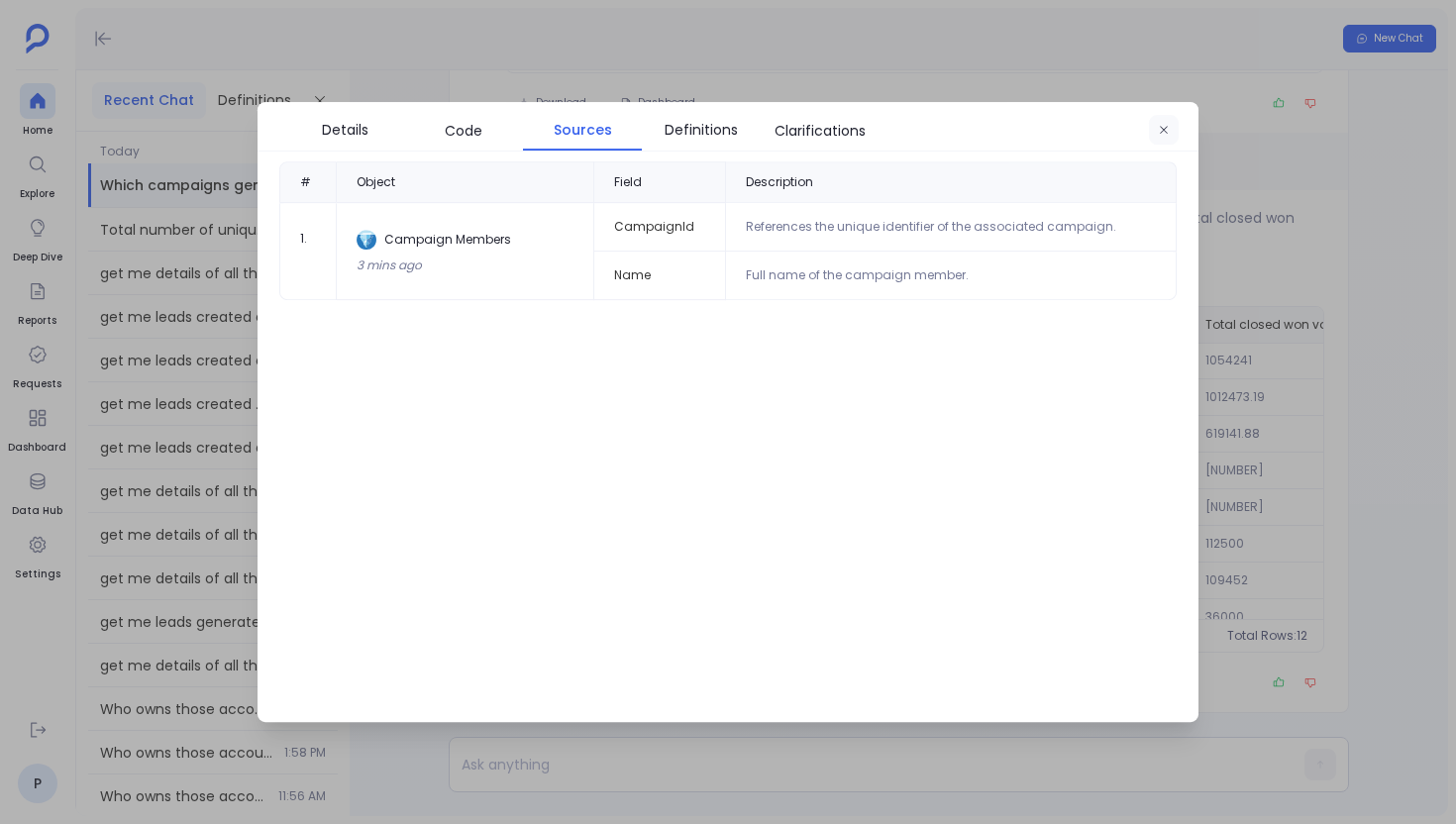 click at bounding box center (1164, 131) 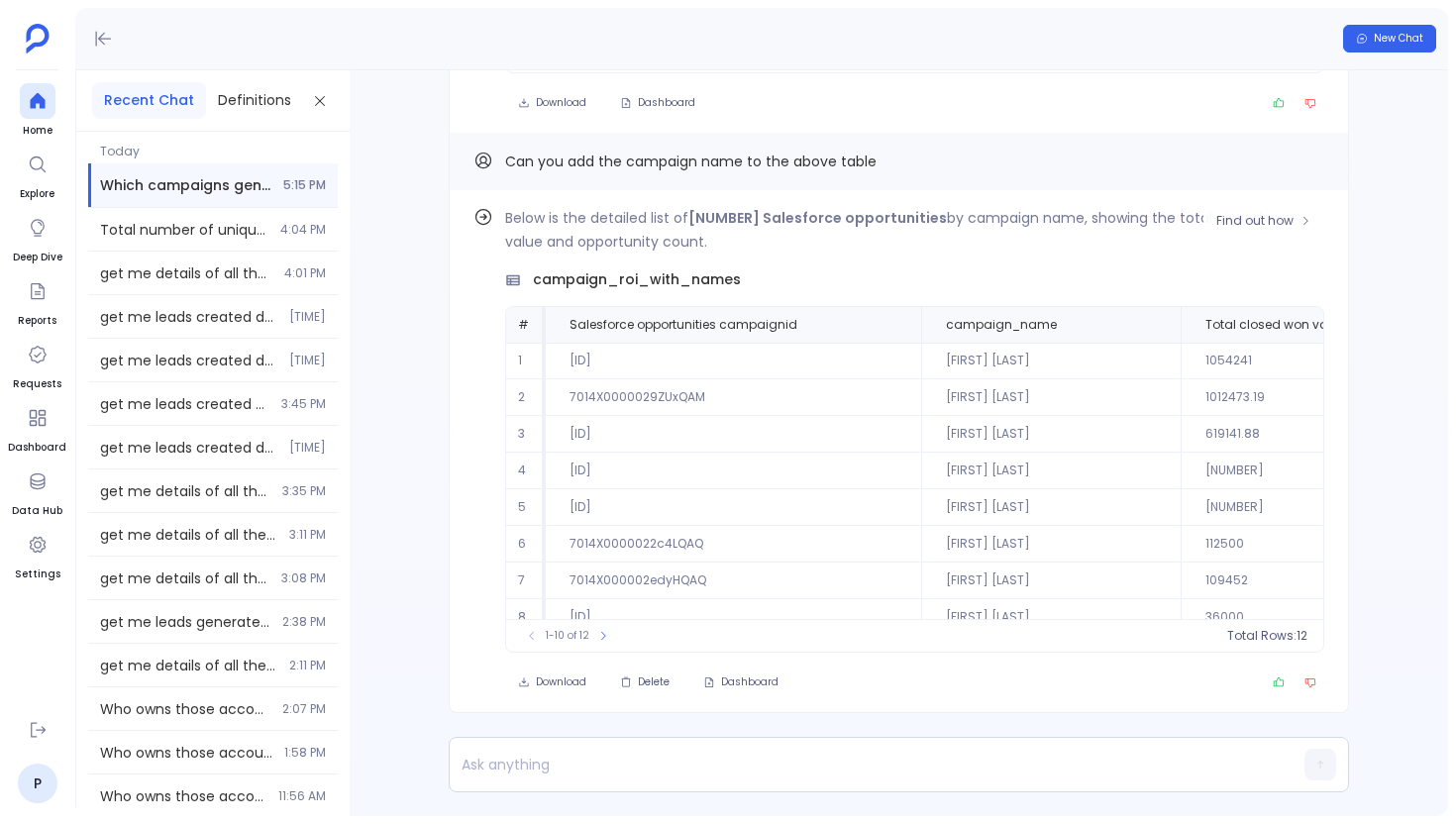 scroll, scrollTop: 95, scrollLeft: 0, axis: vertical 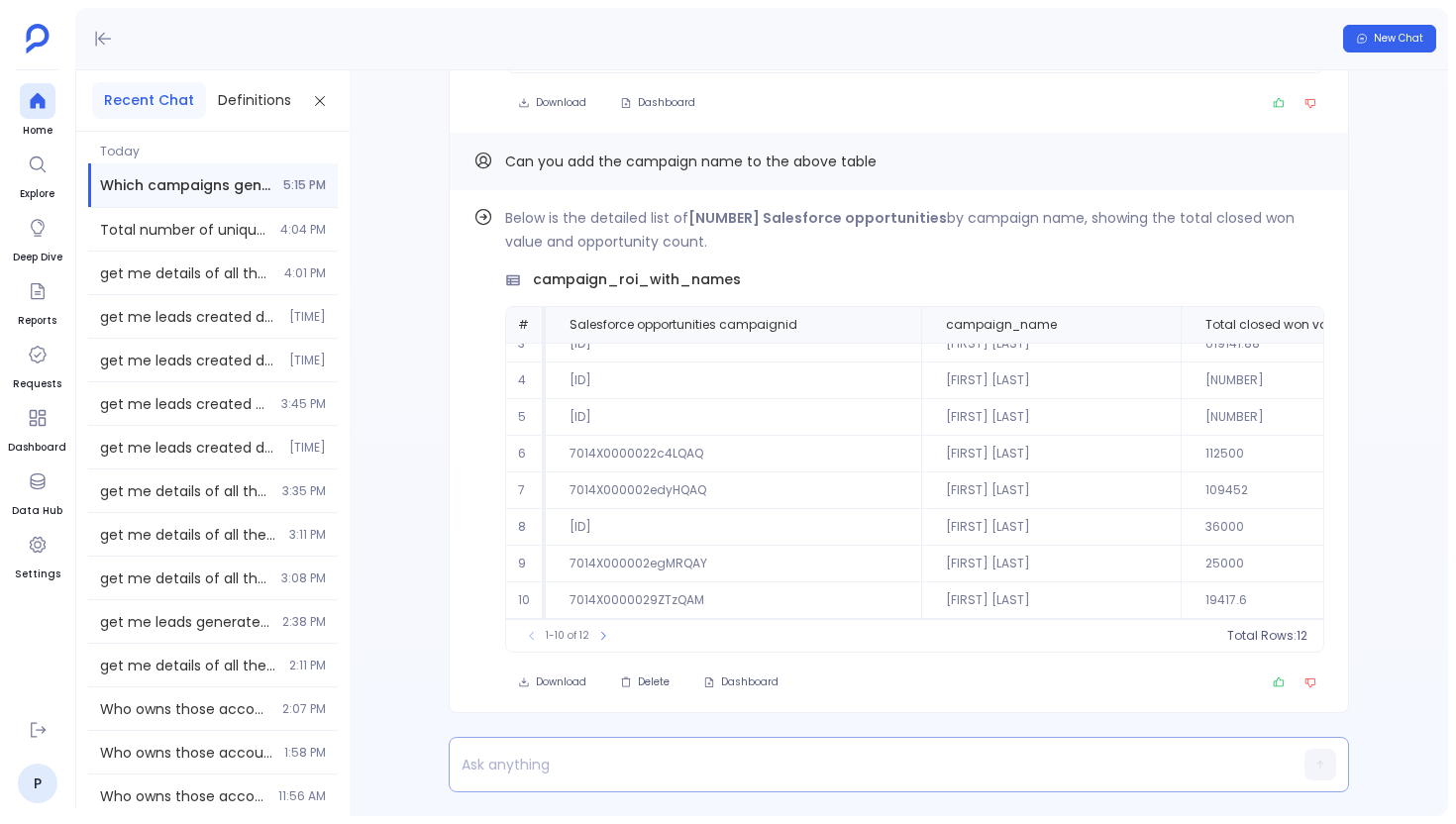 click at bounding box center [861, 765] 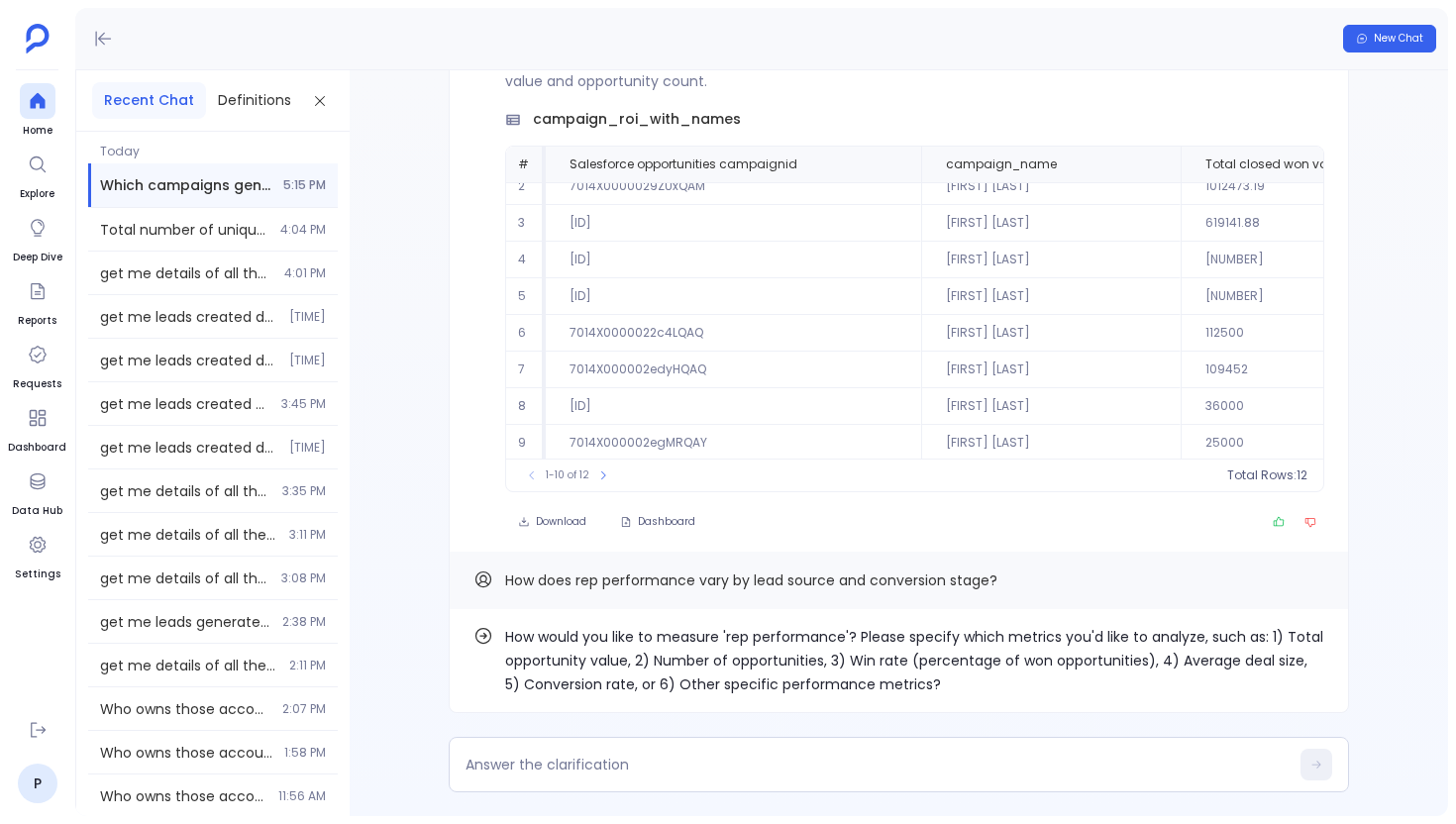 scroll, scrollTop: 95, scrollLeft: 0, axis: vertical 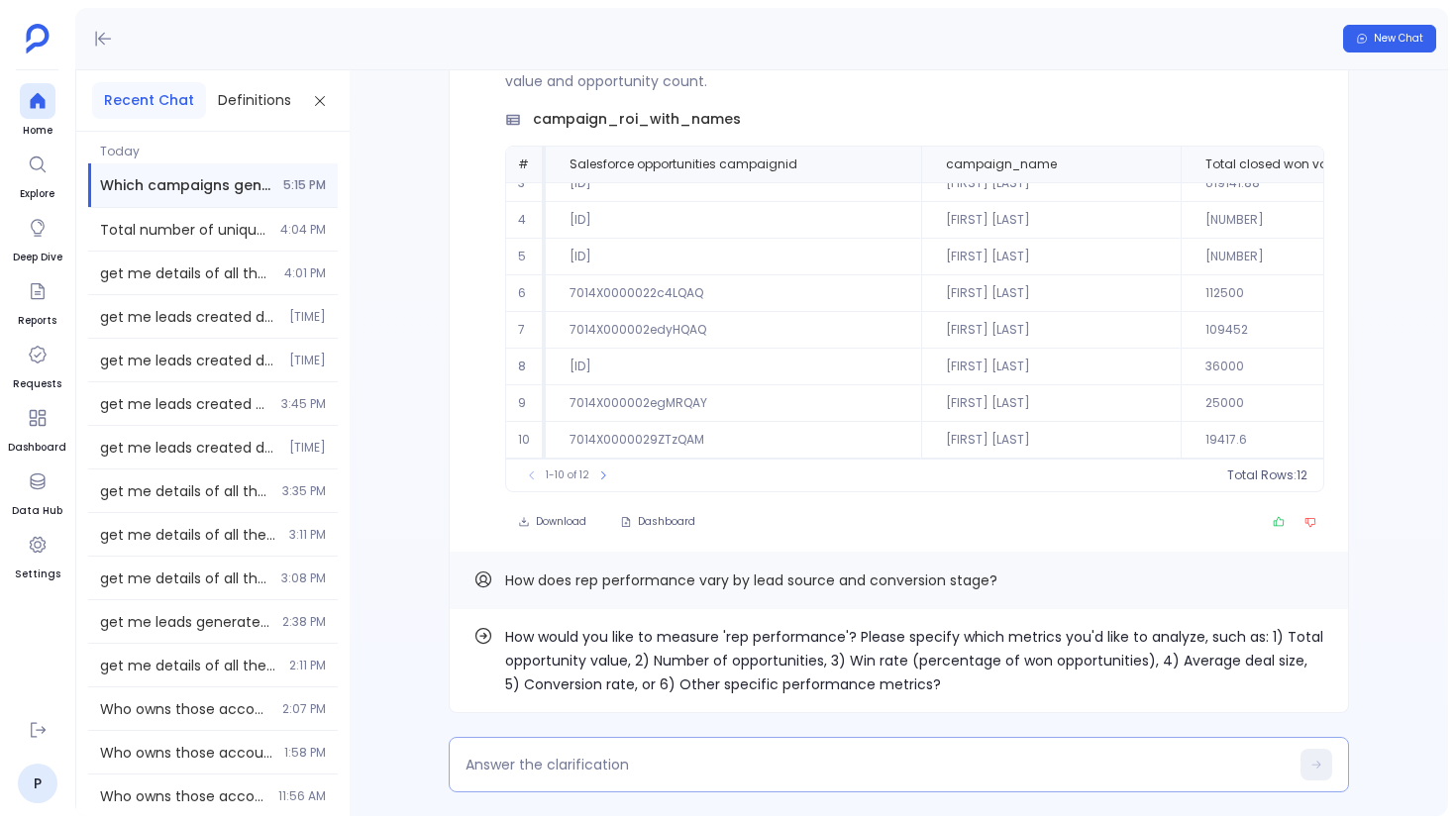 click at bounding box center [877, 765] 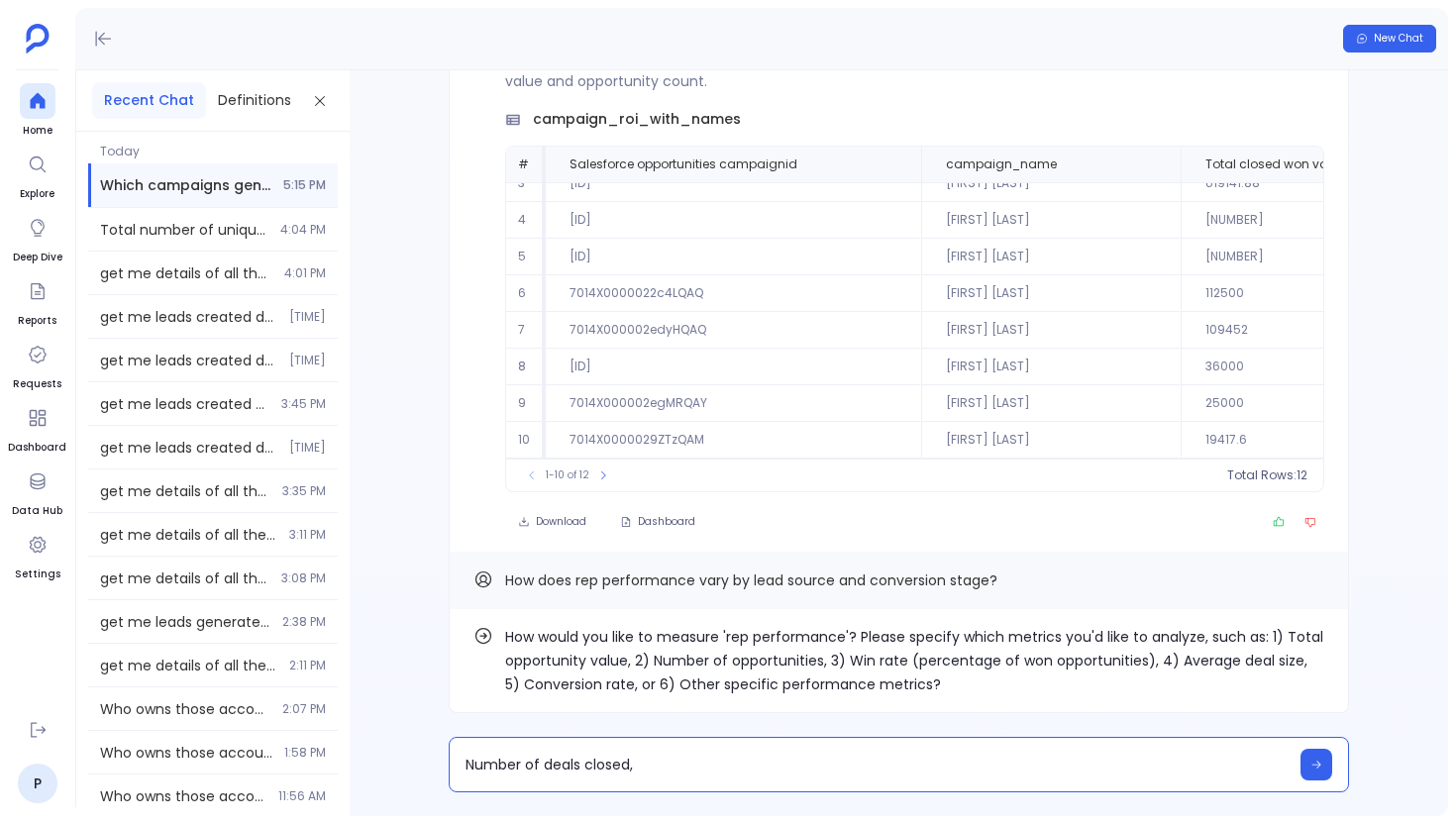 type on "Number of deals closed" 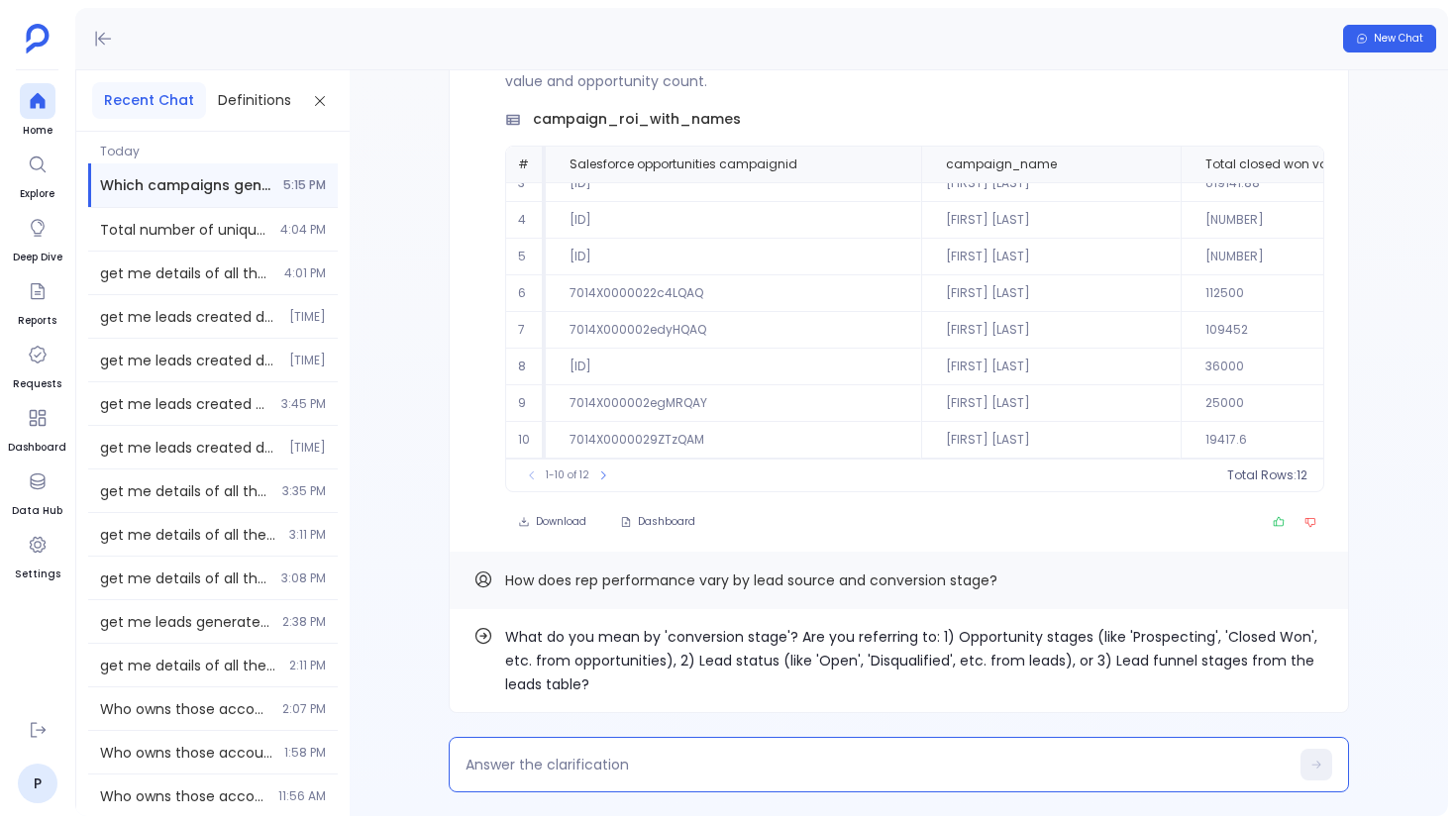click at bounding box center (877, 765) 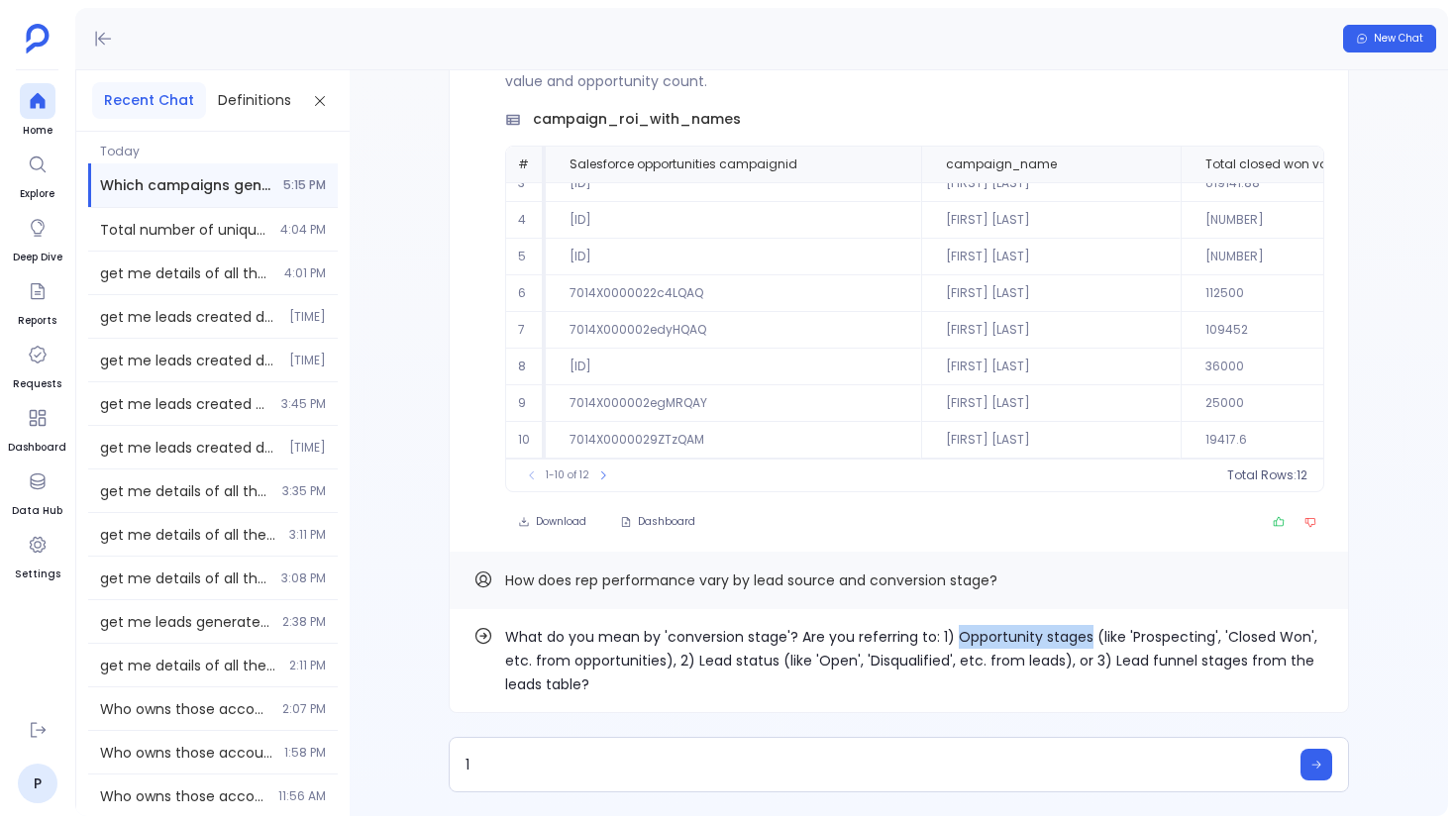 drag, startPoint x: 953, startPoint y: 634, endPoint x: 1083, endPoint y: 643, distance: 130.31117 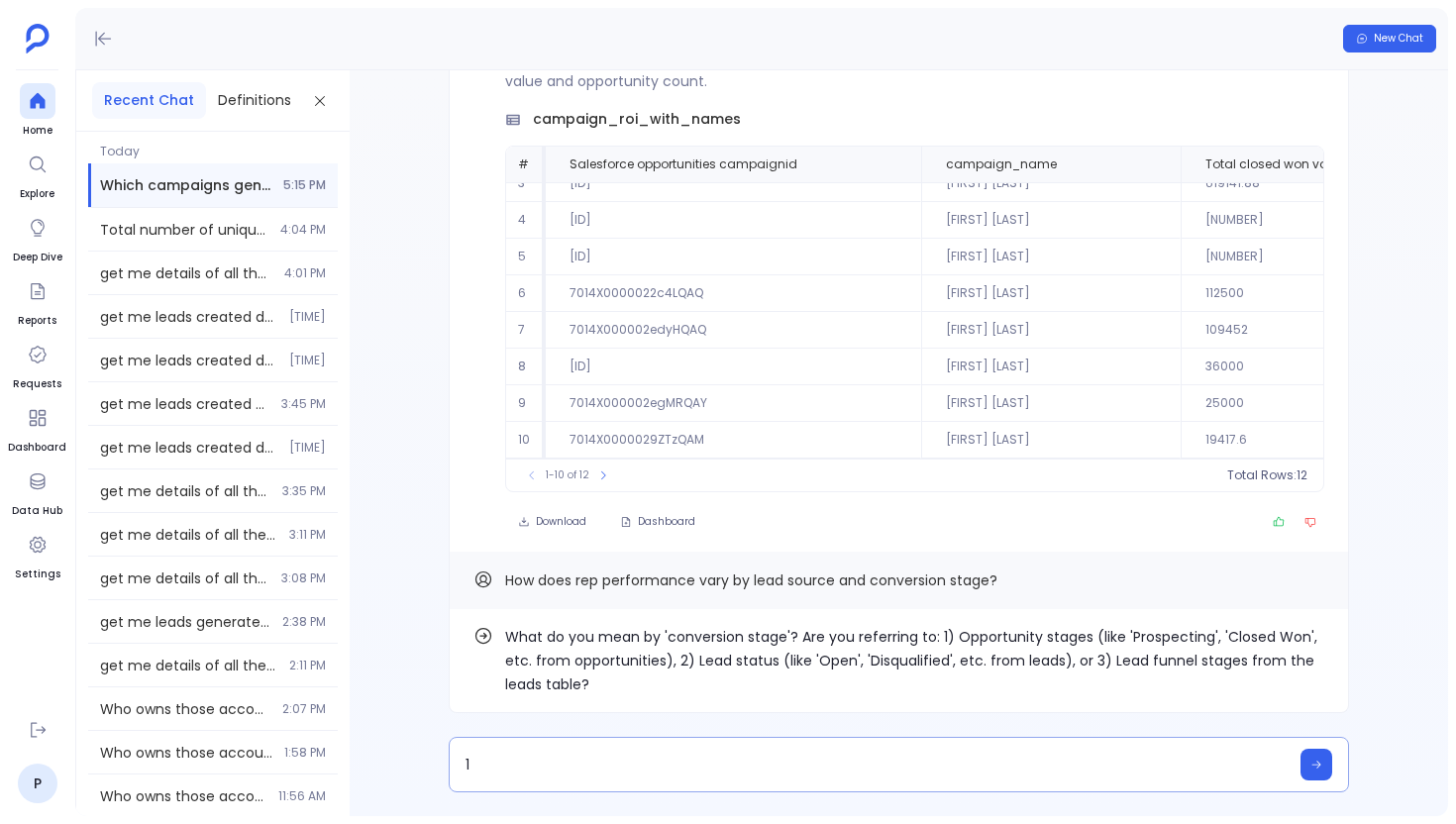 click on "1" at bounding box center [898, 765] 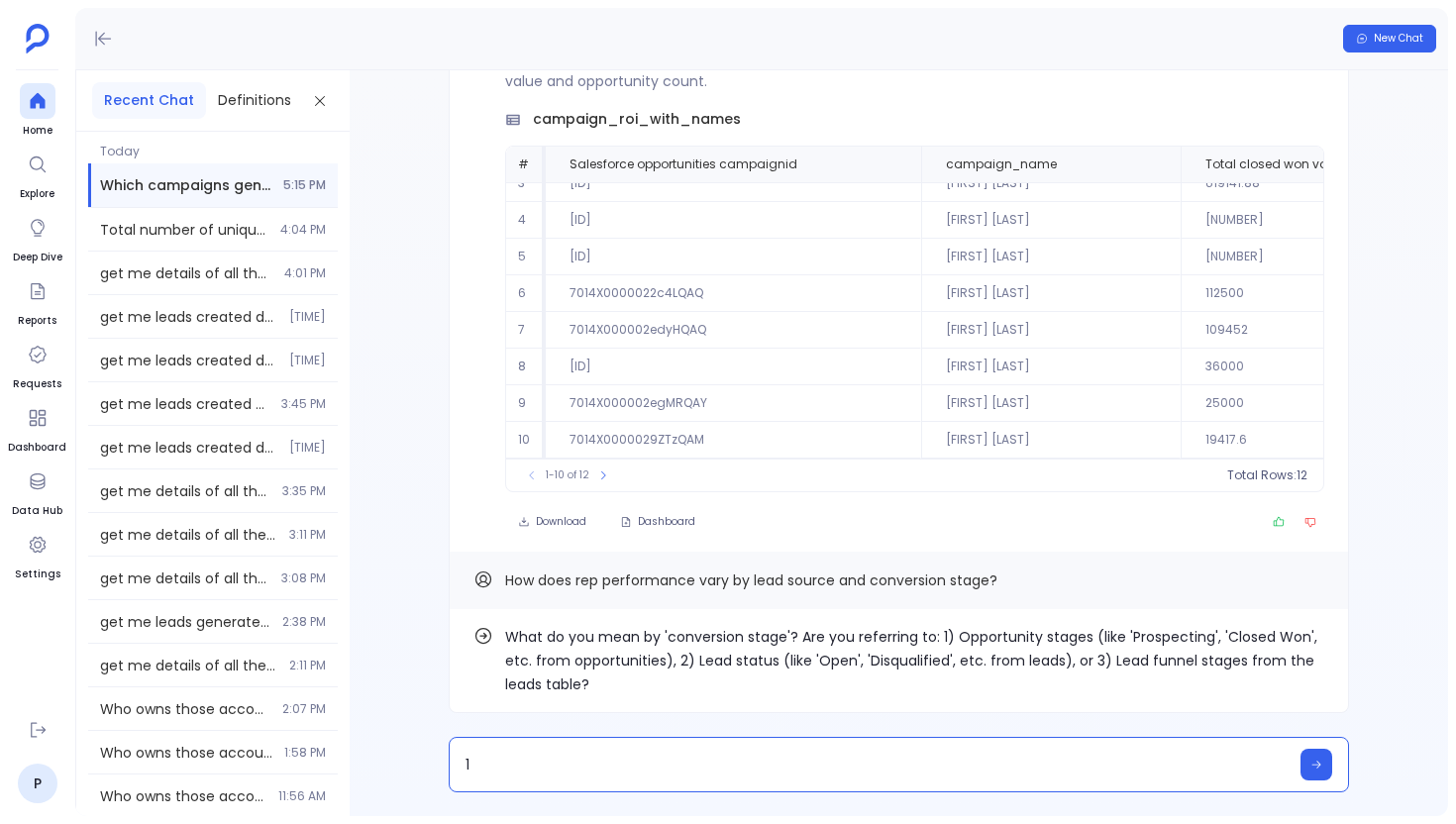 type on "[NUMBER] Opportunity stages" 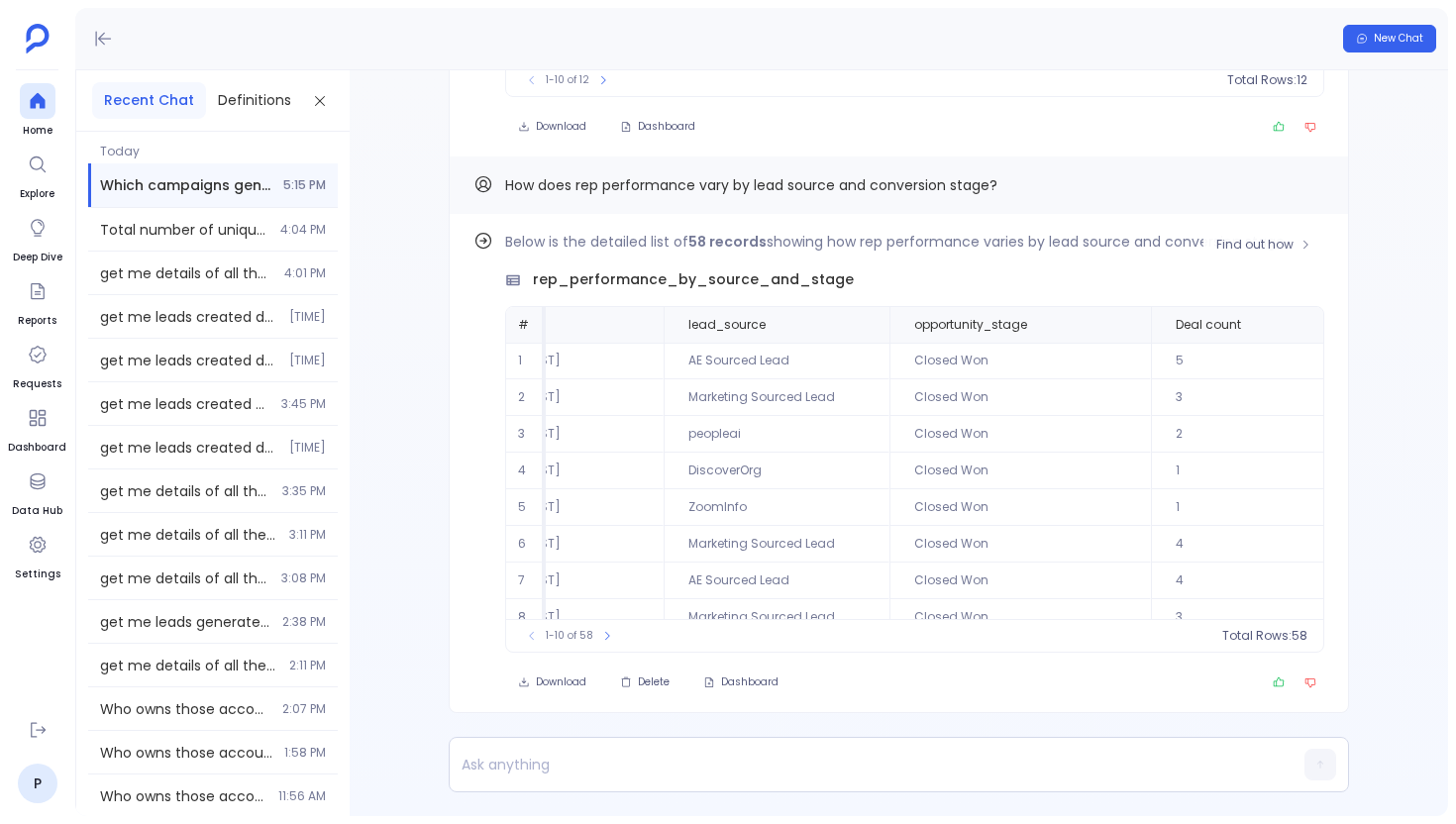 scroll, scrollTop: 0, scrollLeft: 141, axis: horizontal 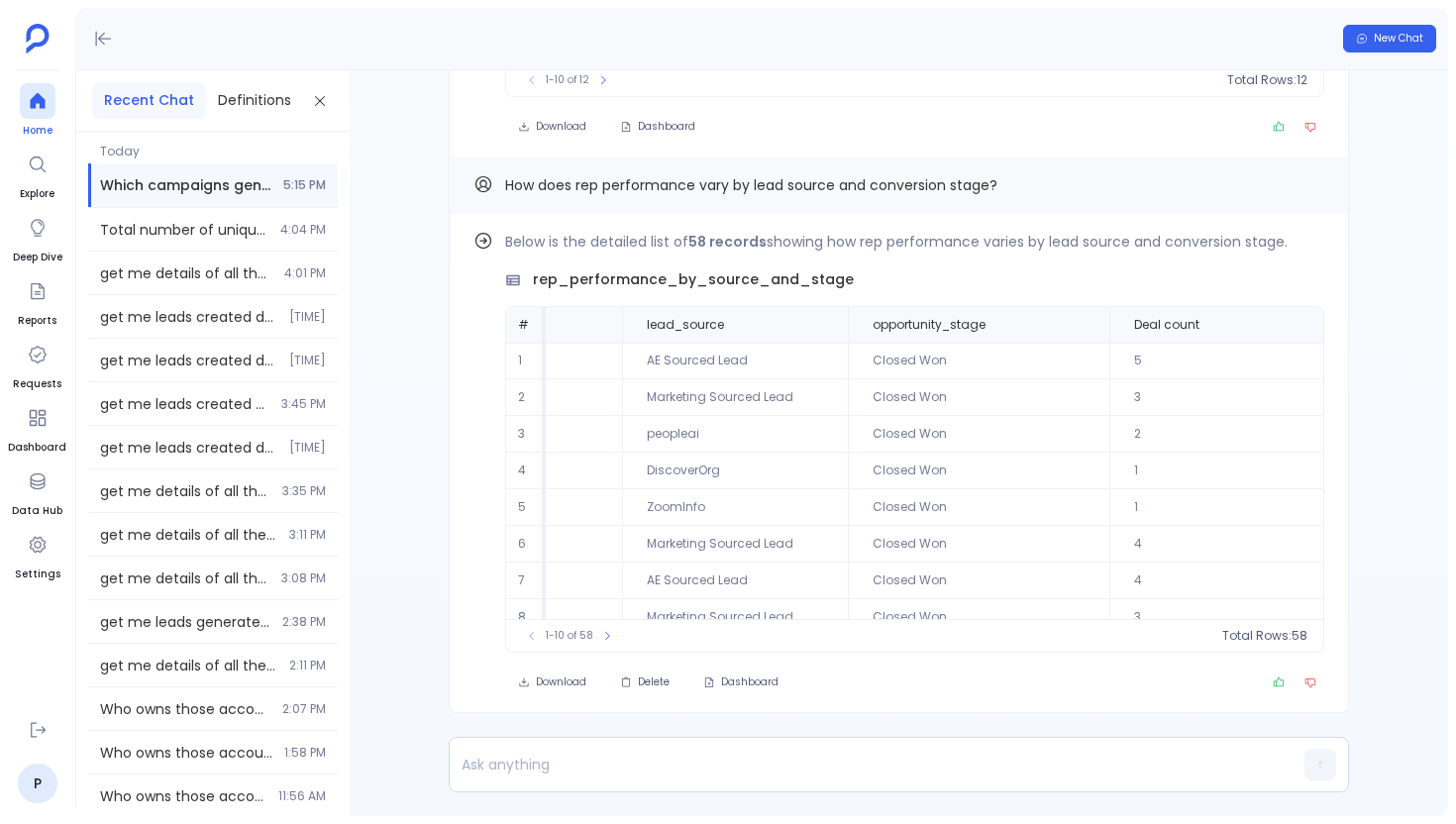 click at bounding box center [38, 101] 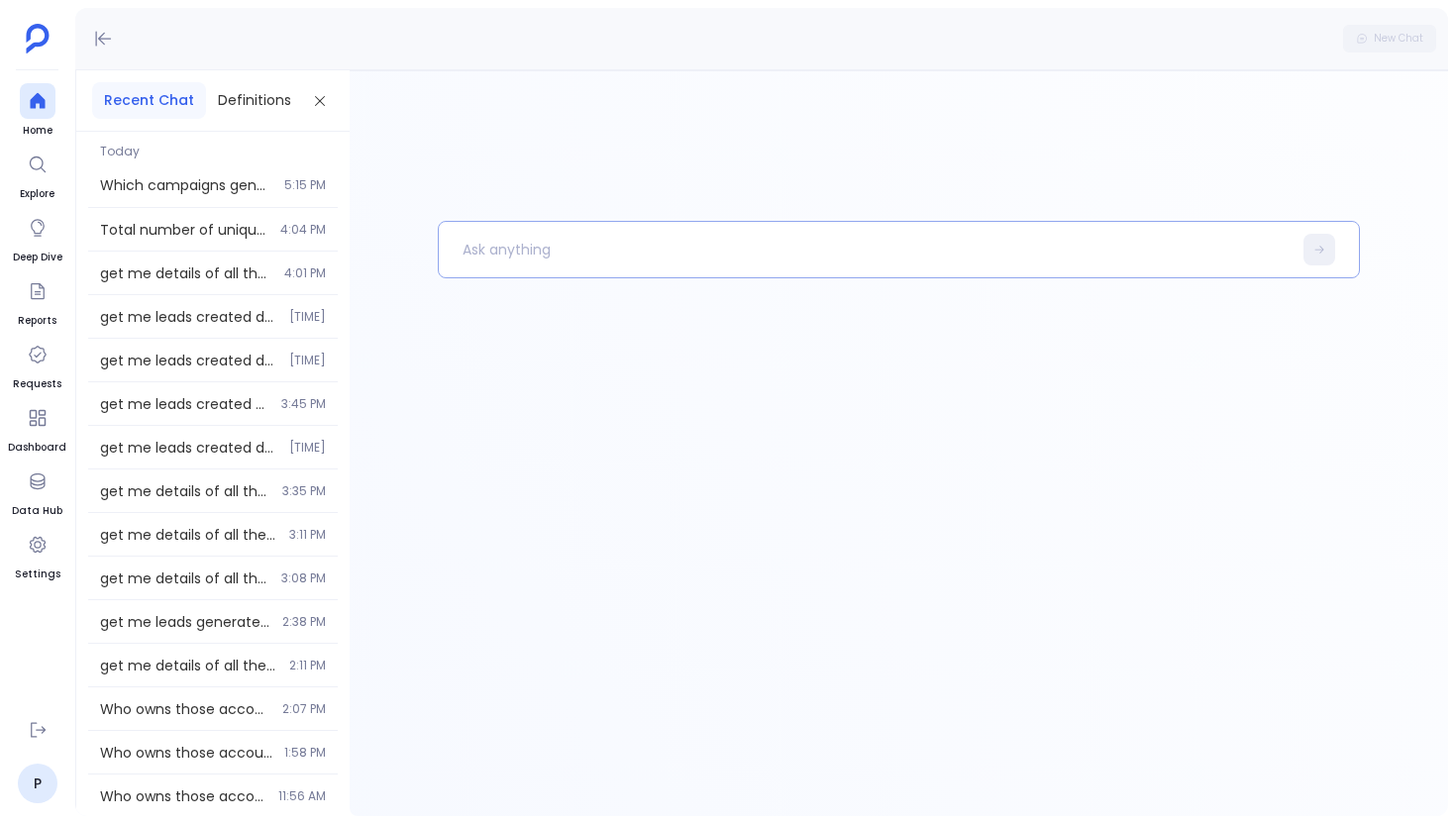 click at bounding box center (865, 250) 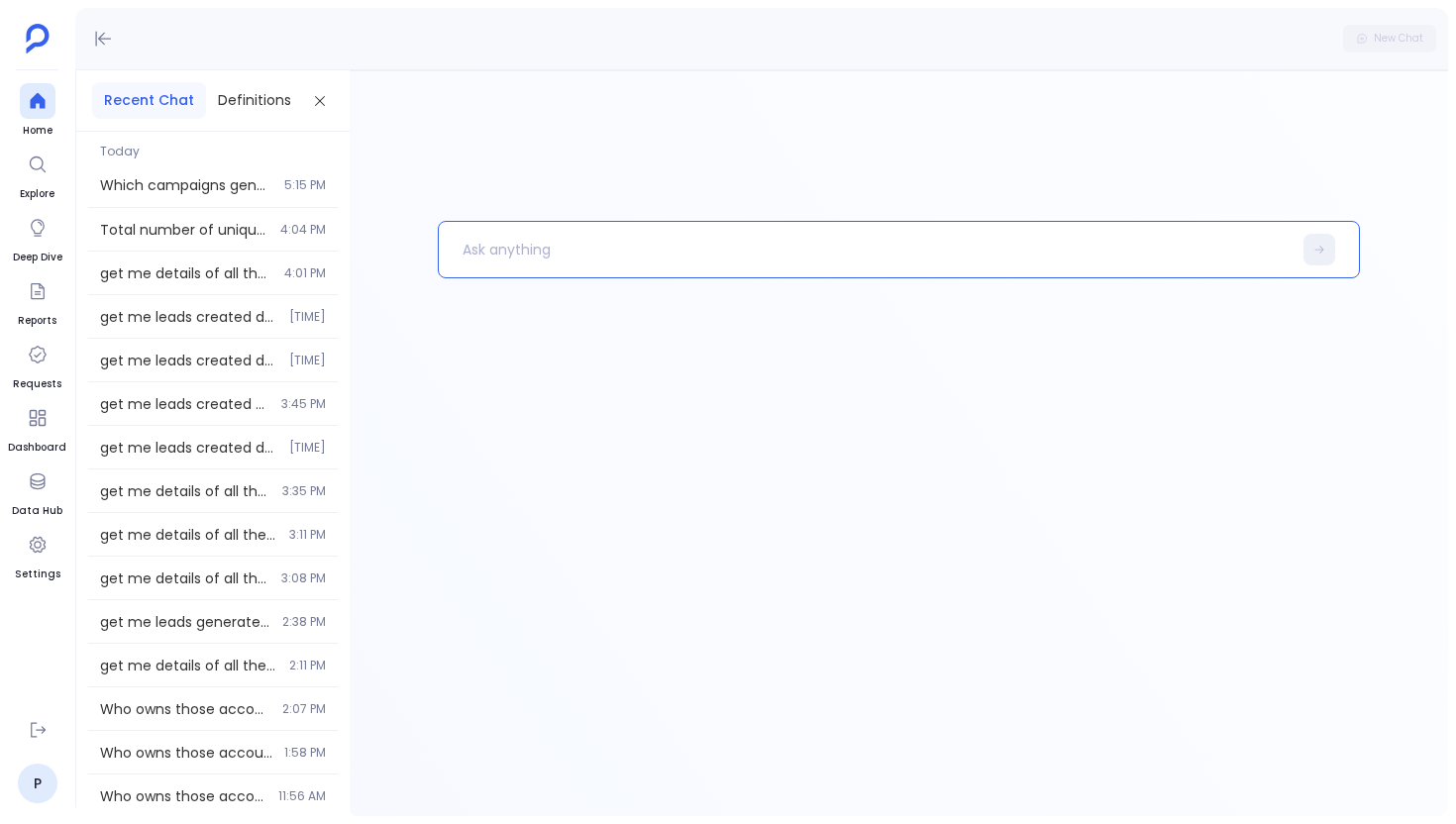 type 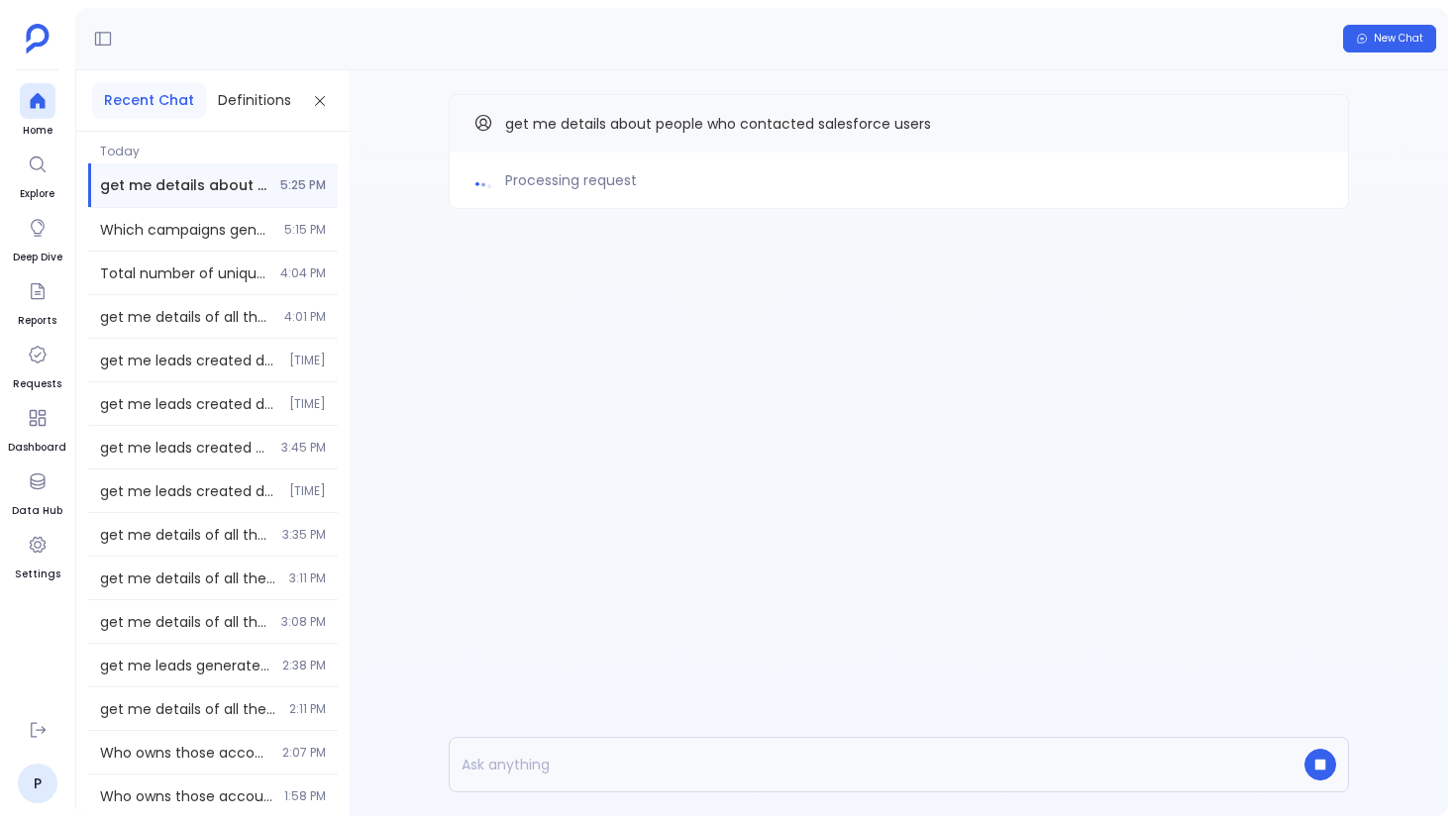 click on "Processing request get me details about people who contacted salesforce users" at bounding box center (898, 191) 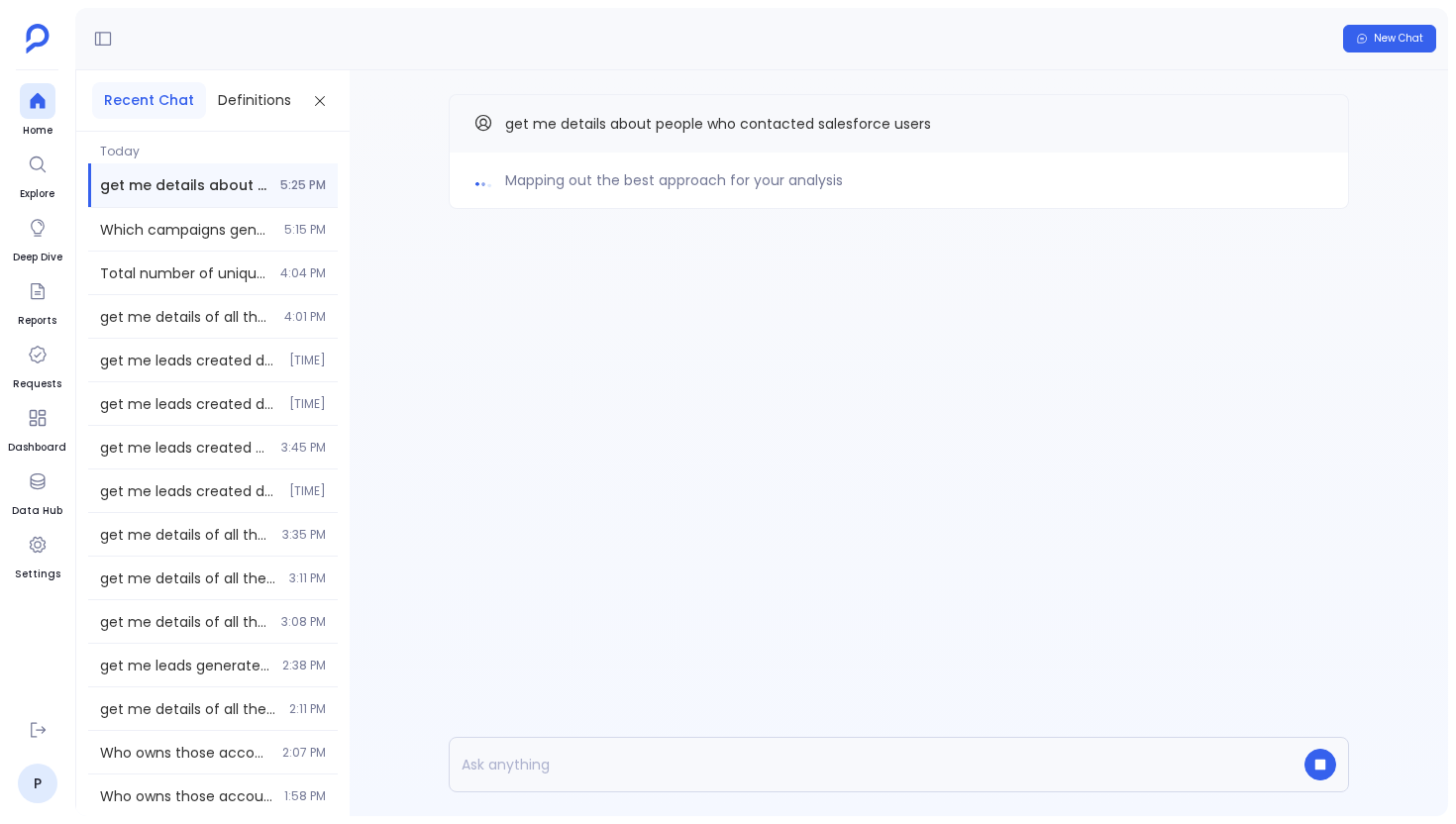 click on "Mapping out the best approach for your analysis get me details about people who contacted salesforce users" at bounding box center [898, 191] 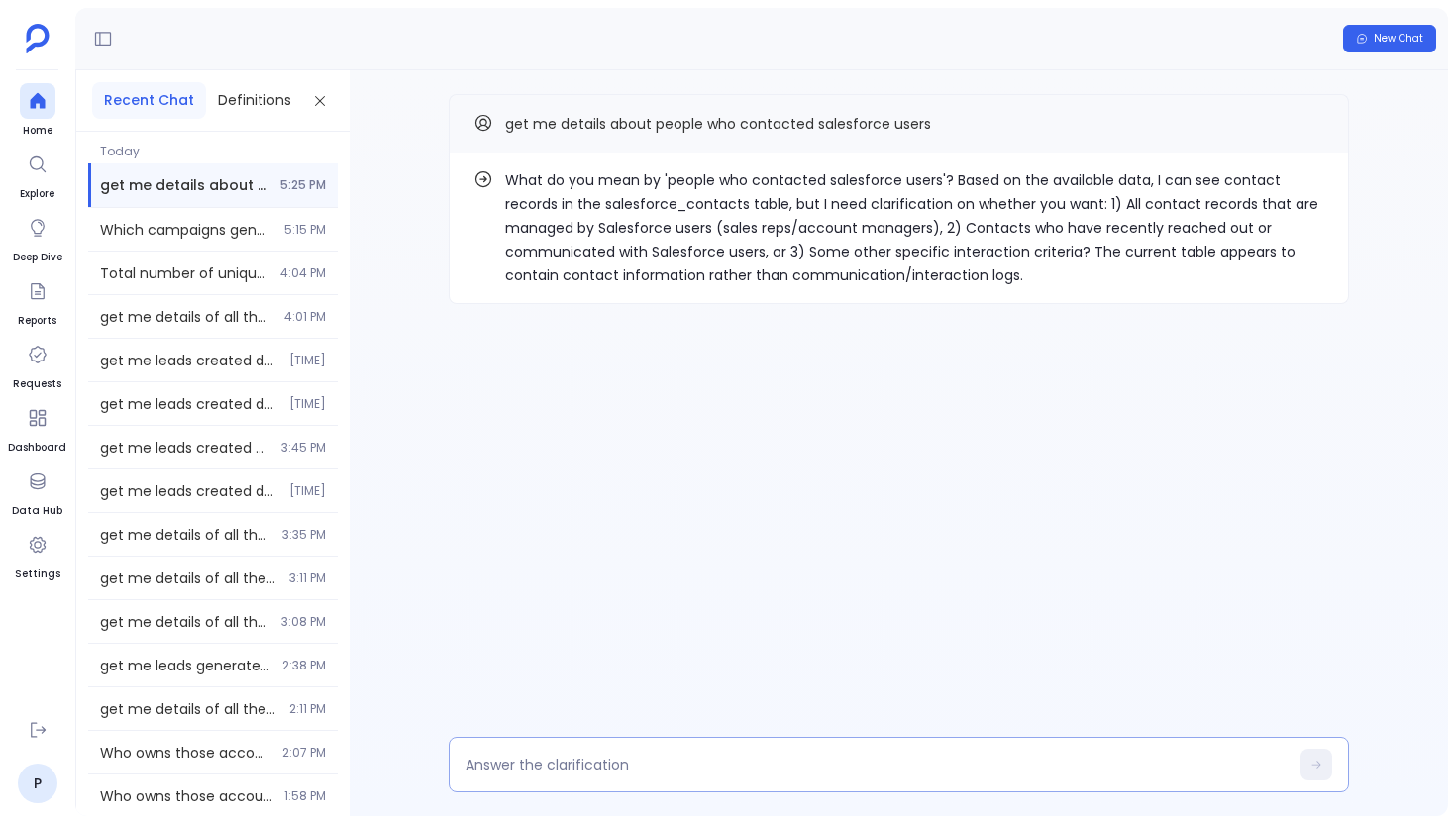 click at bounding box center (877, 765) 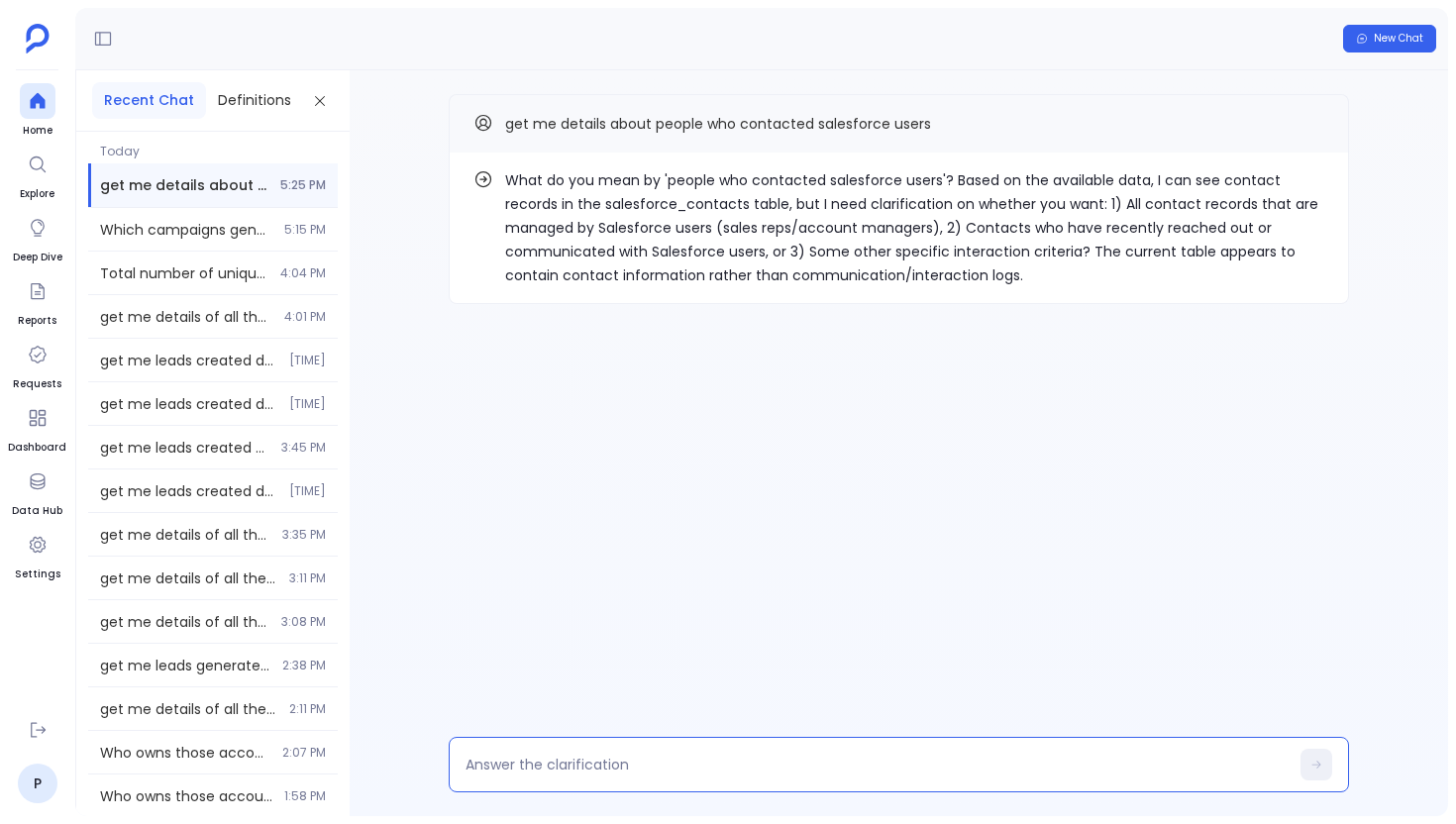 type on "1" 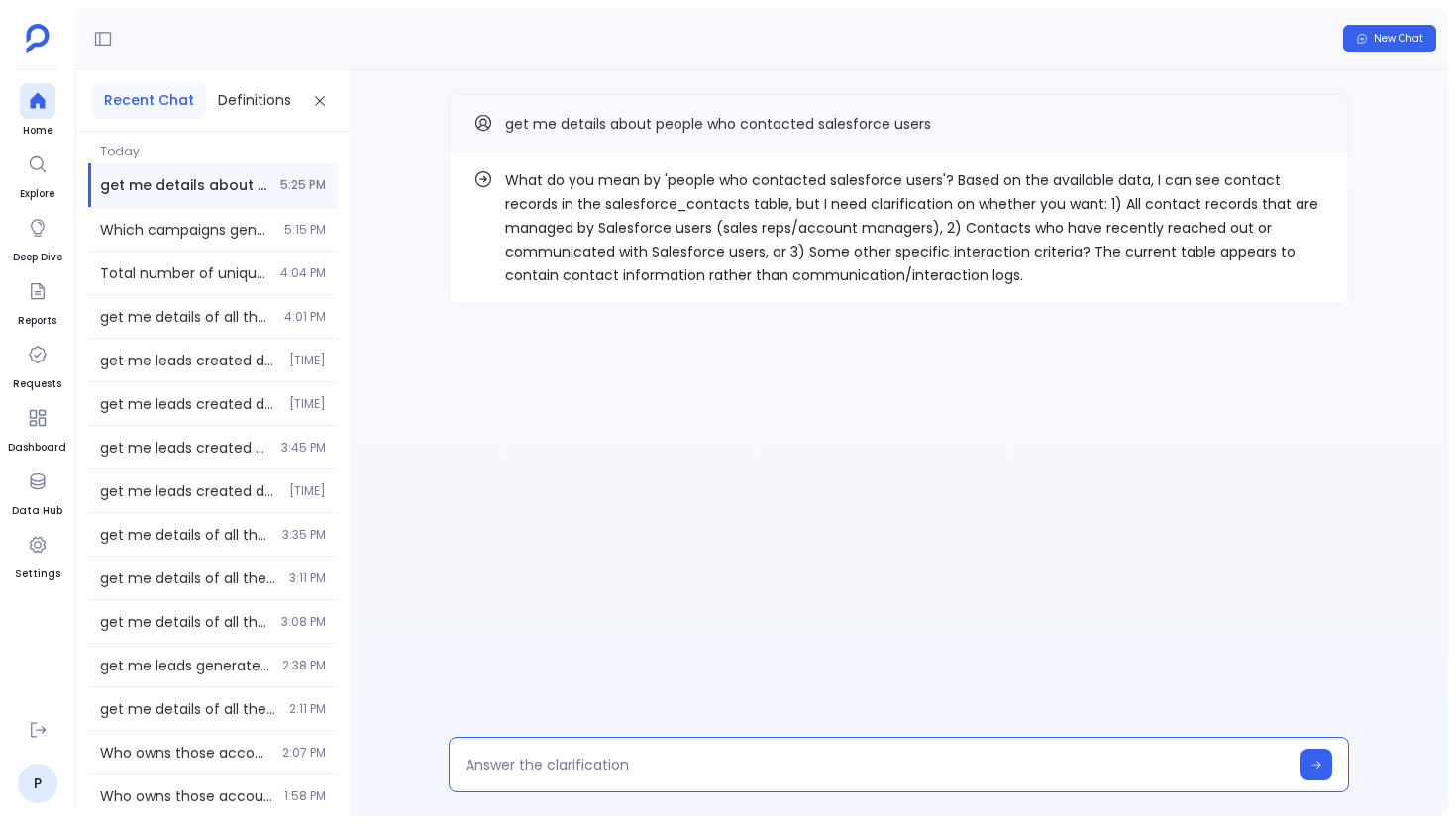 type on "2" 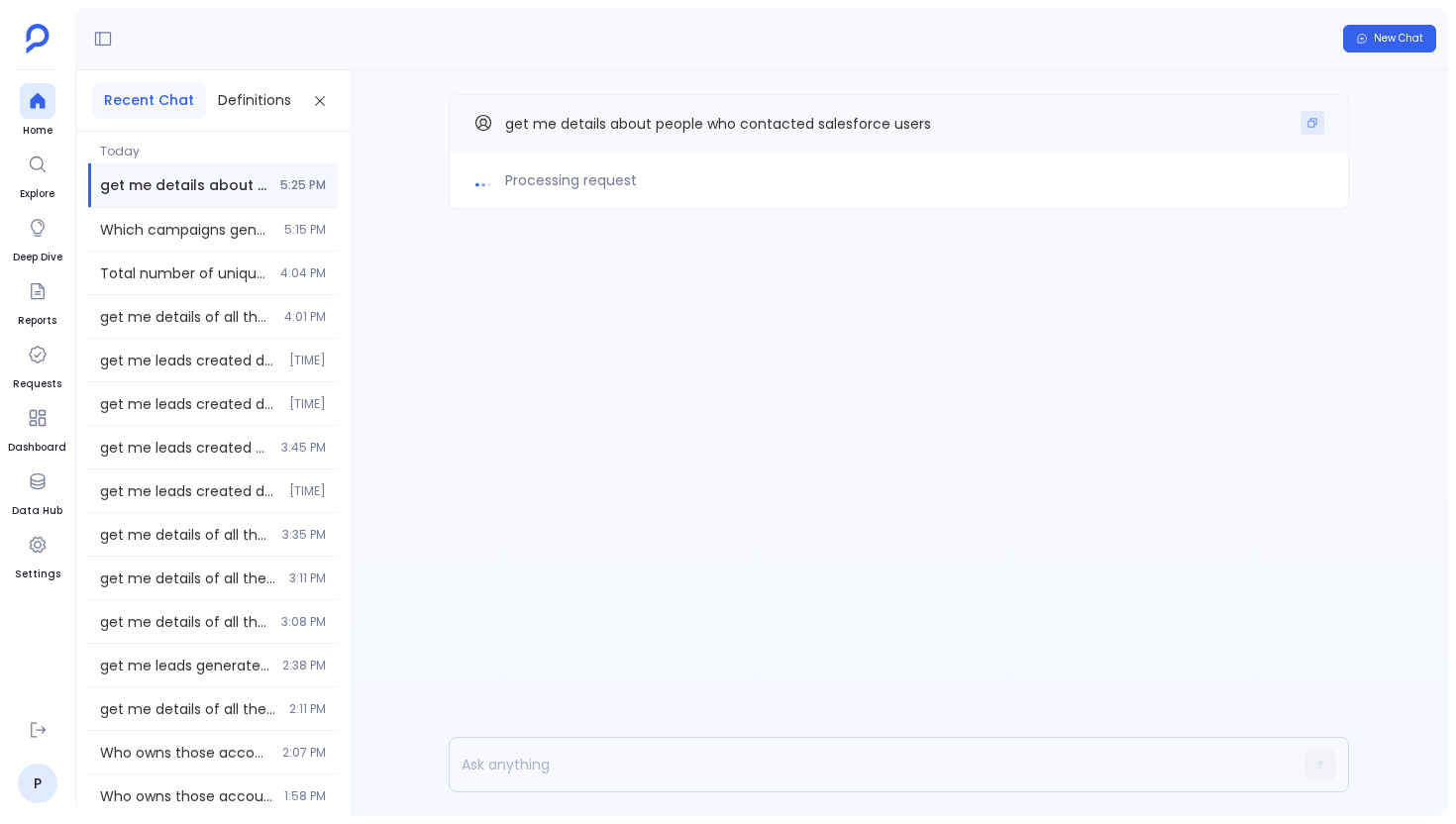click at bounding box center [1312, 123] 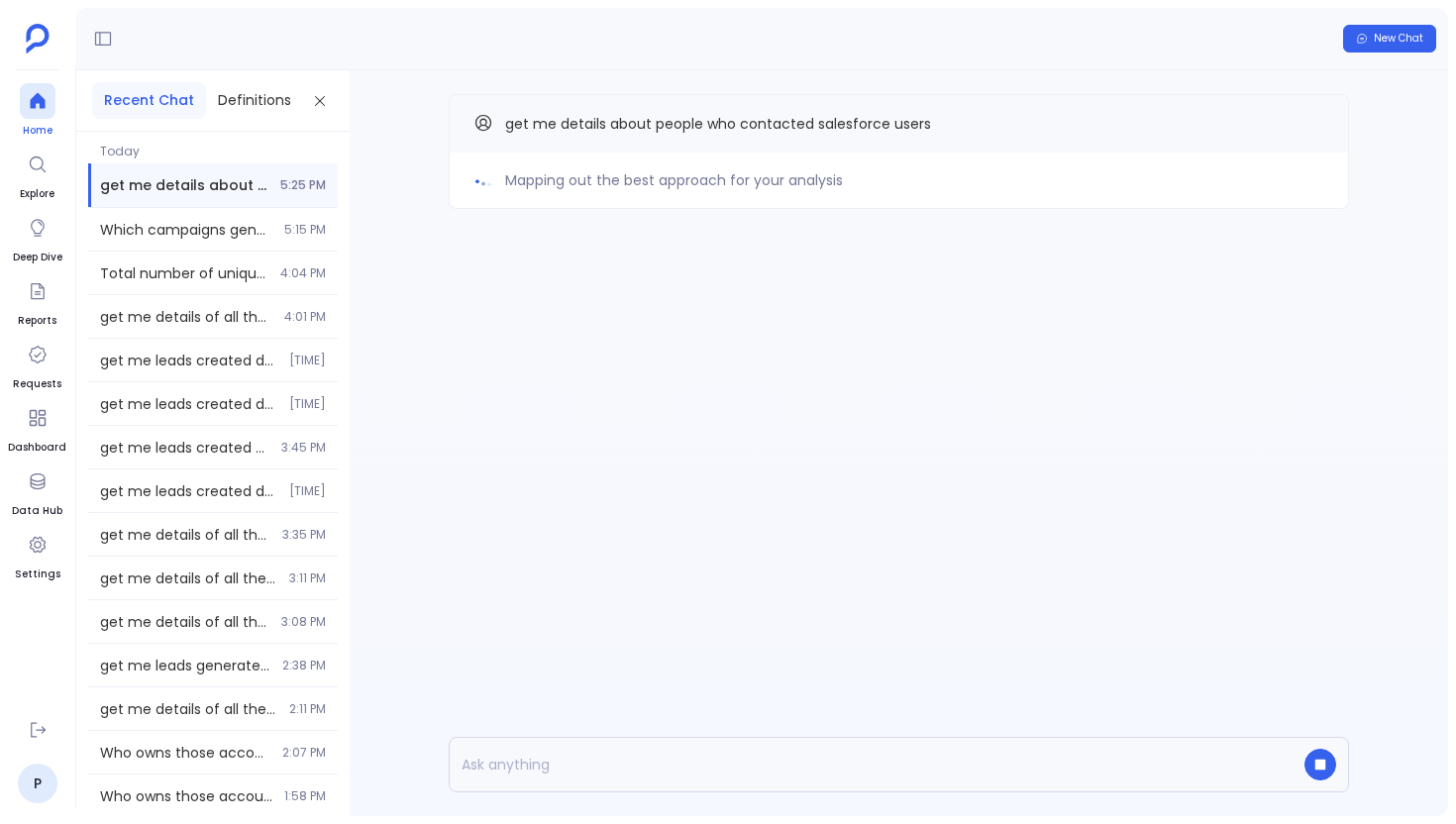 click at bounding box center [38, 101] 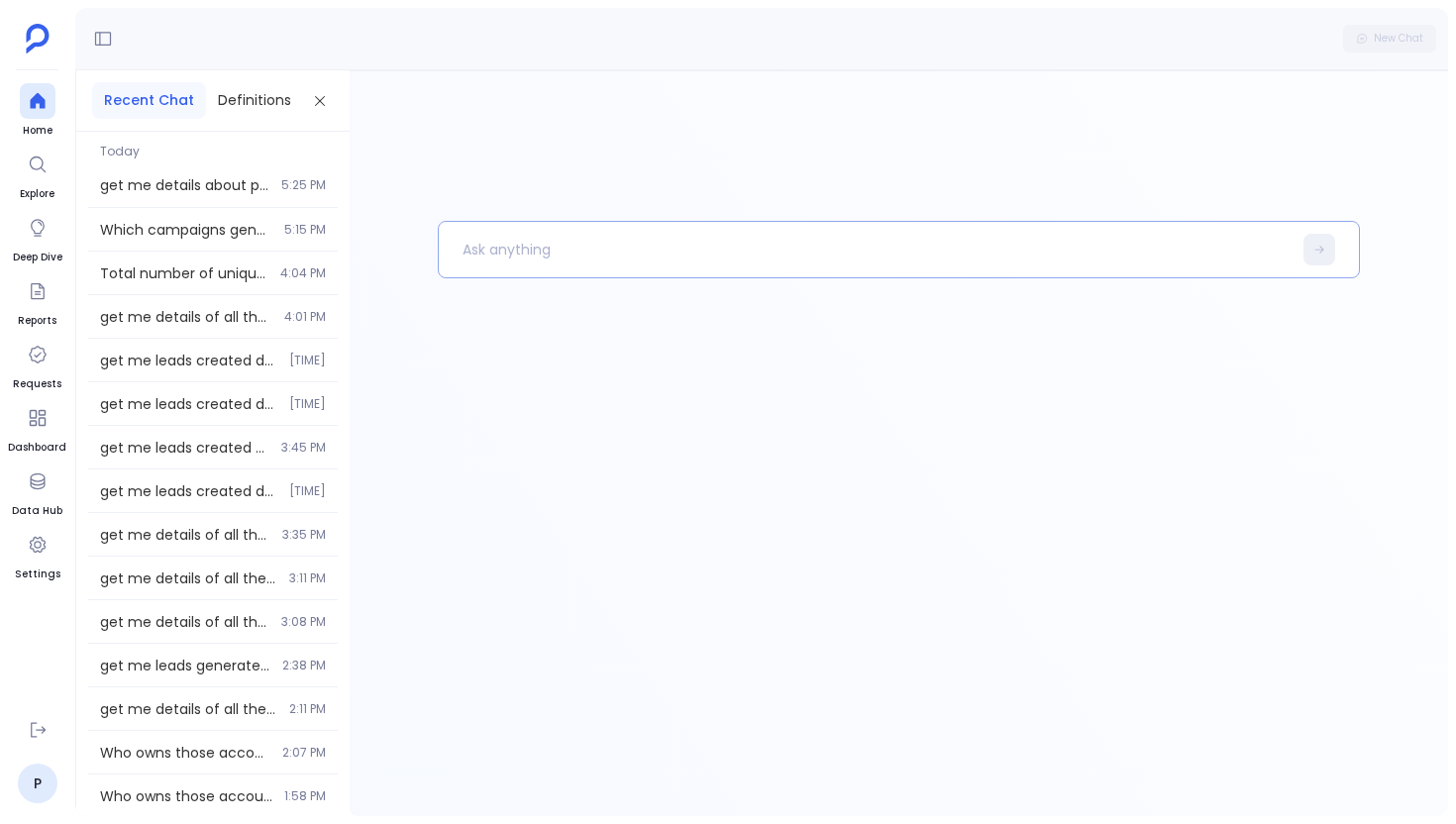 click at bounding box center (865, 250) 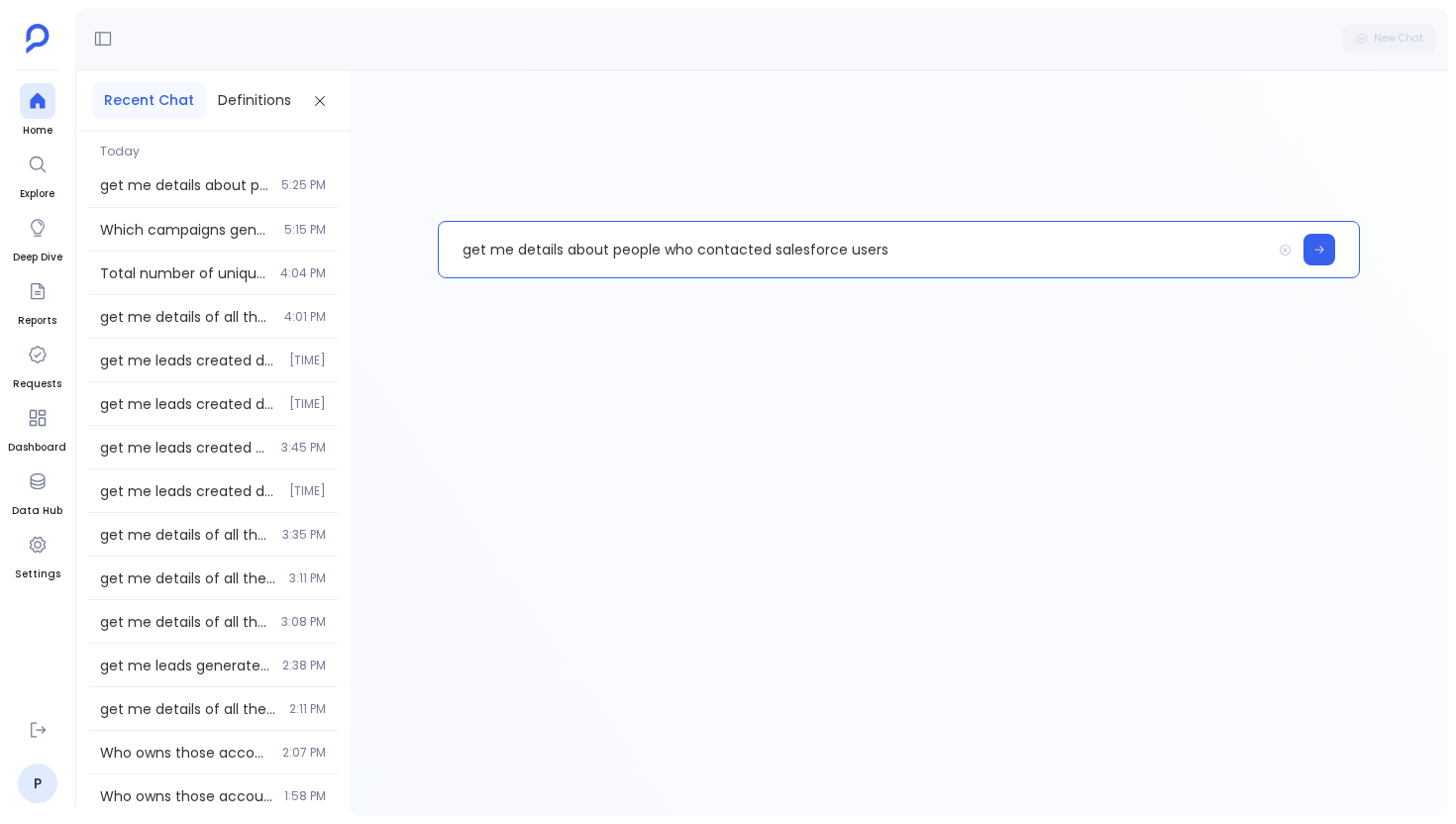 type 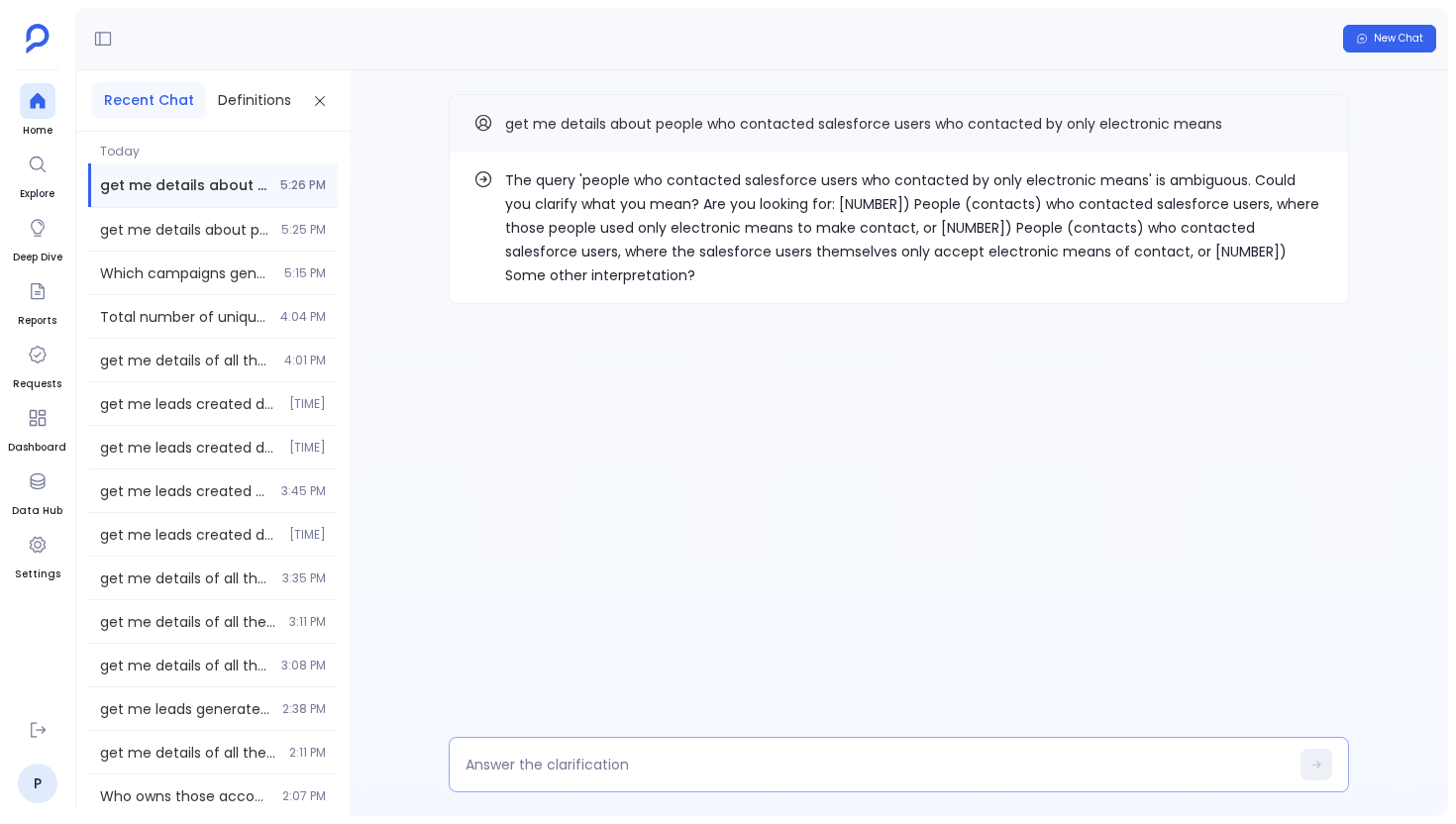 click at bounding box center (877, 765) 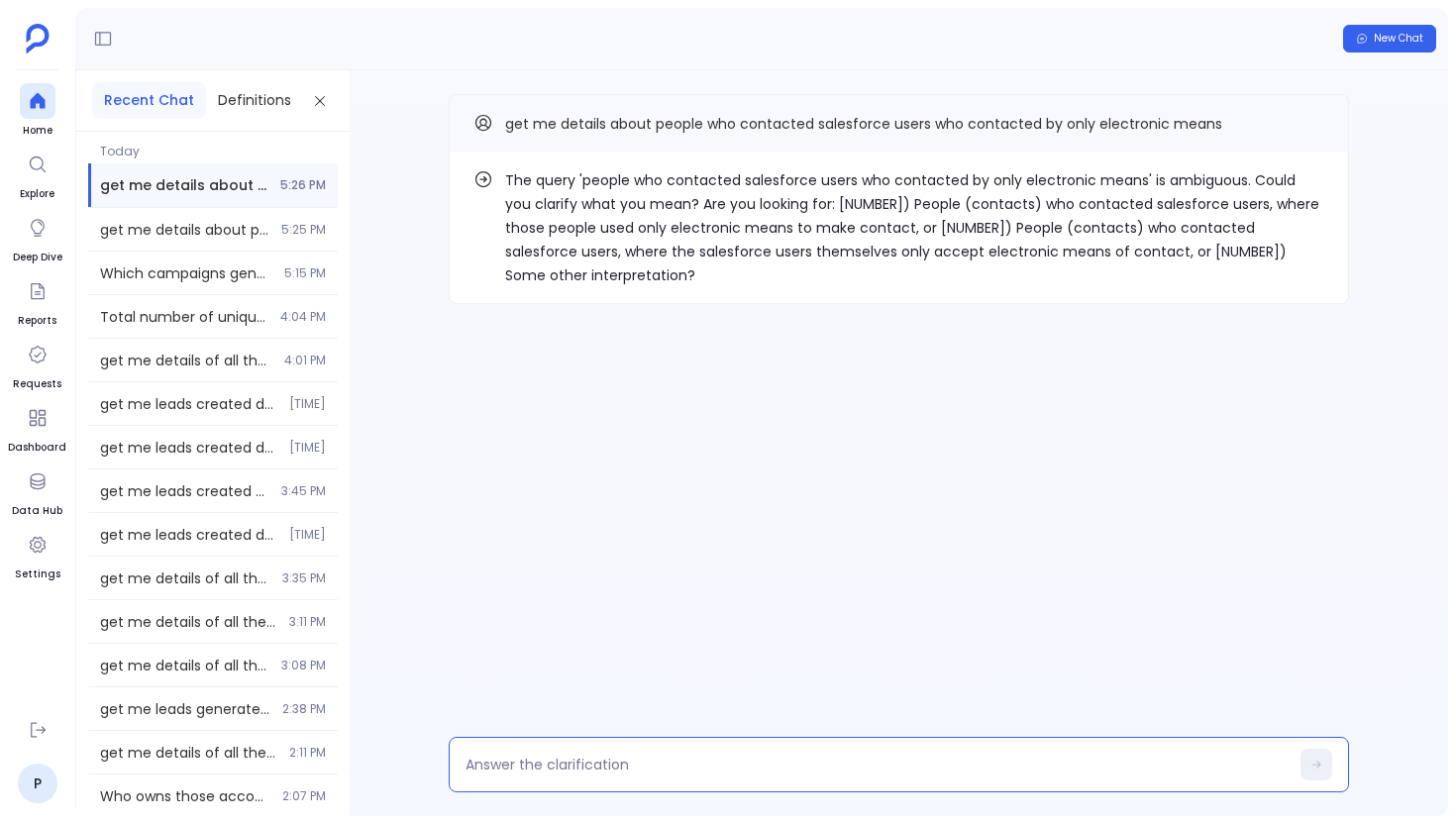 type on "1" 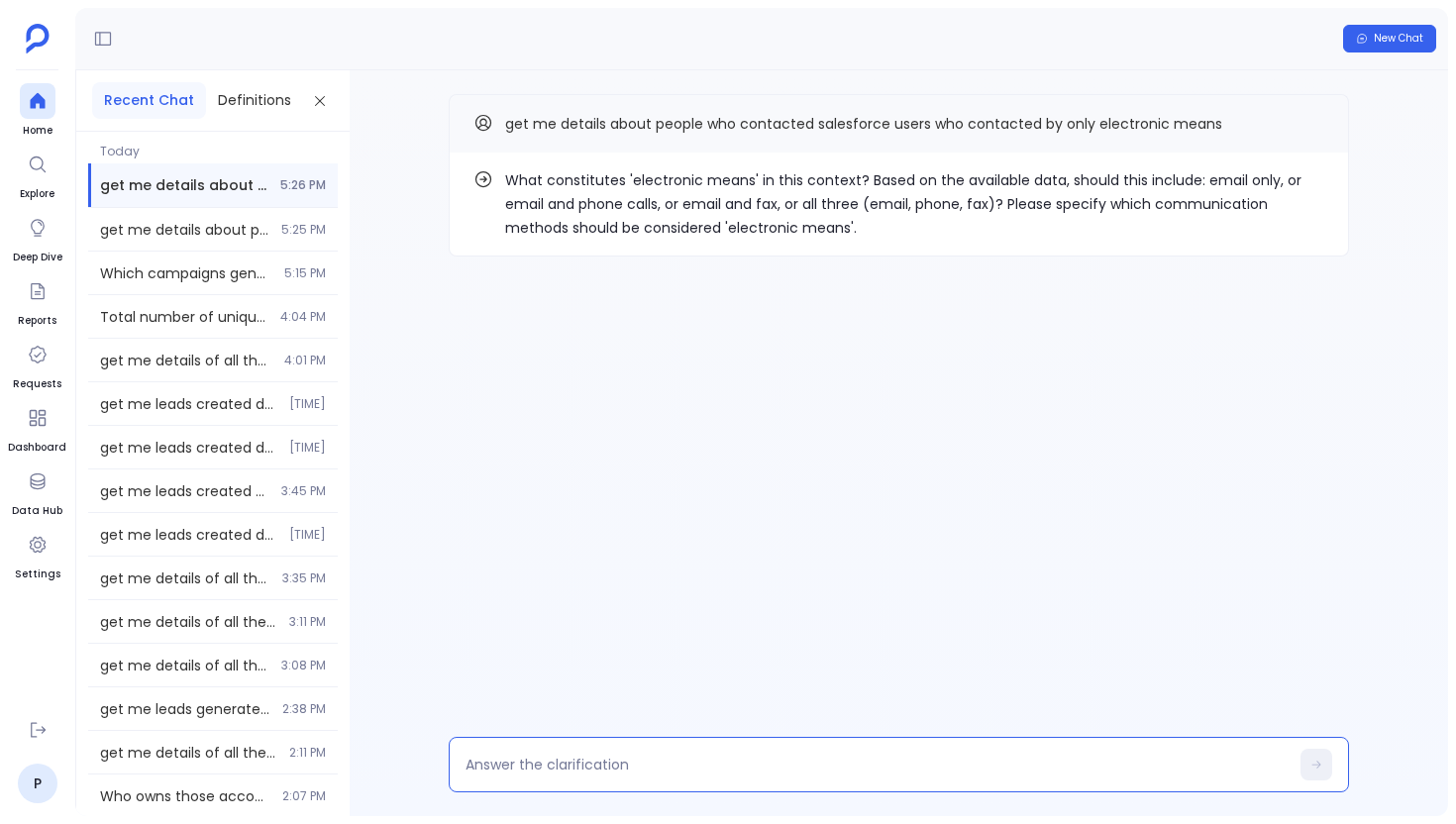 click at bounding box center (877, 765) 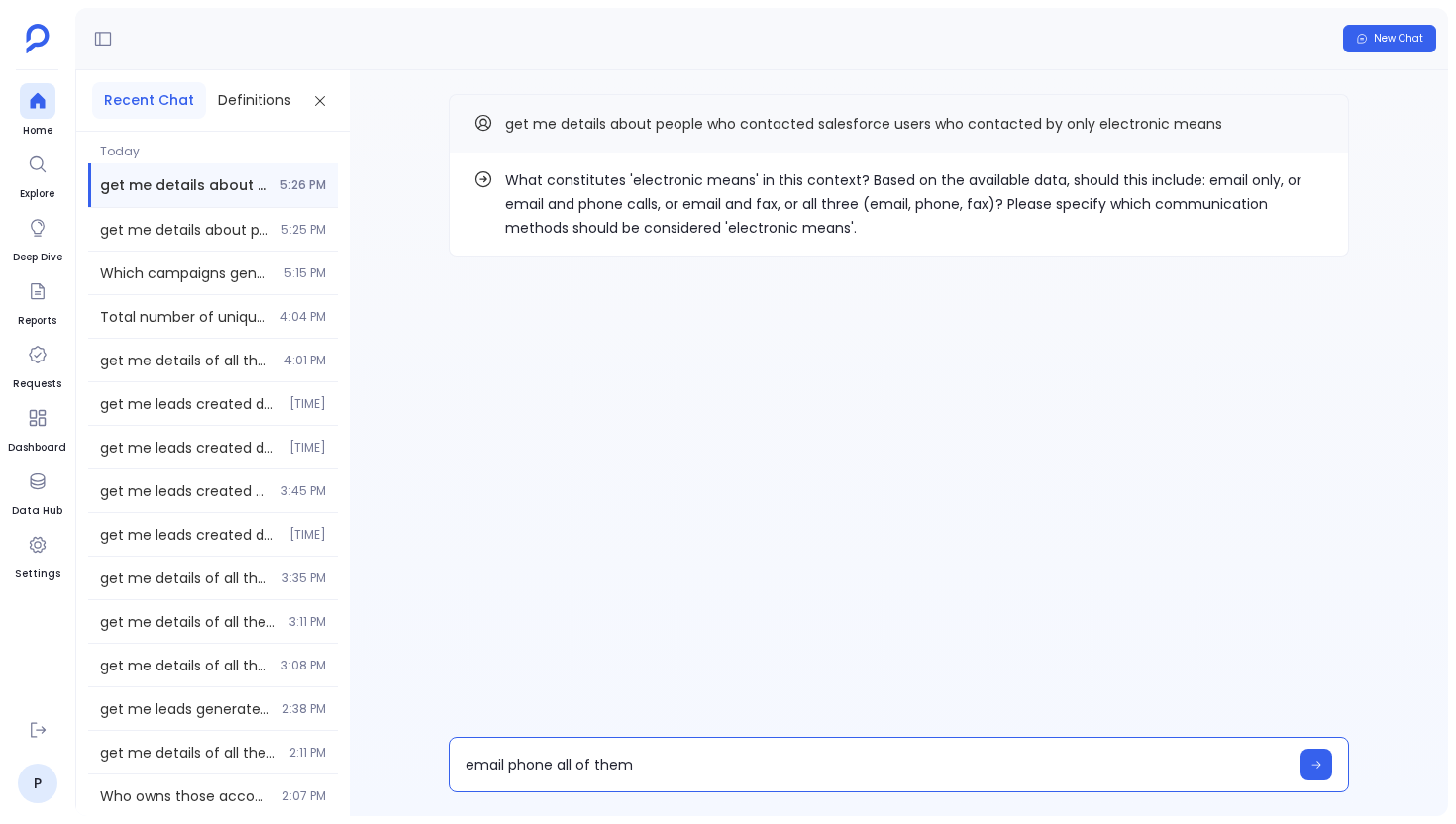 type on "email phone all of them" 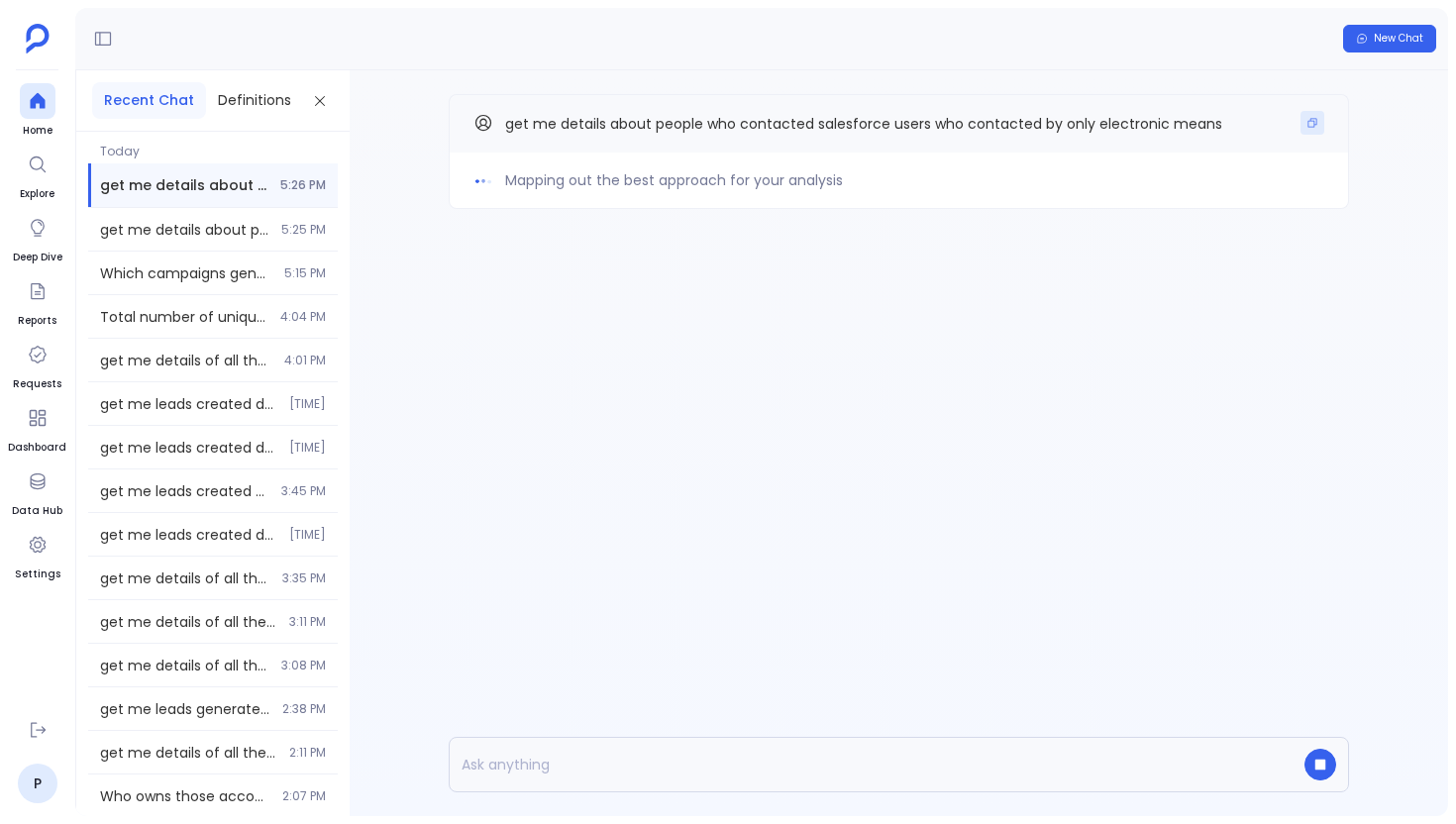 click at bounding box center [1312, 123] 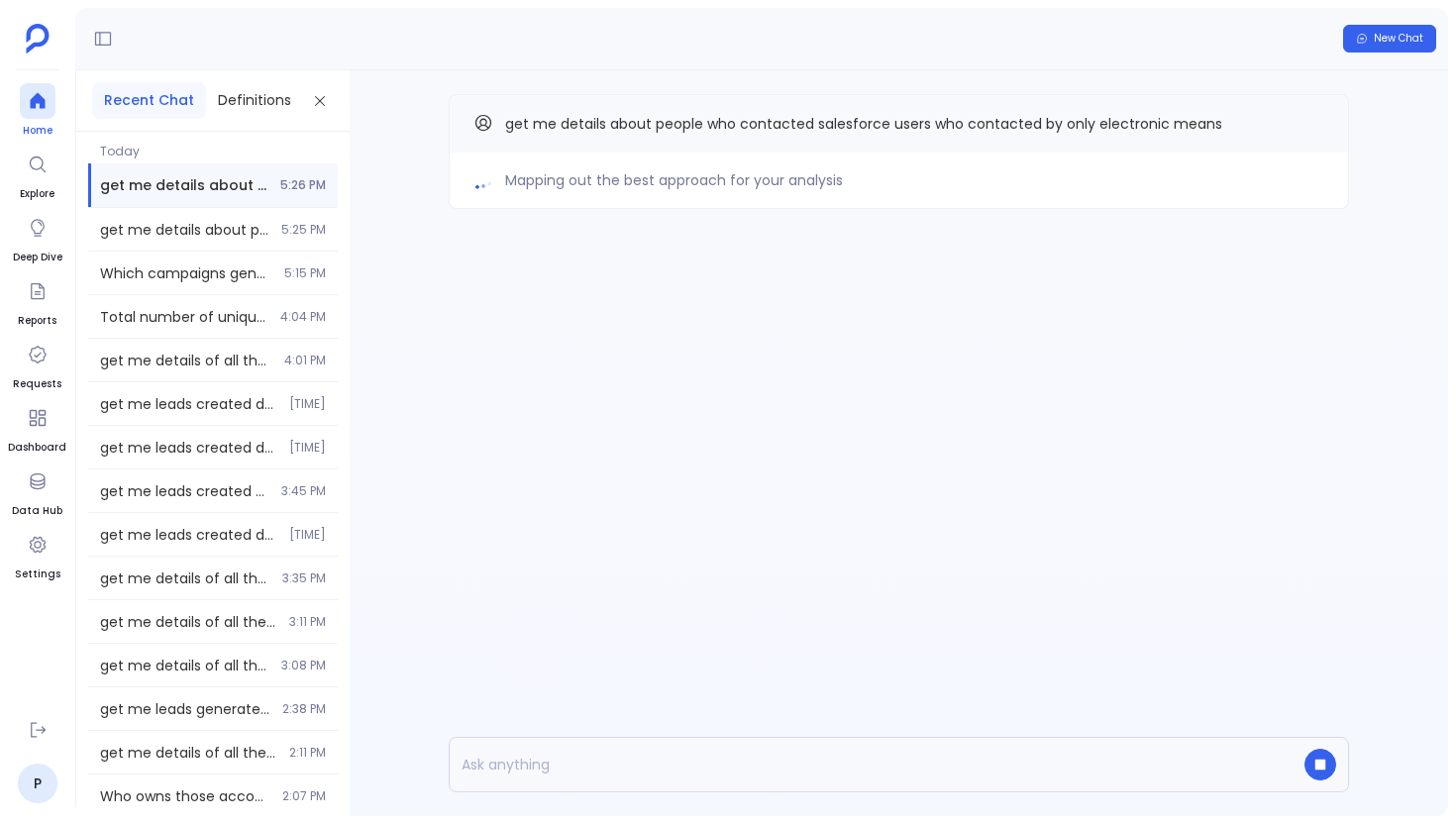 click at bounding box center (38, 101) 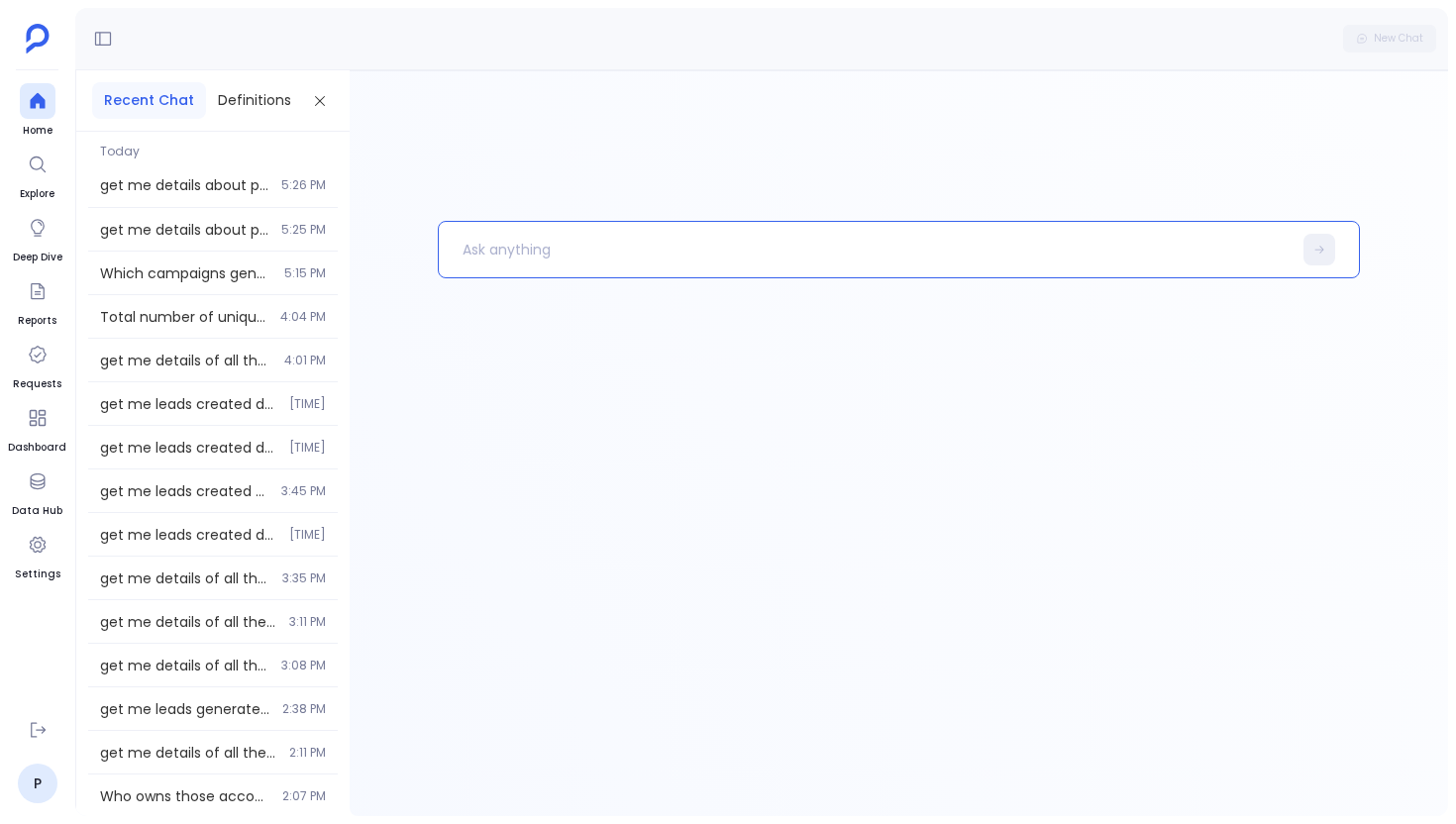 click at bounding box center [865, 250] 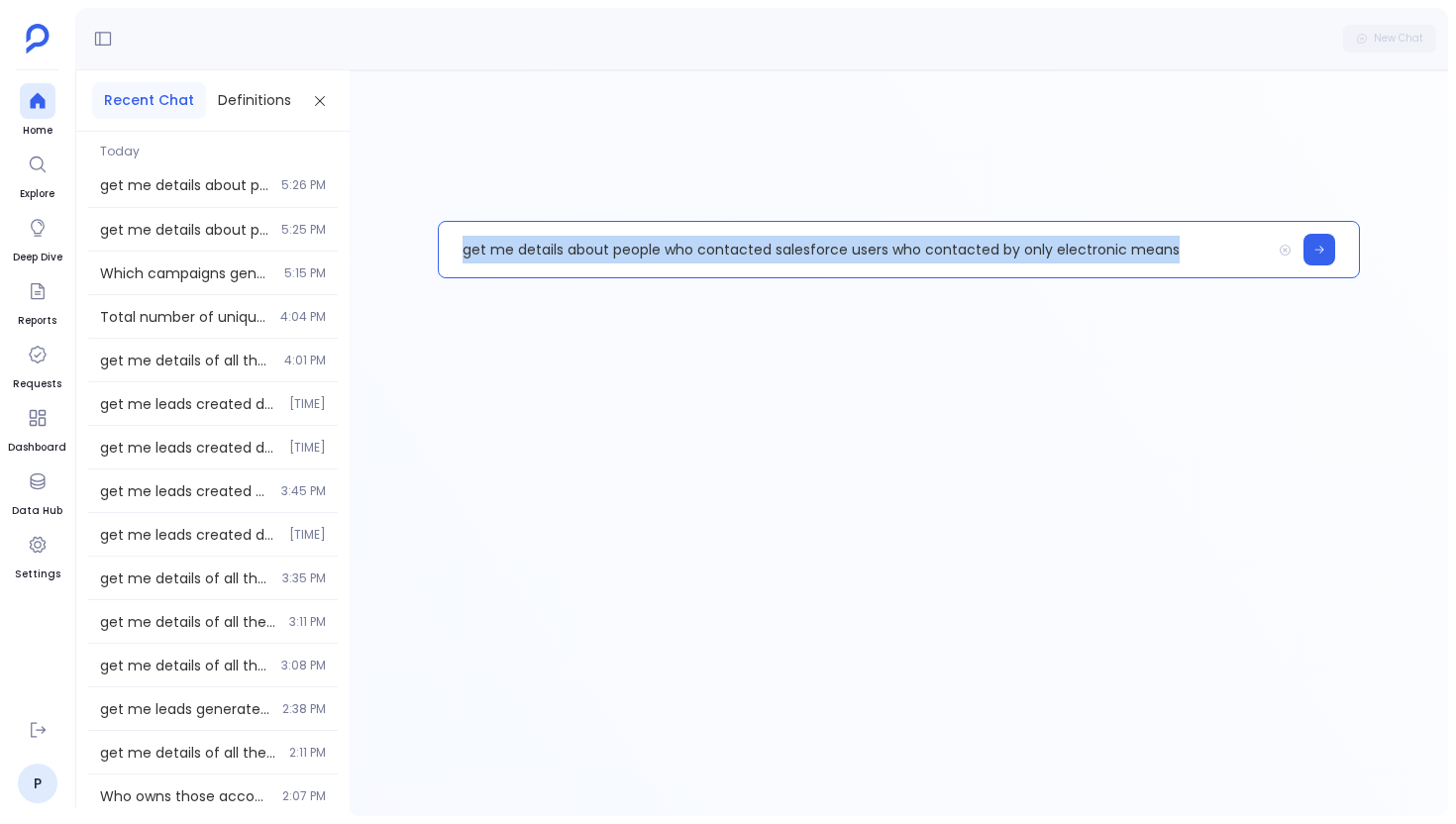 type 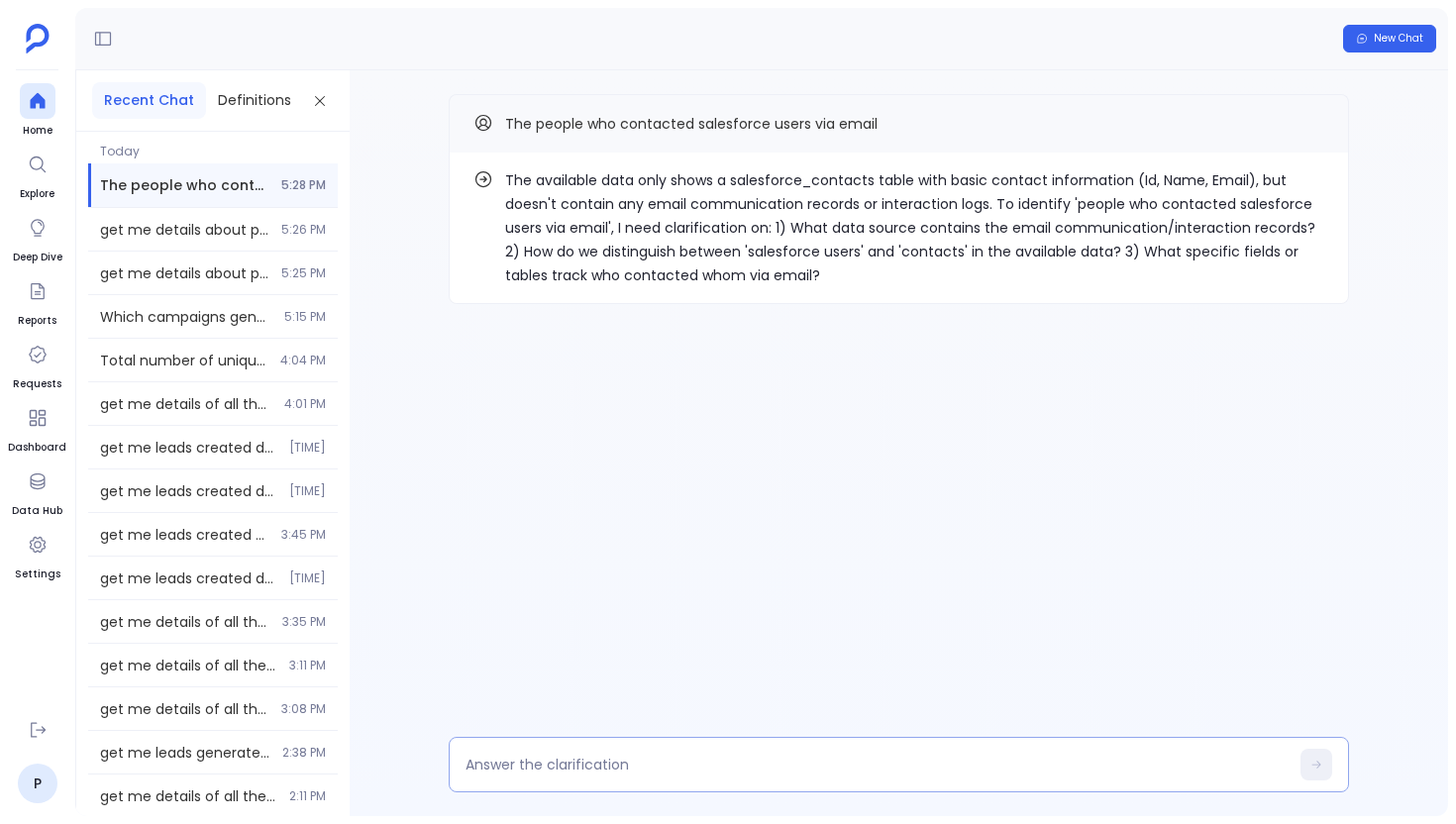 click at bounding box center [877, 765] 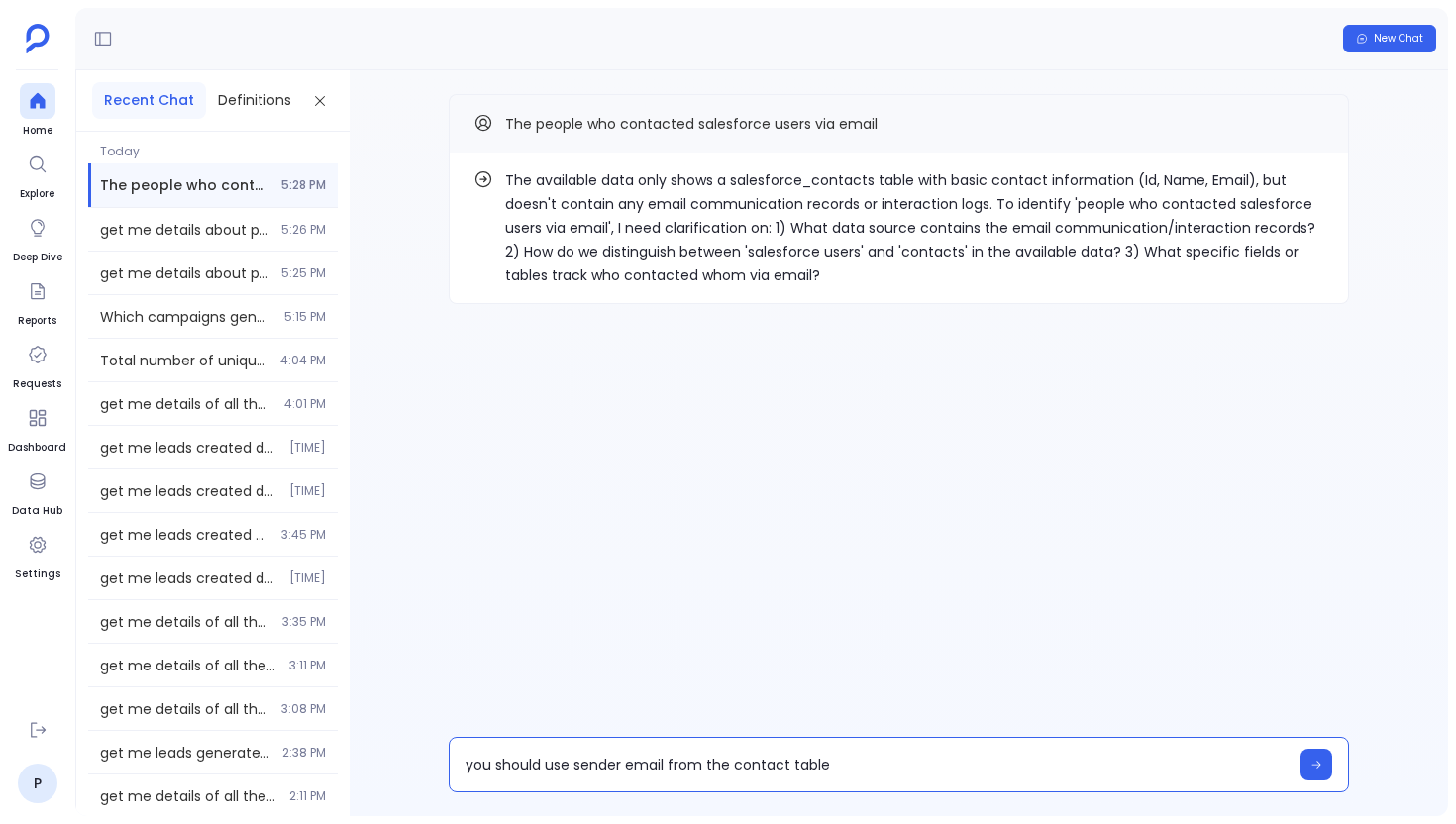 type on "you should use sender email from the contact table" 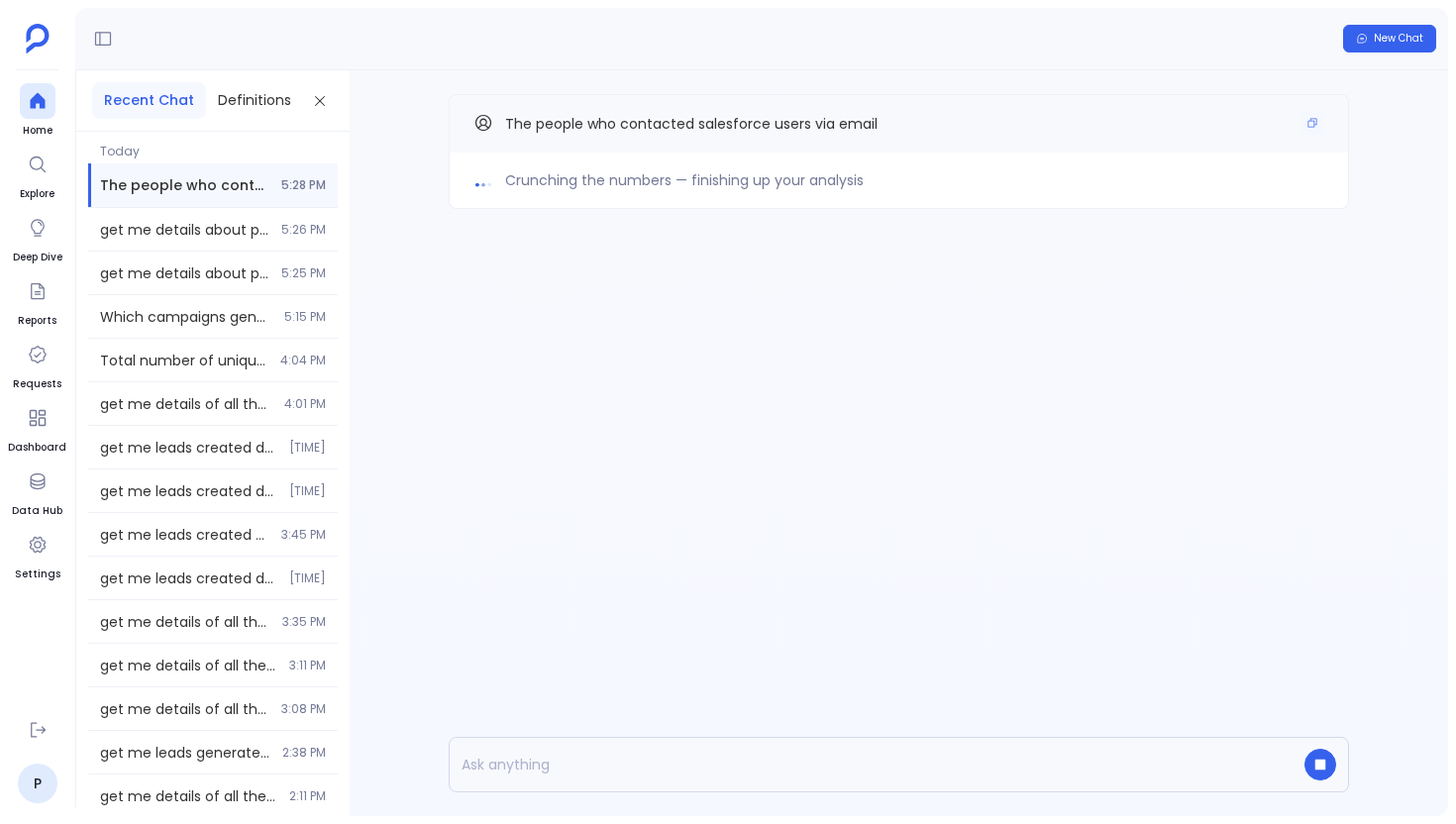click on "The people who contacted salesforce users via email" at bounding box center [898, 123] 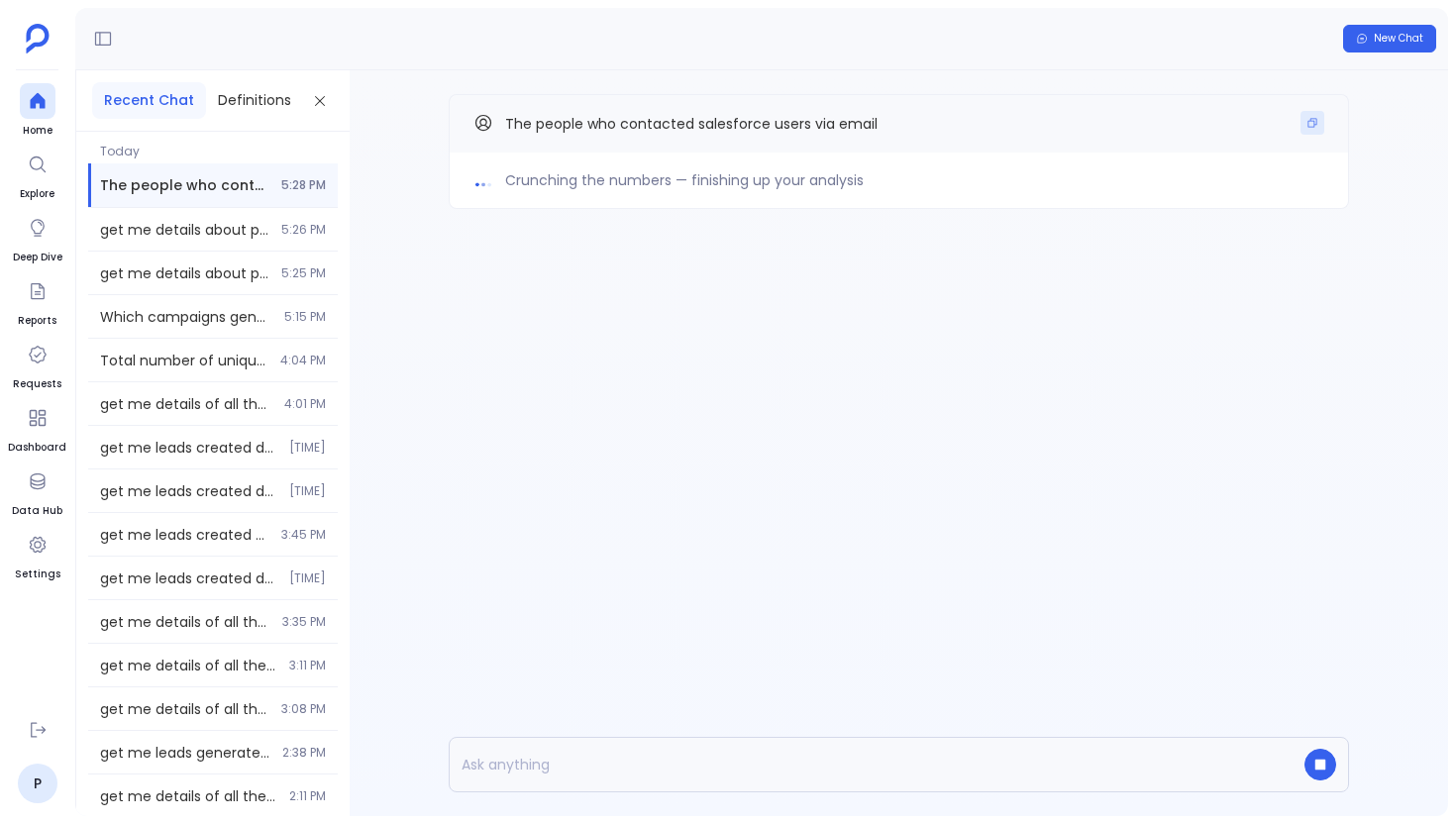 click 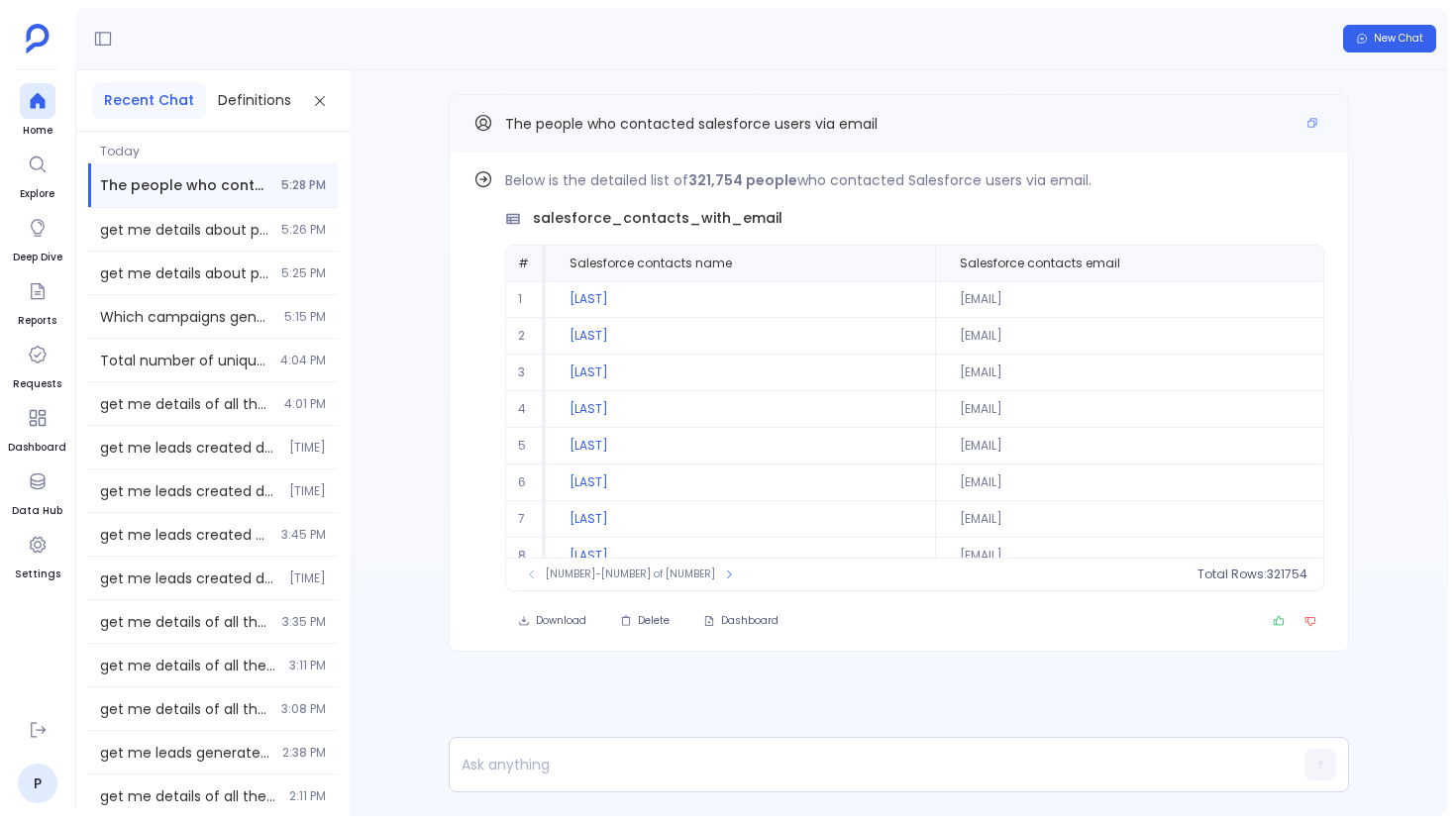 click on "The people who contacted salesforce users via email" at bounding box center (898, 123) 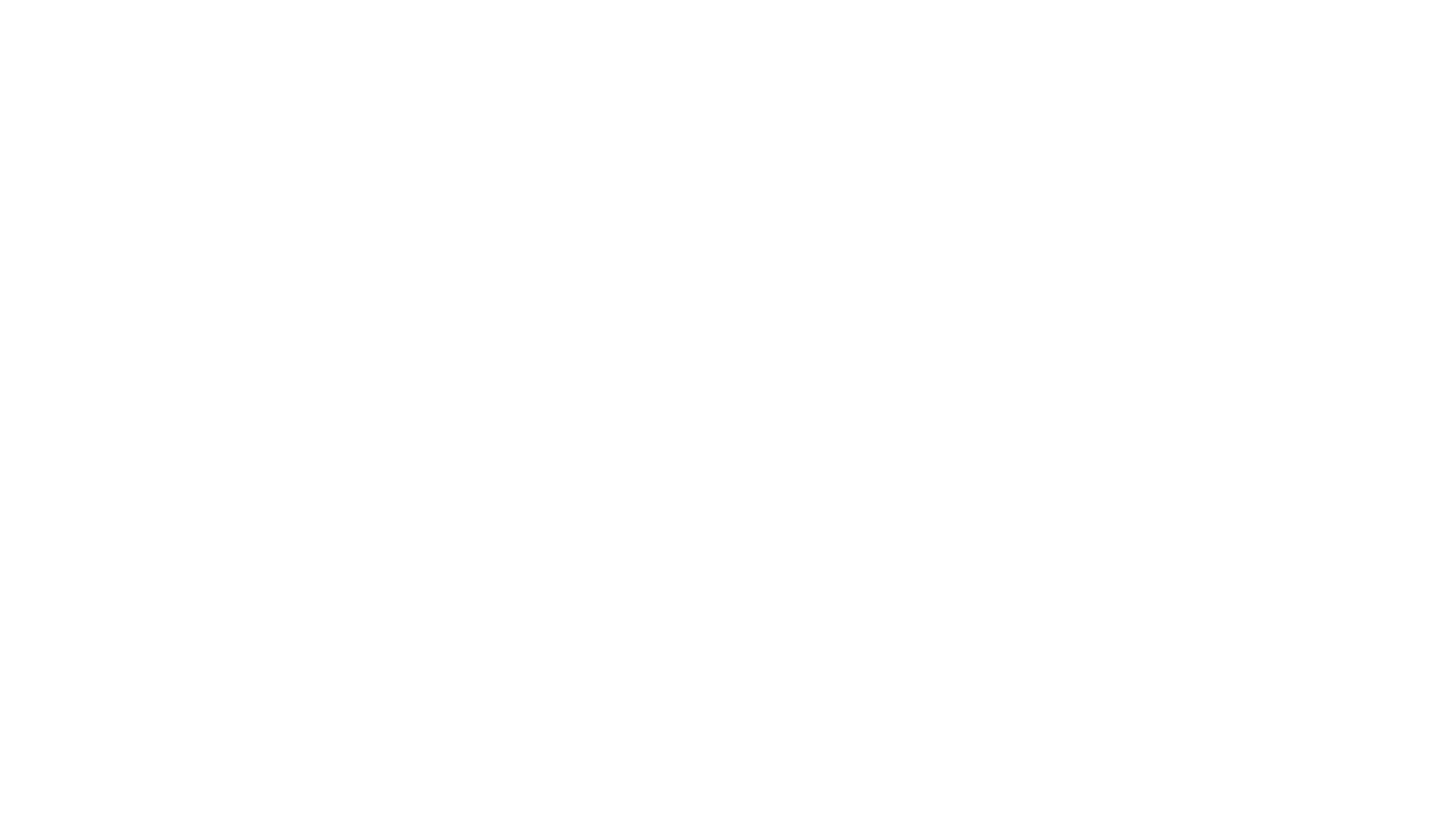 scroll, scrollTop: 0, scrollLeft: 0, axis: both 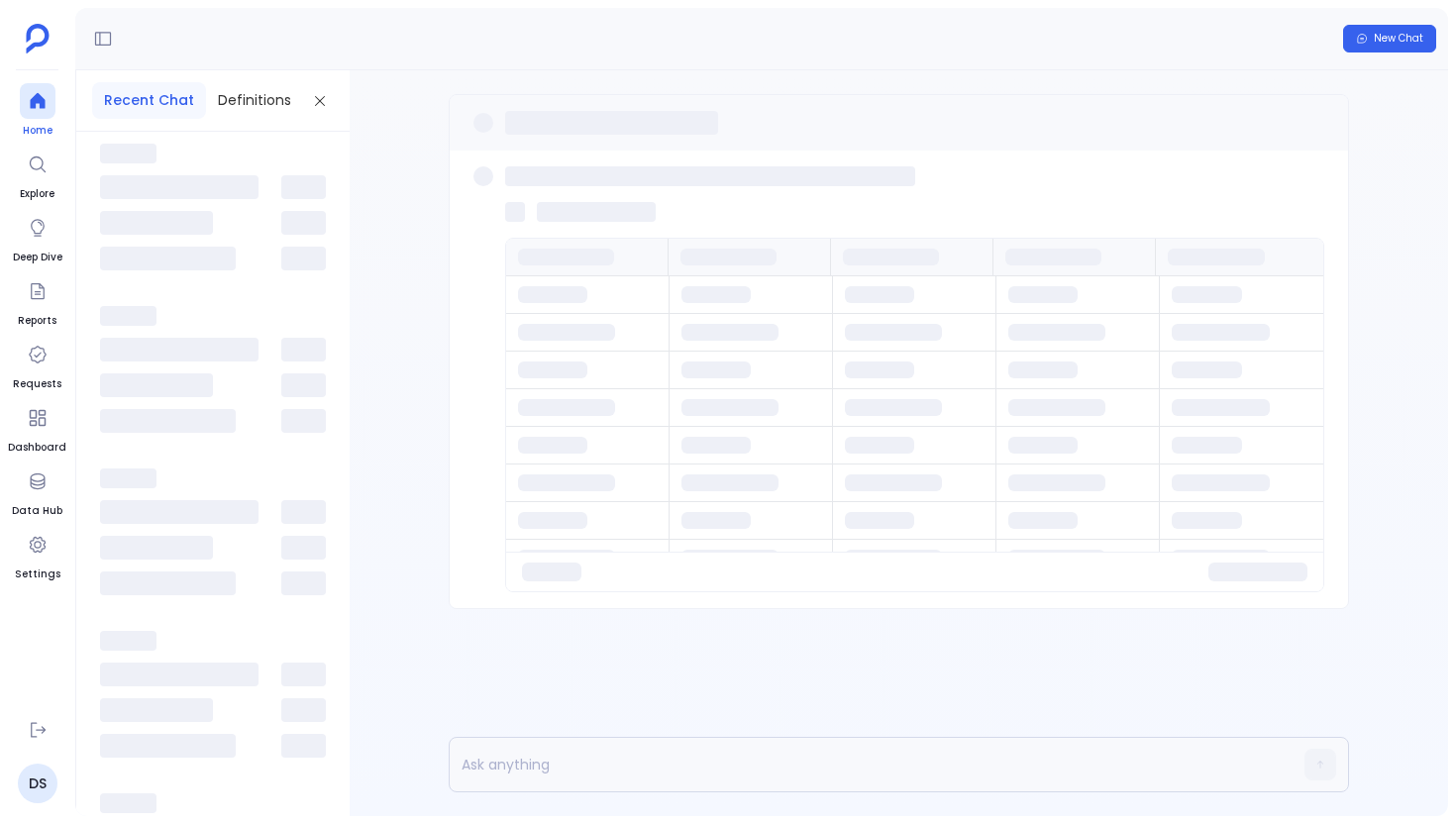 click 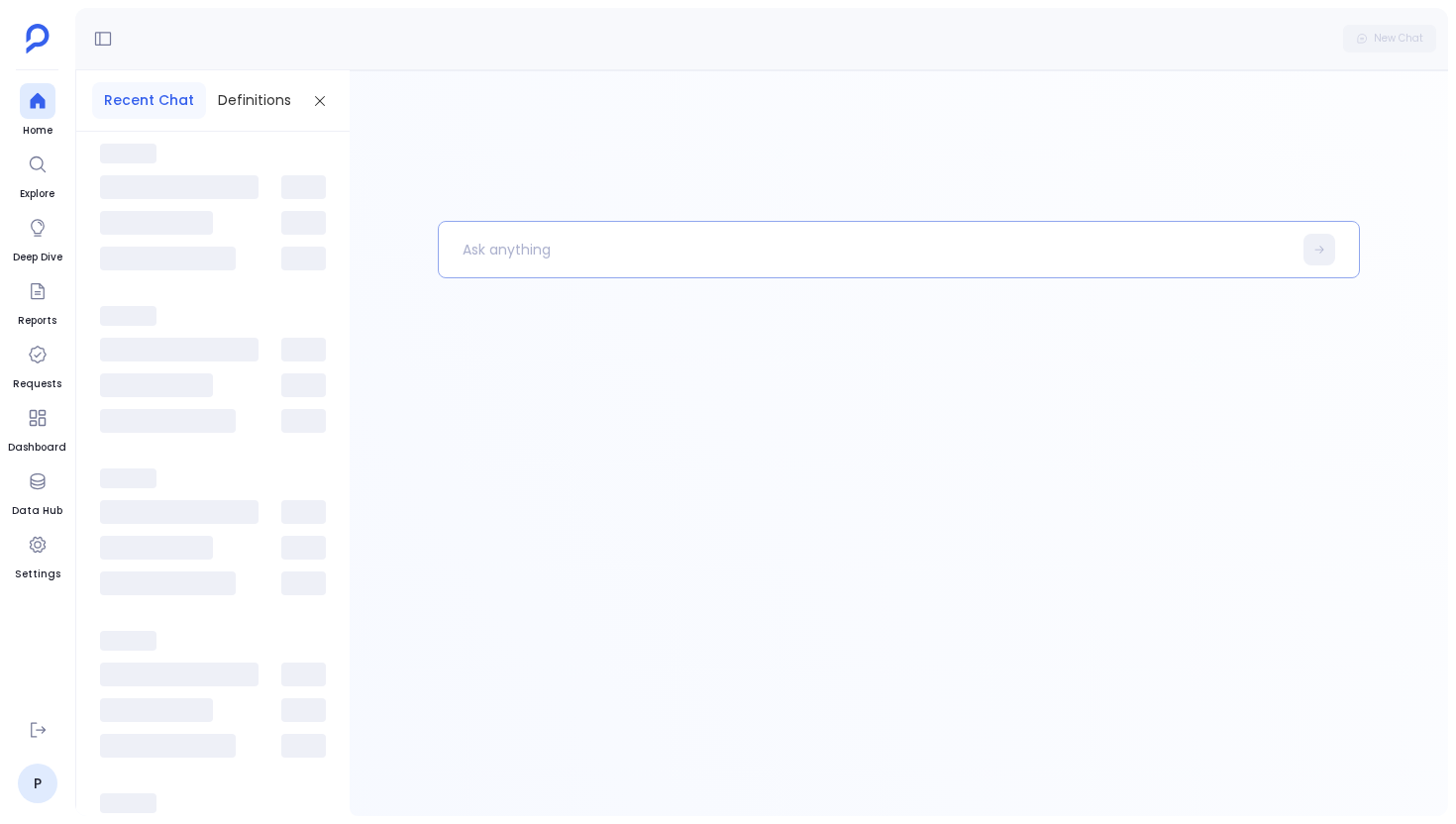 click at bounding box center [865, 250] 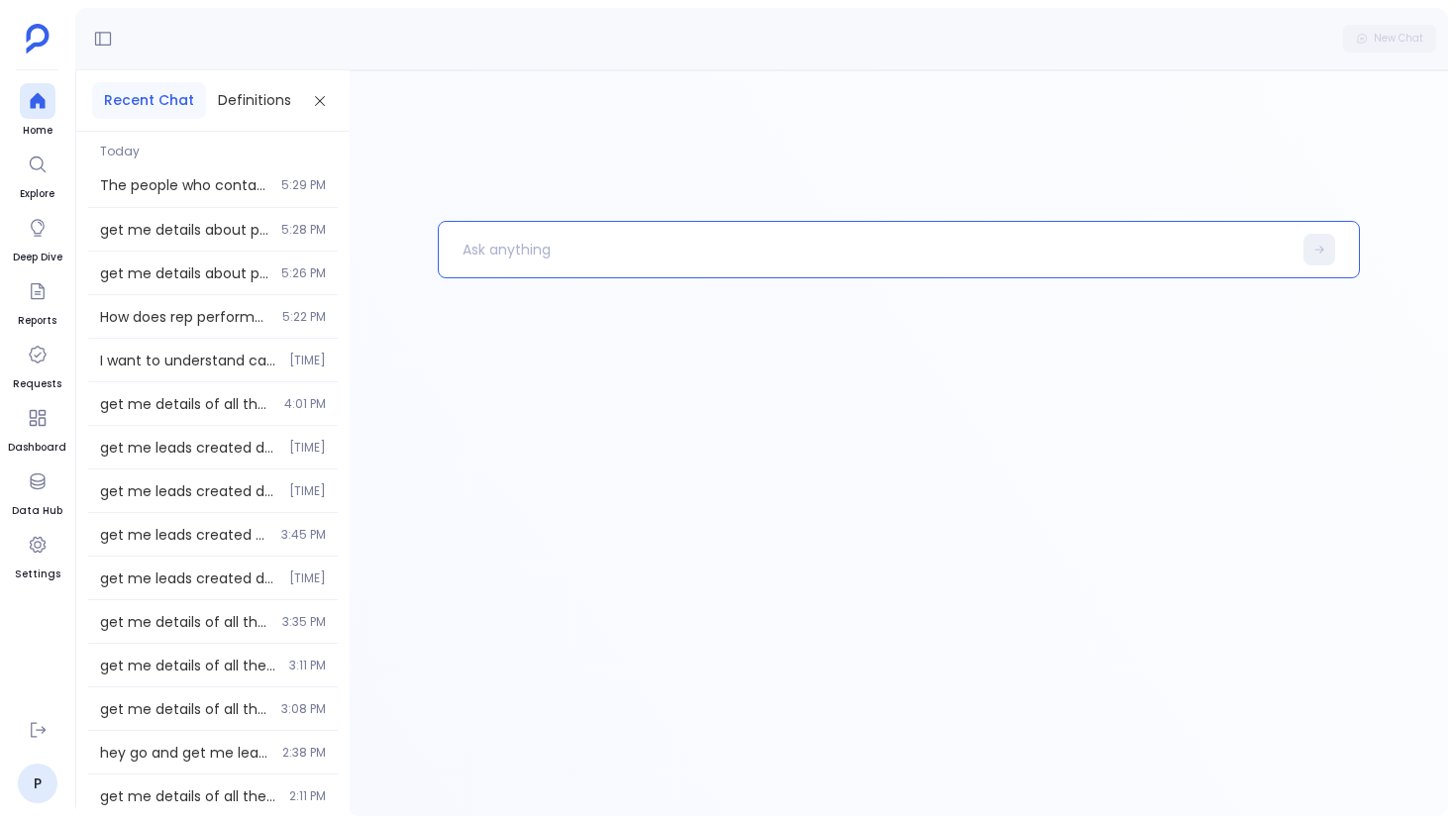 type 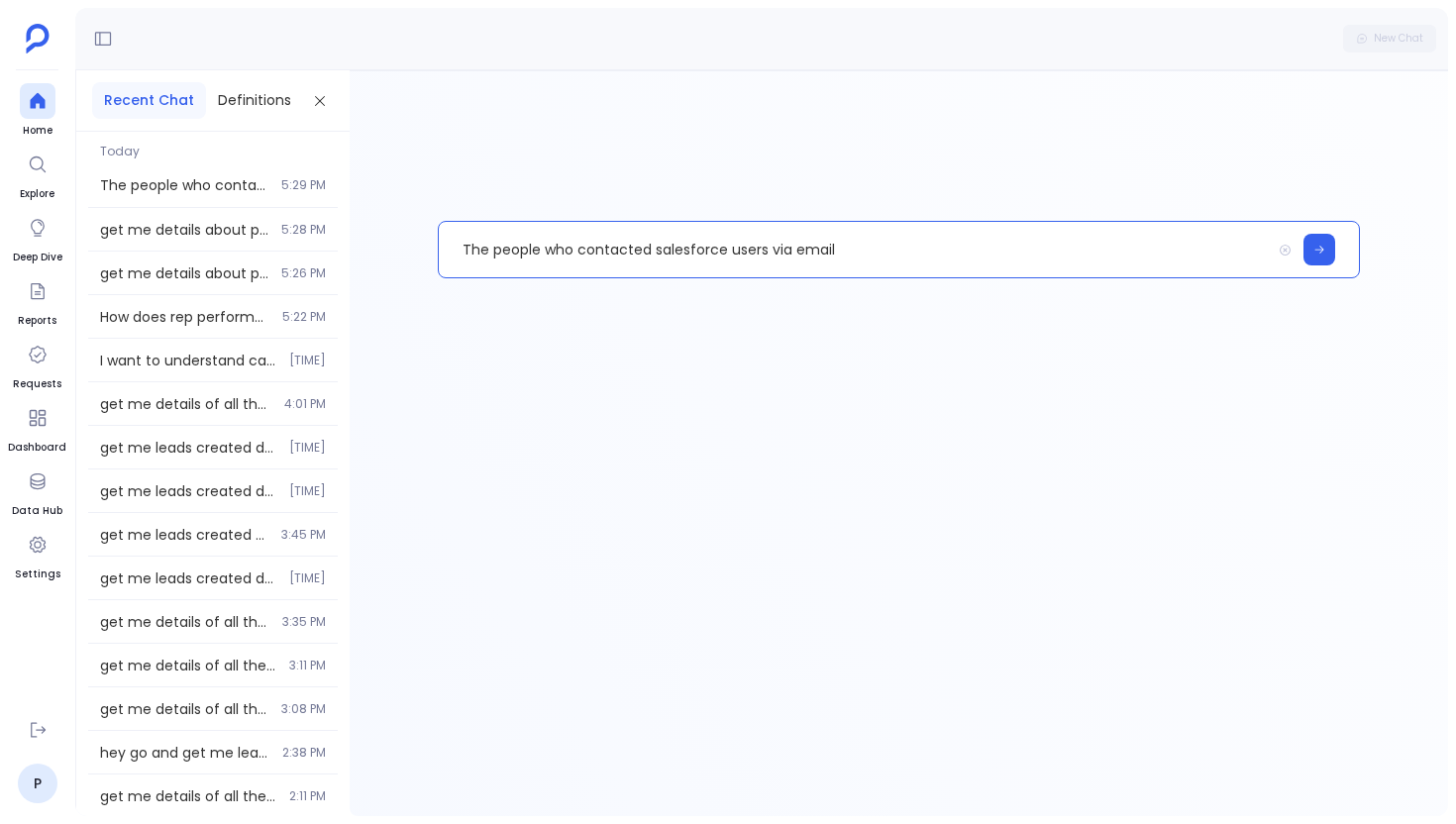 click on "The people who contacted salesforce users via email" at bounding box center (855, 250) 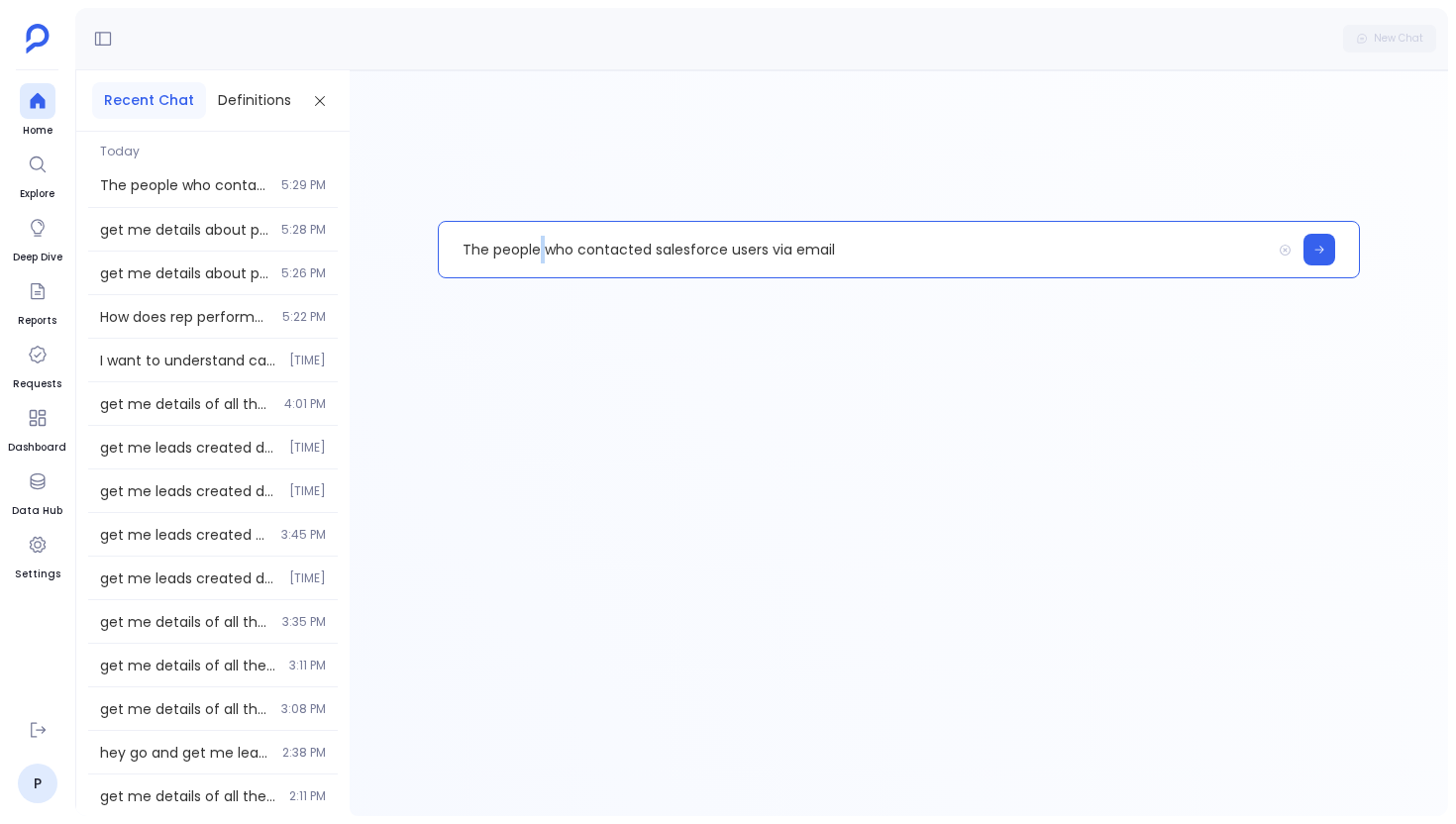 click on "The people who contacted salesforce users via email" at bounding box center (855, 250) 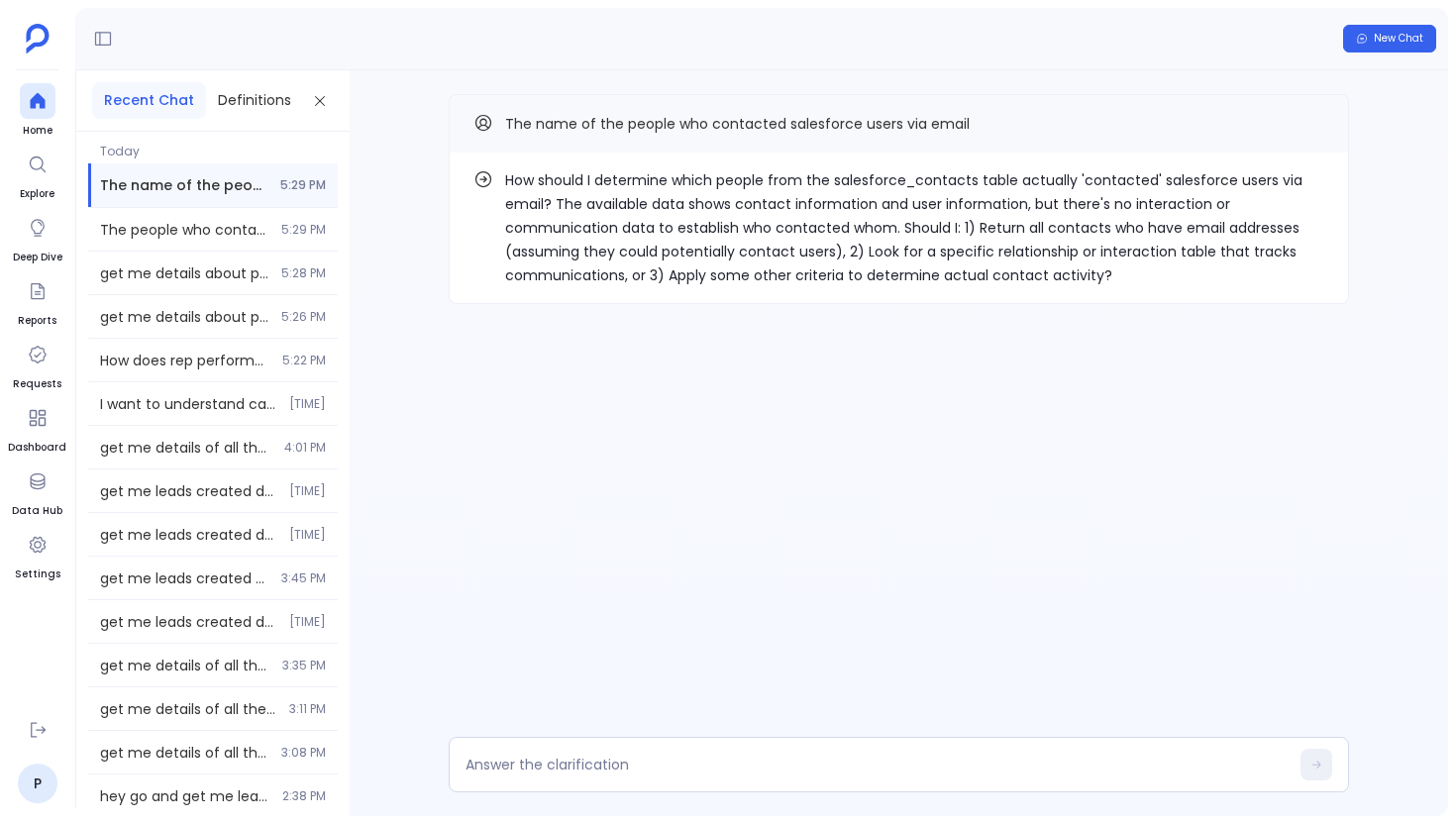 click on "How should I determine which people from the salesforce_contacts table actually 'contacted' salesforce users via email? The available data shows contact information and user information, but there's no interaction or communication data to establish who contacted whom. Should I: 1) Return all contacts who have email addresses (assuming they could potentially contact users), 2) Look for a specific relationship or interaction table that tracks communications, or 3) Apply some other criteria to determine actual contact activity? The name of the people who contacted salesforce users via email" at bounding box center (898, 443) 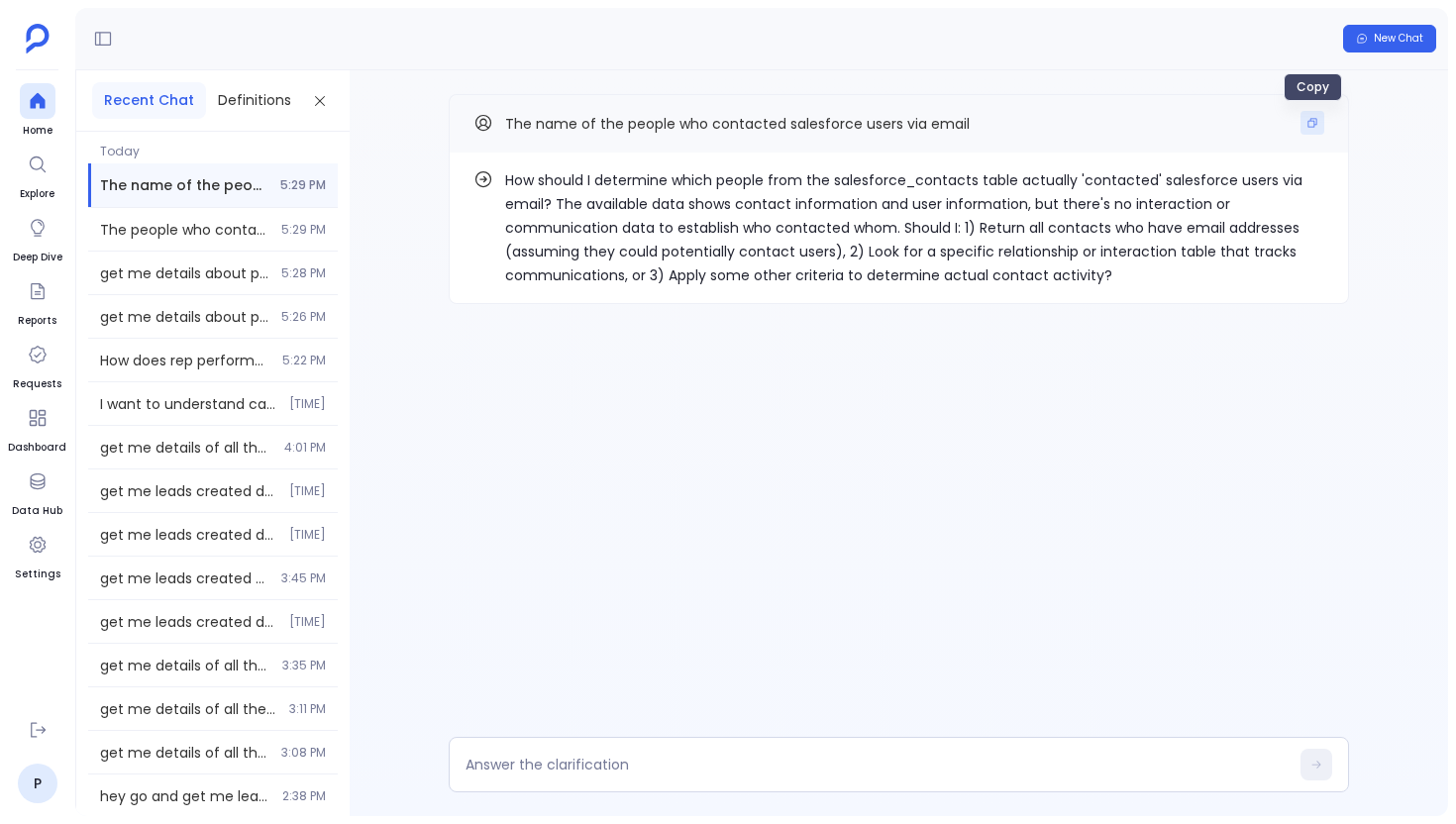 click at bounding box center (1312, 123) 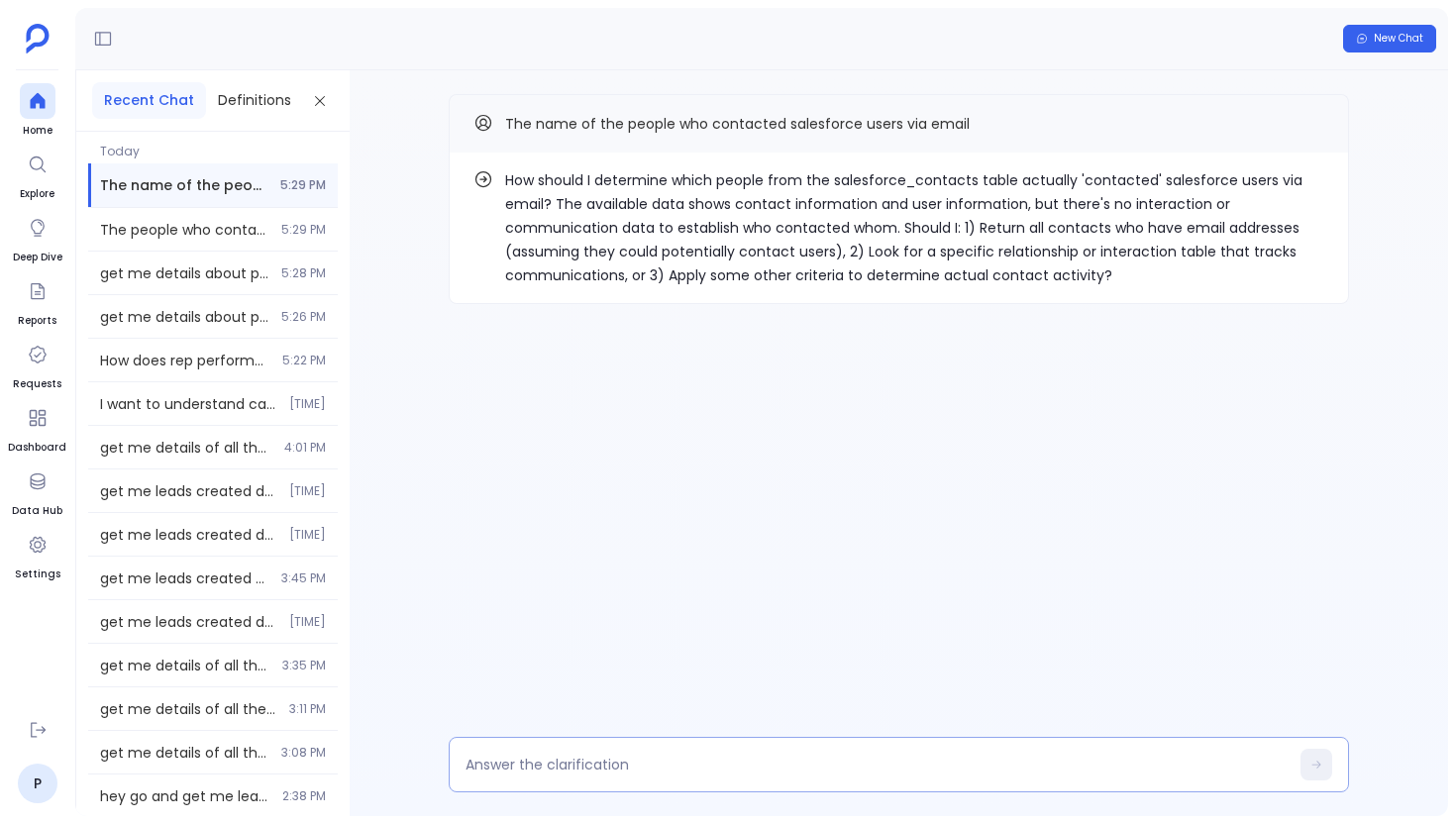 click at bounding box center [877, 765] 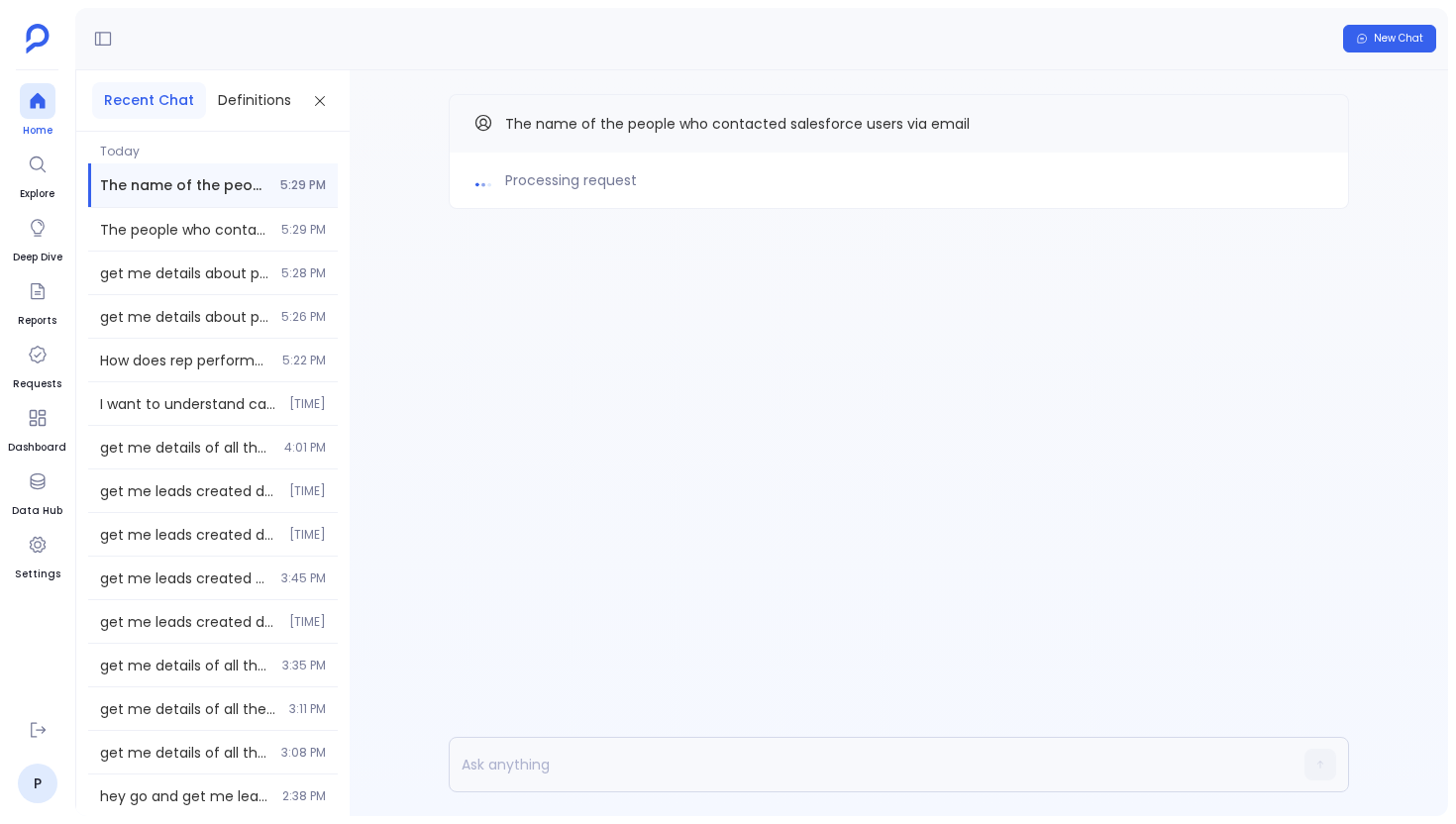 click at bounding box center (38, 101) 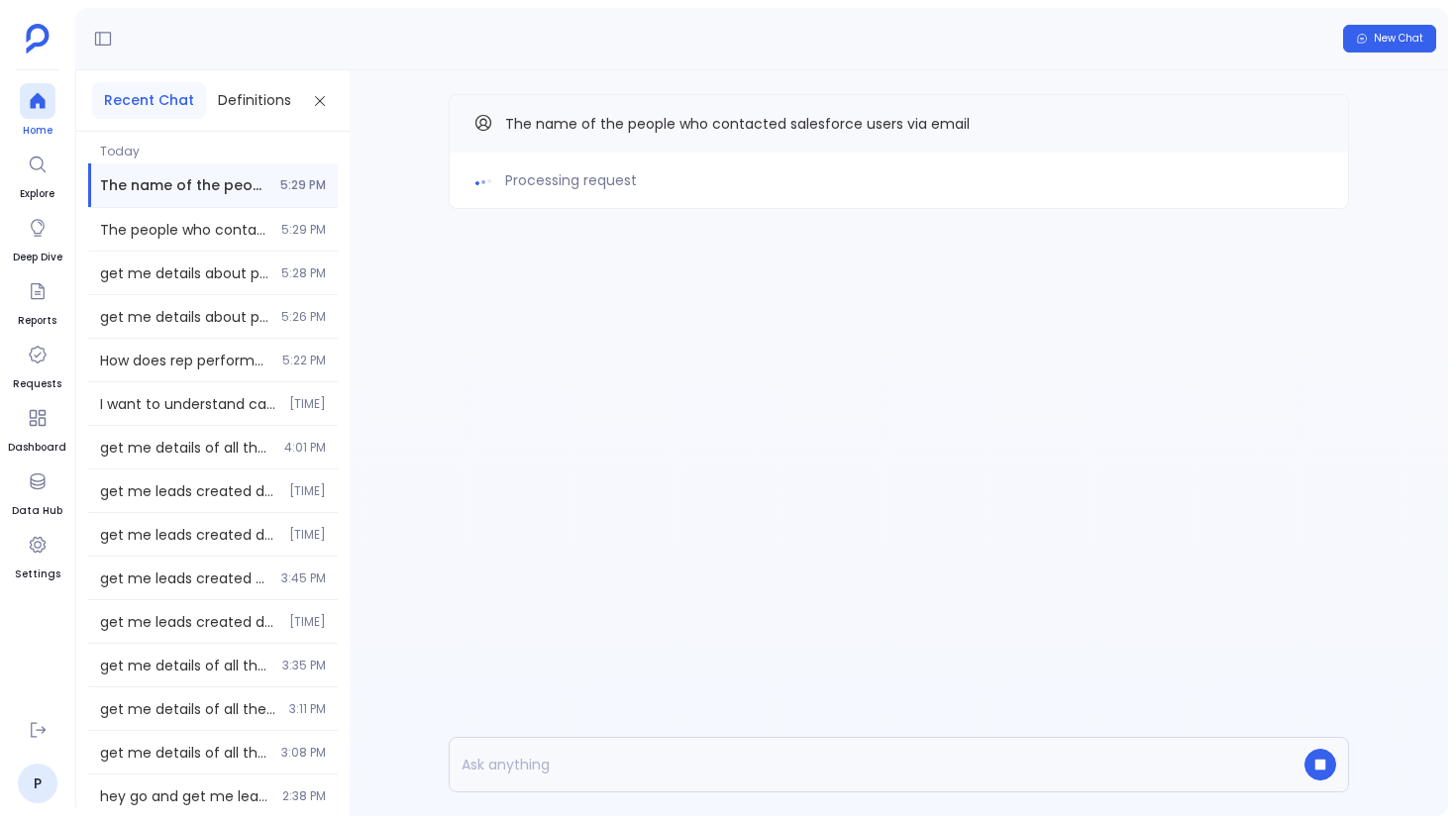 click 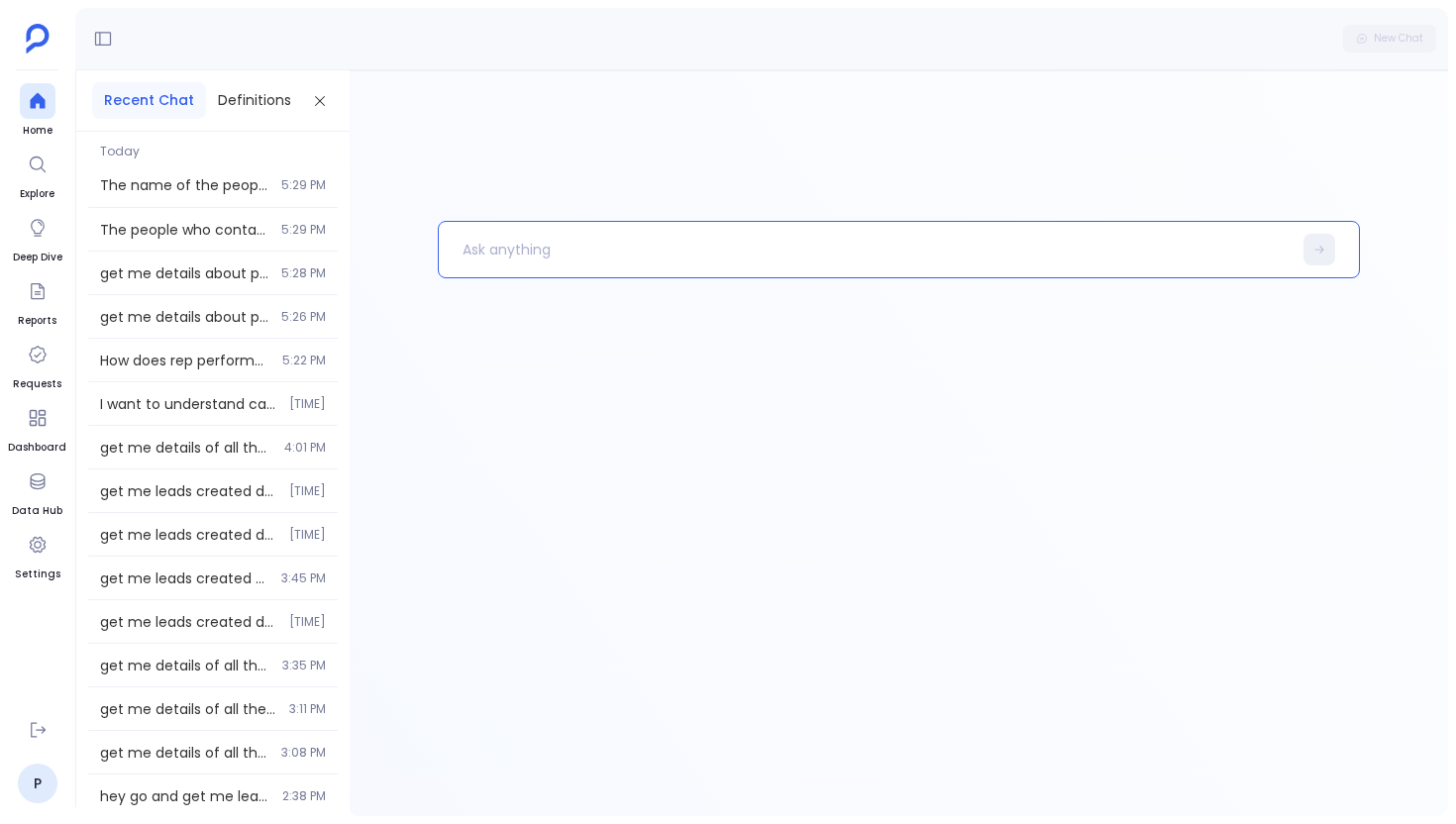 click at bounding box center (865, 250) 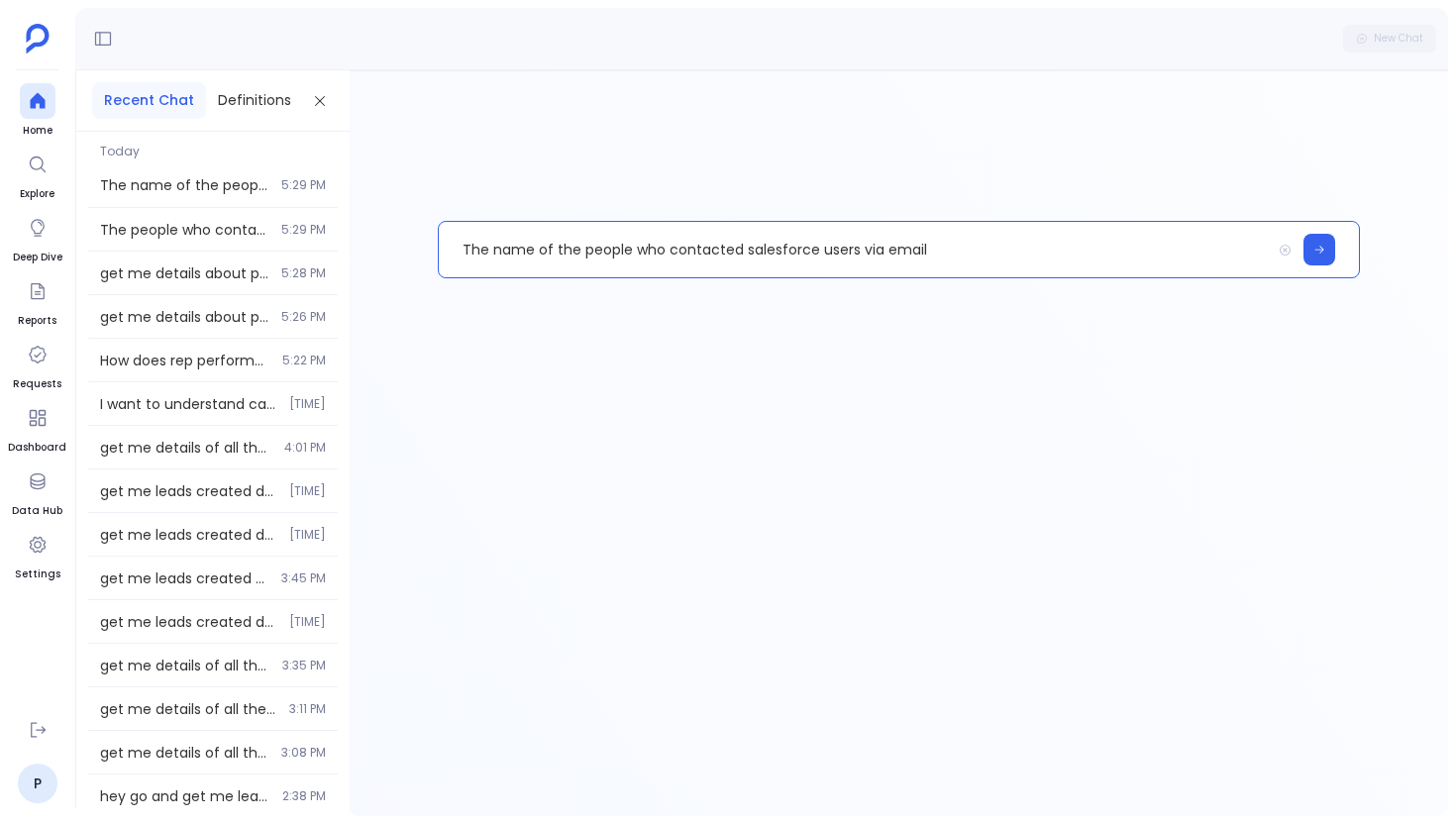 type 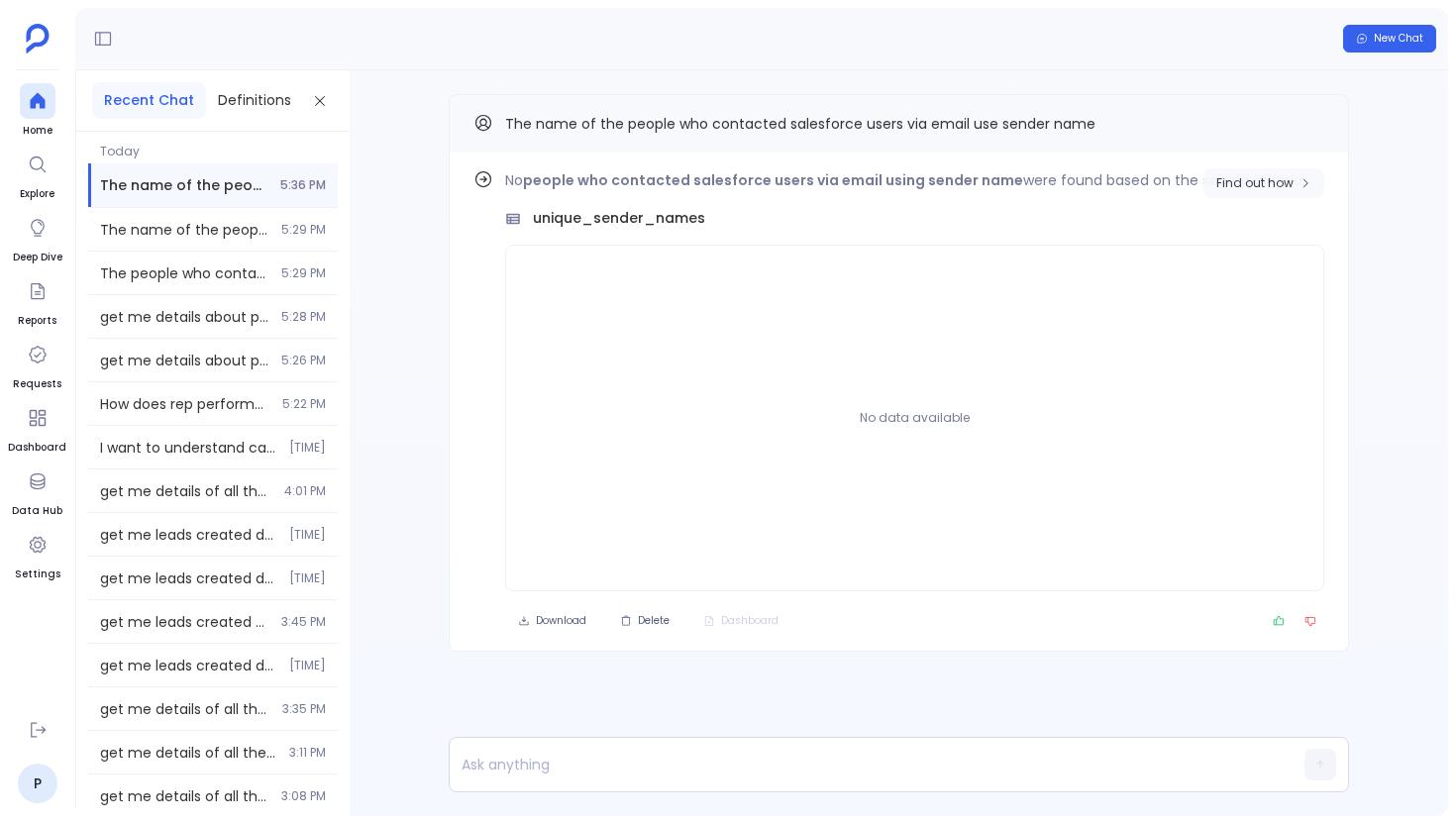 click on "Find out how" at bounding box center (1255, 183) 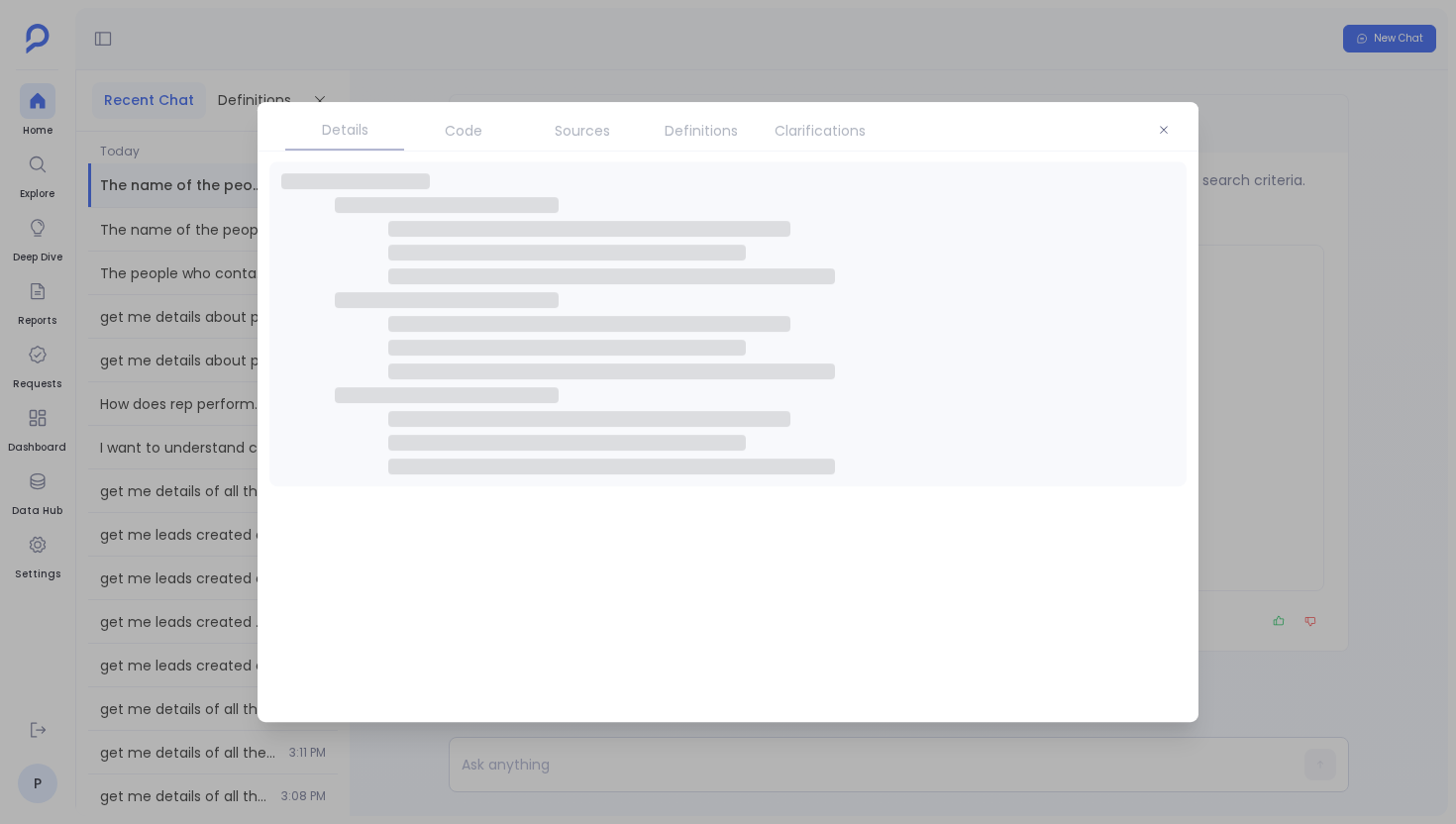 click on "Code" at bounding box center [464, 131] 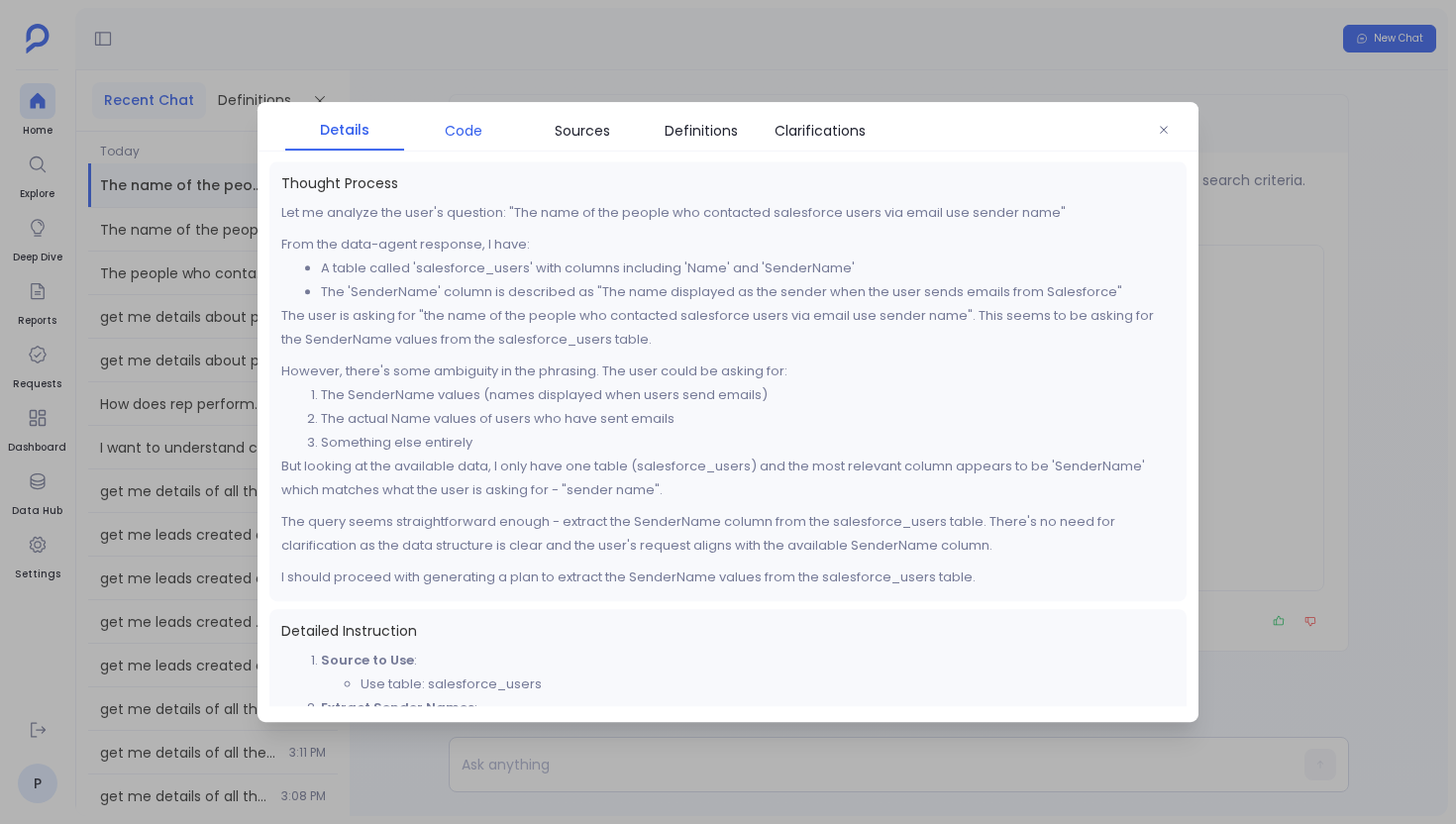 click on "Code" at bounding box center (464, 131) 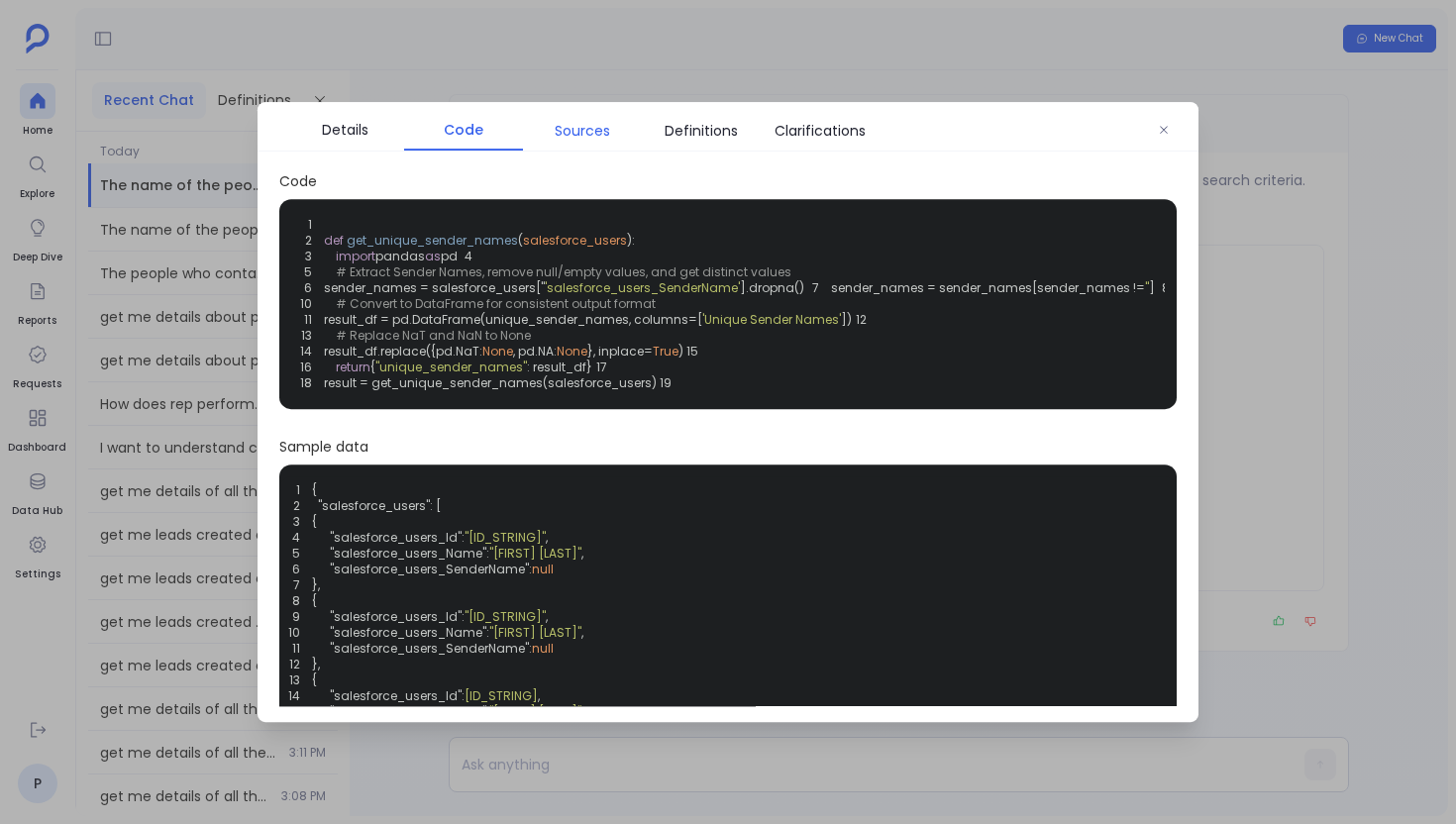 click on "Sources" at bounding box center [582, 131] 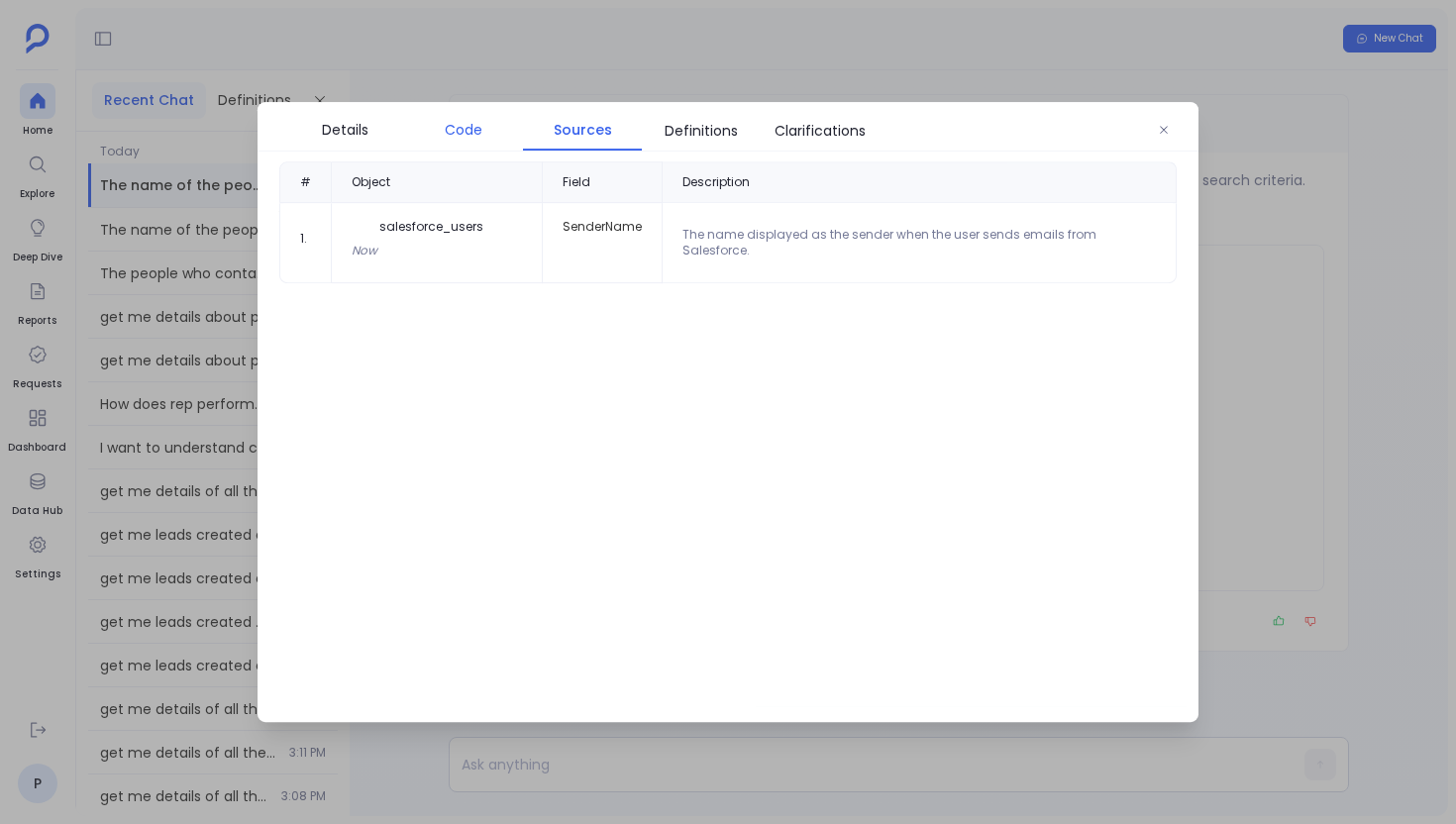 click on "Code" at bounding box center [464, 130] 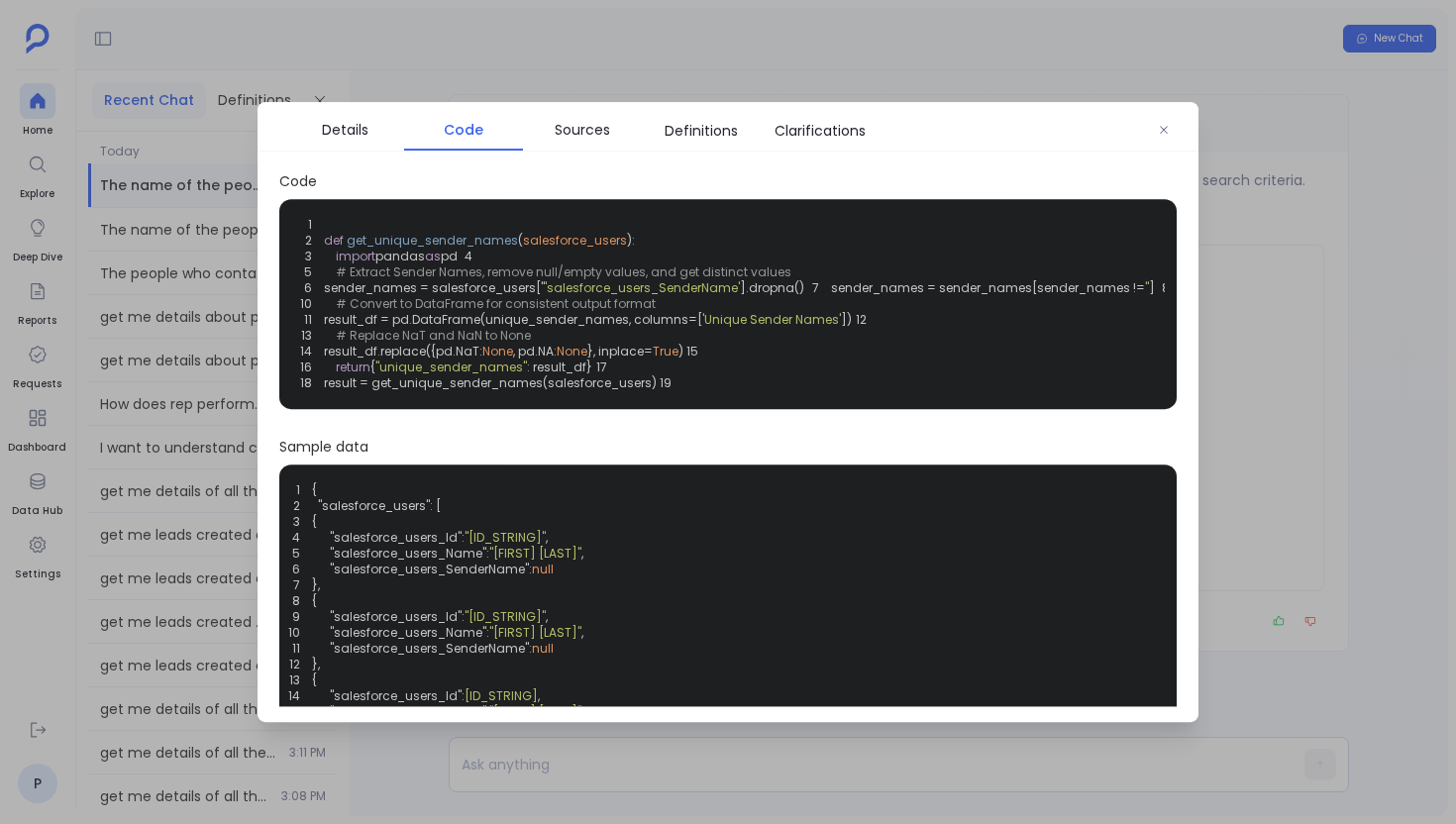 click on "sender_names = salesforce_users[" at bounding box center (434, 287) 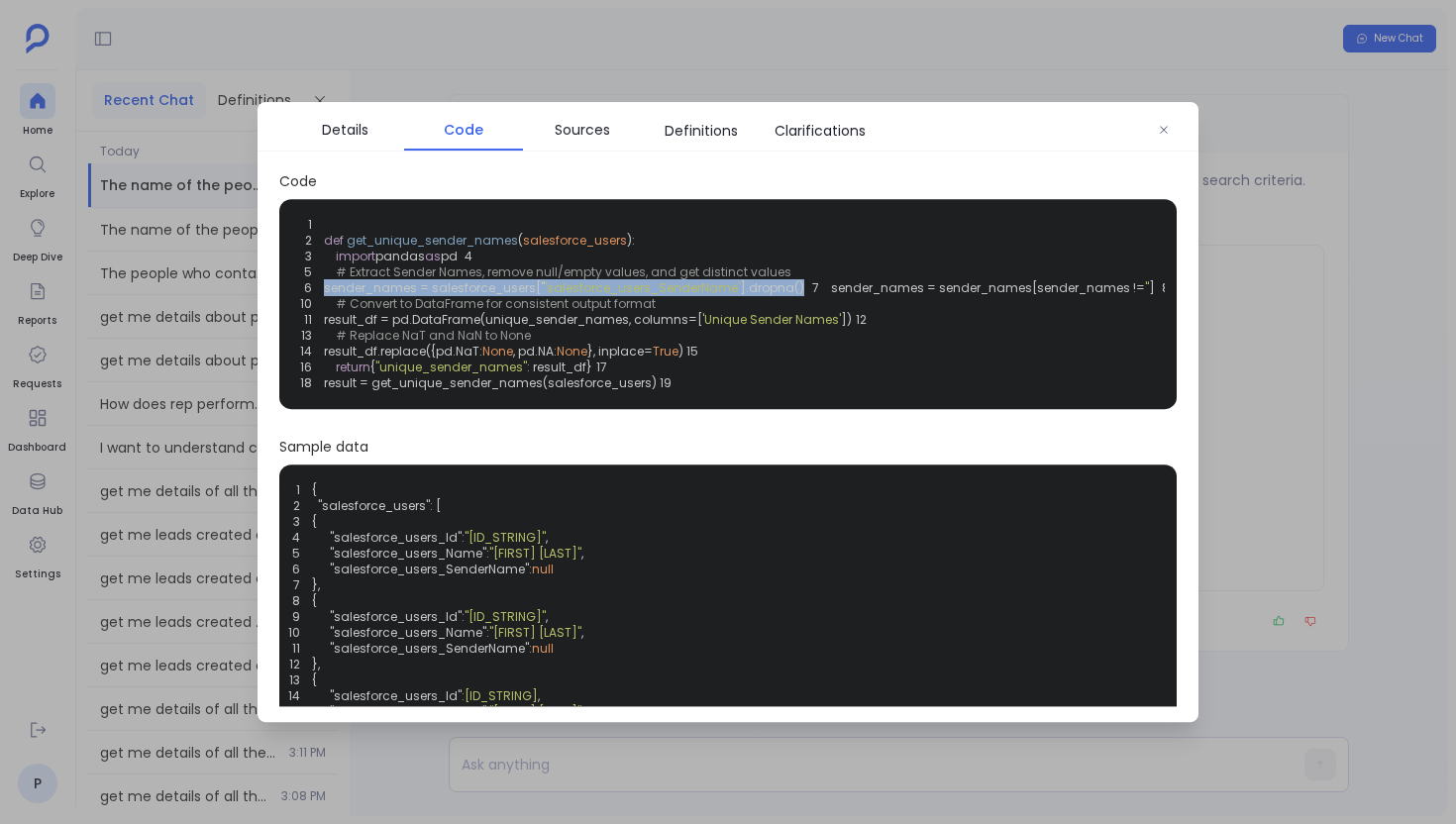 click on "sender_names = salesforce_users[" at bounding box center (434, 287) 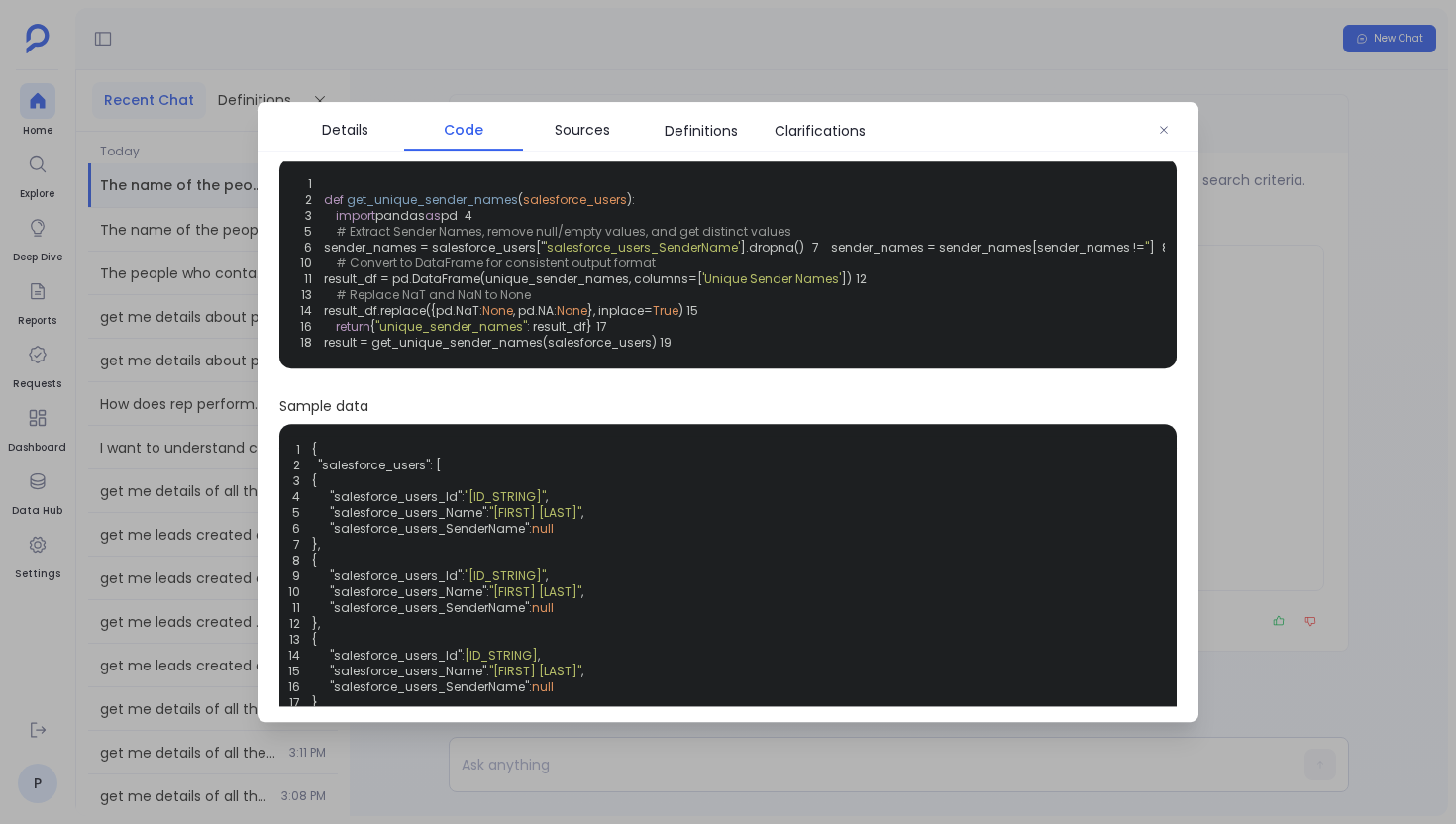 scroll, scrollTop: 0, scrollLeft: 0, axis: both 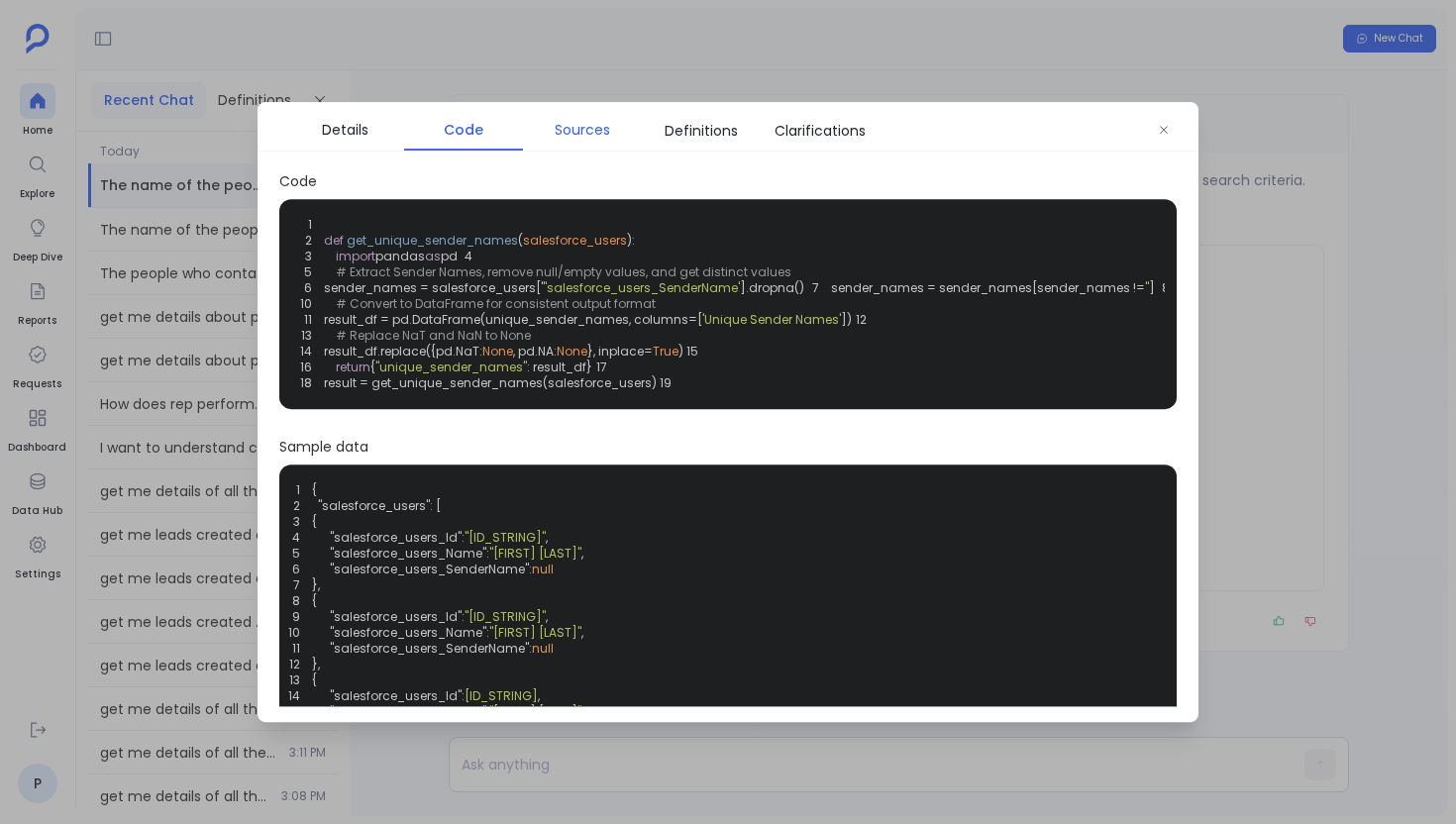 click on "Sources" at bounding box center [582, 130] 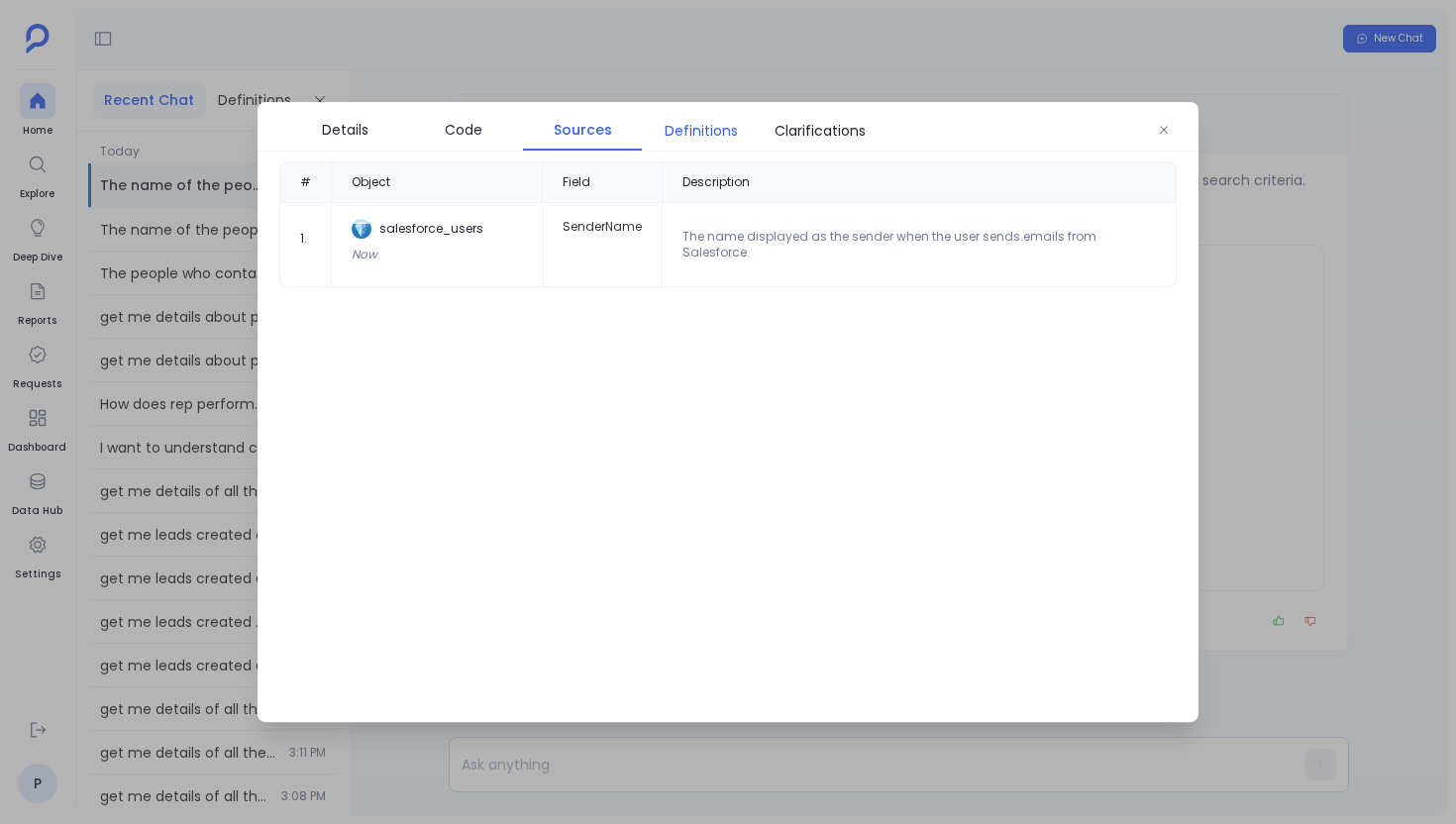 click on "Definitions" at bounding box center [701, 131] 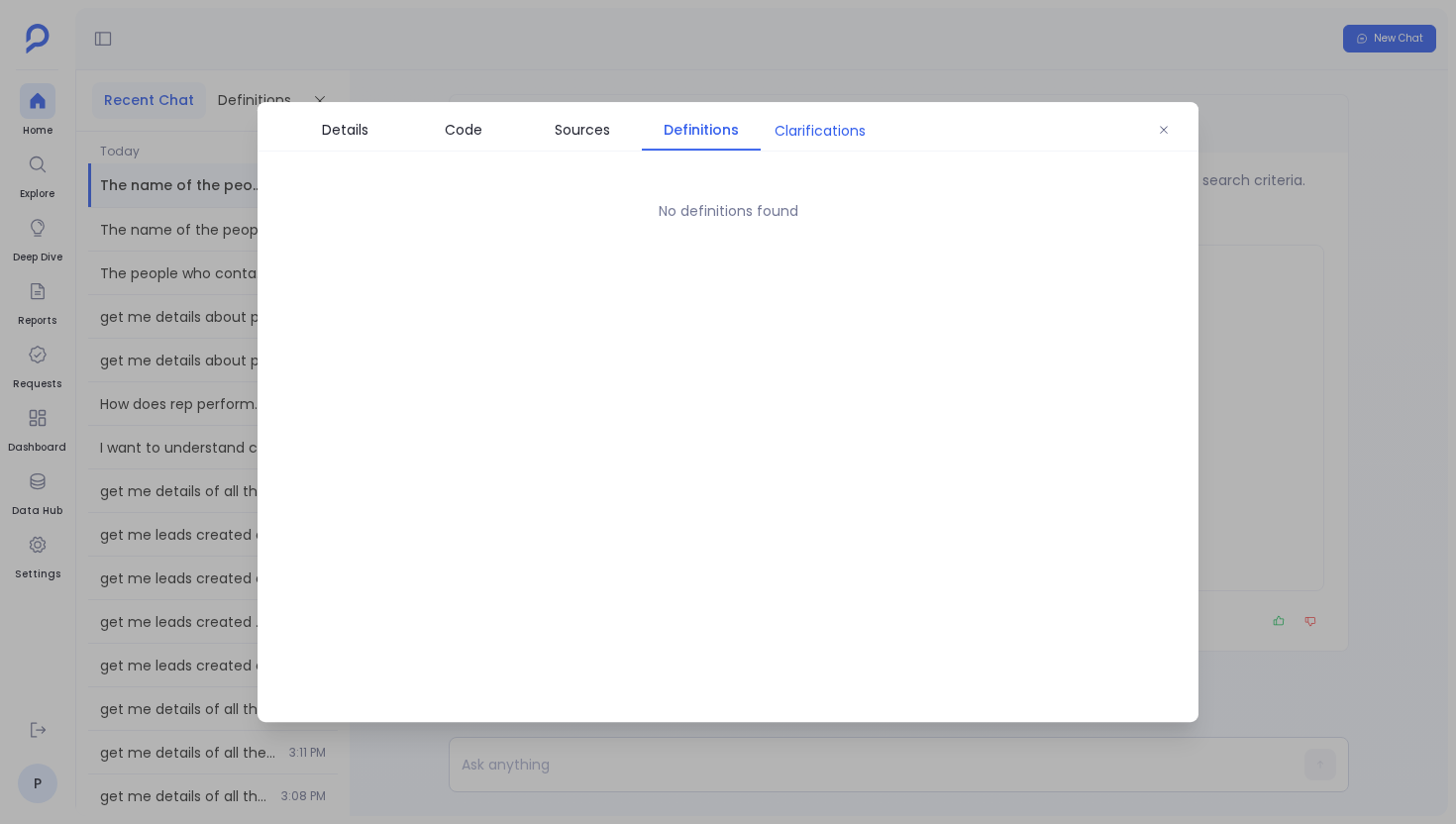 click on "Clarifications" at bounding box center [820, 131] 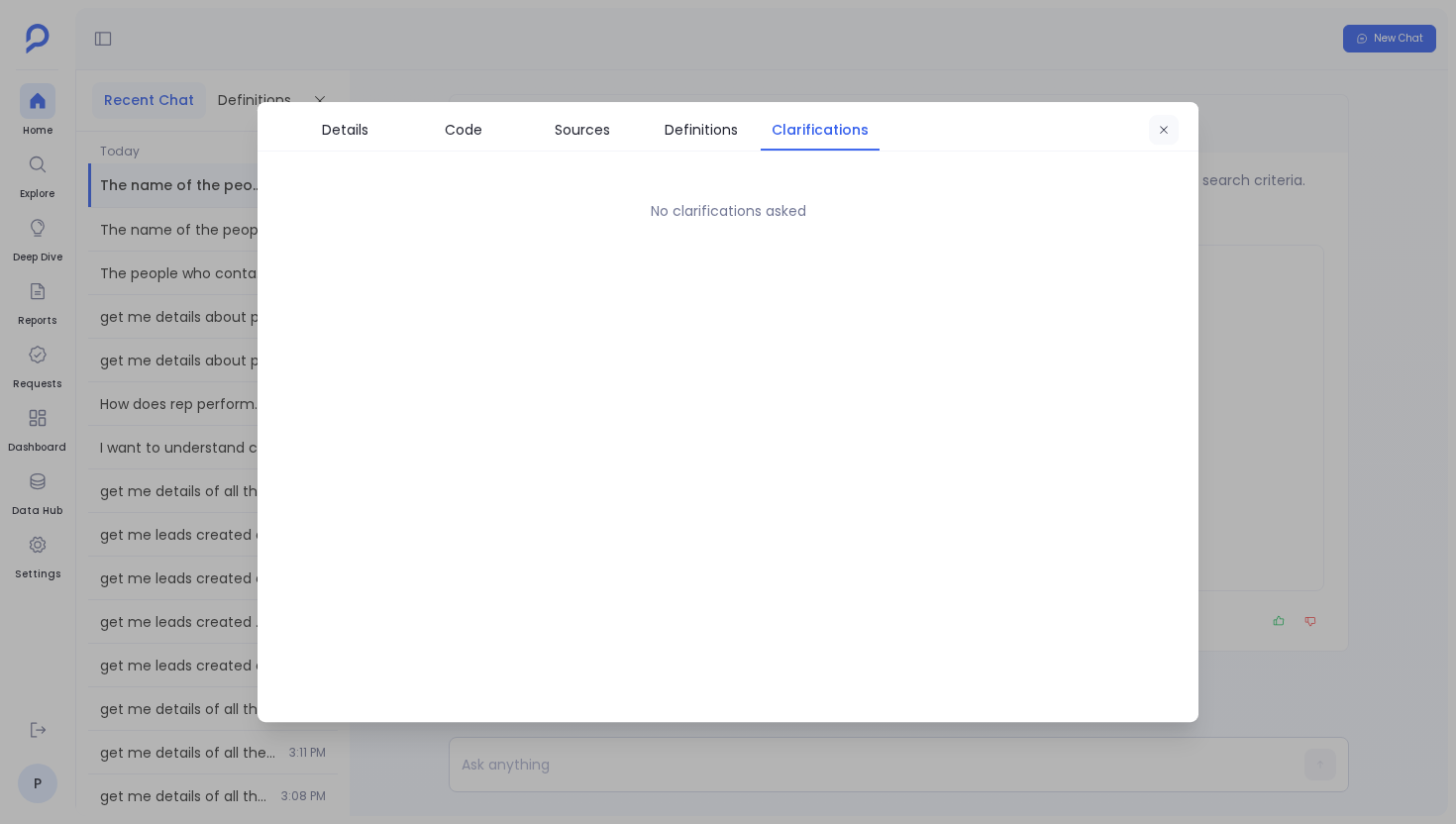 click at bounding box center [1164, 131] 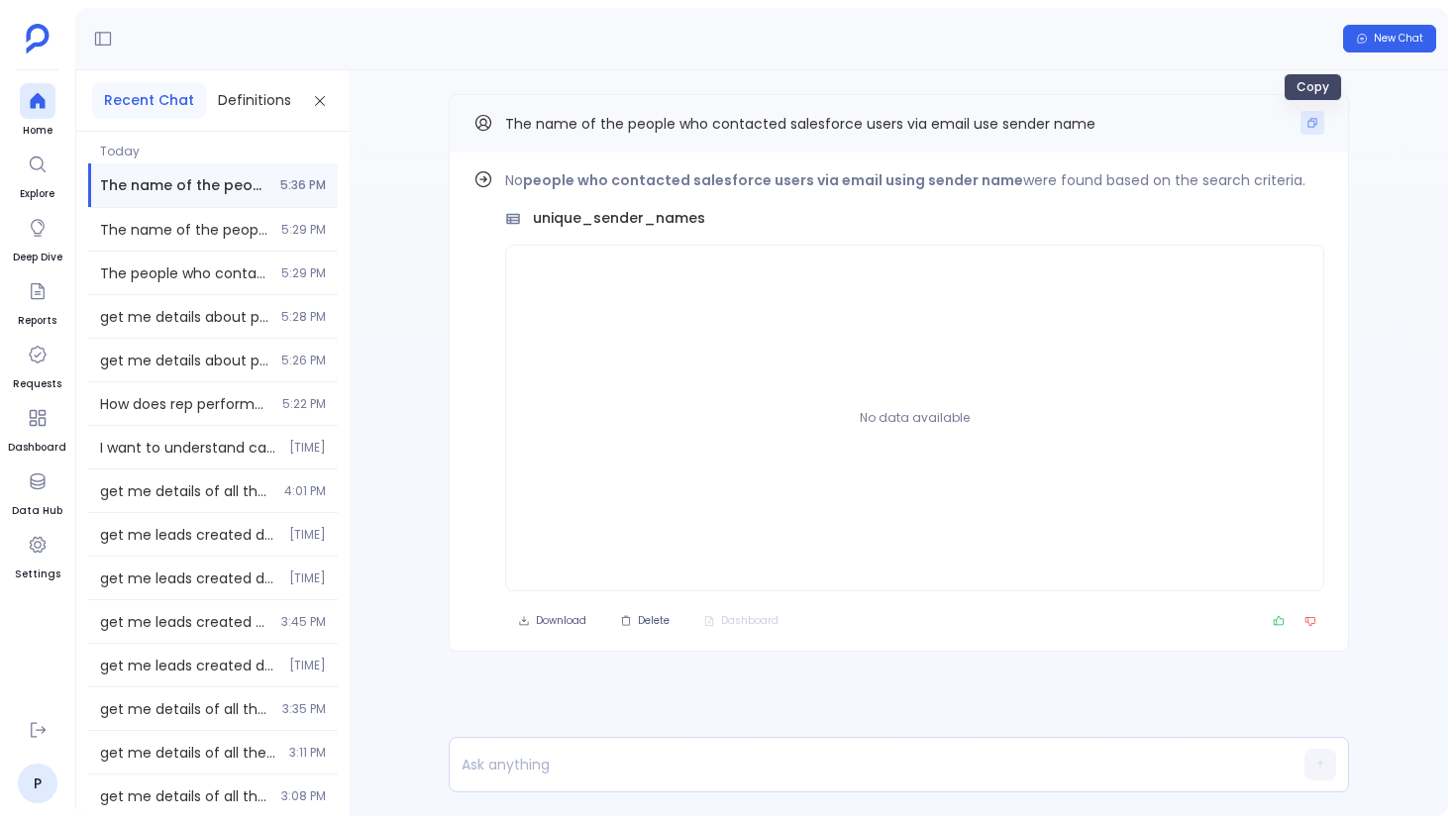 click 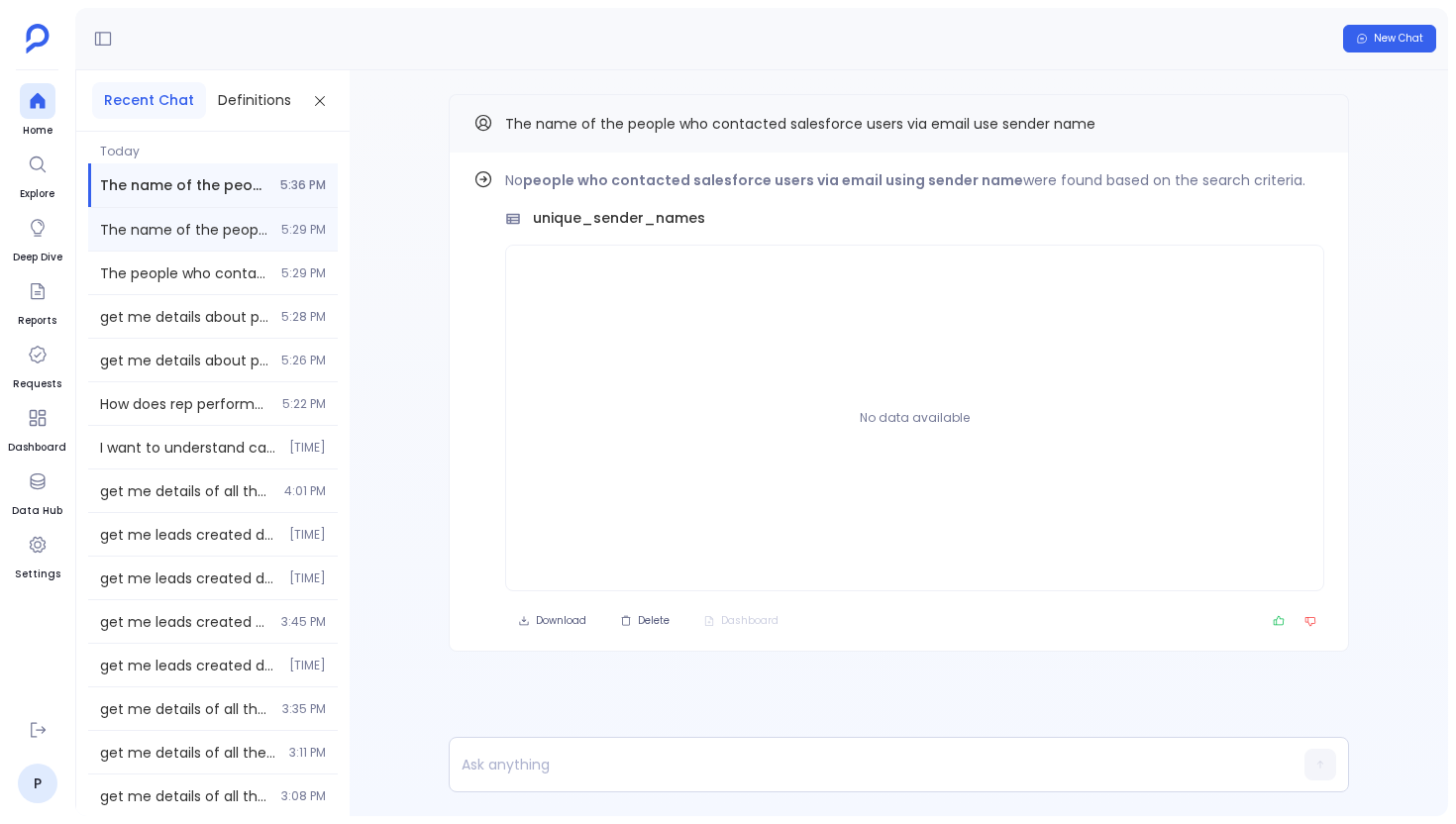 click on "The name of the people who contacted salesforce users via email 5:29 PM" at bounding box center [213, 229] 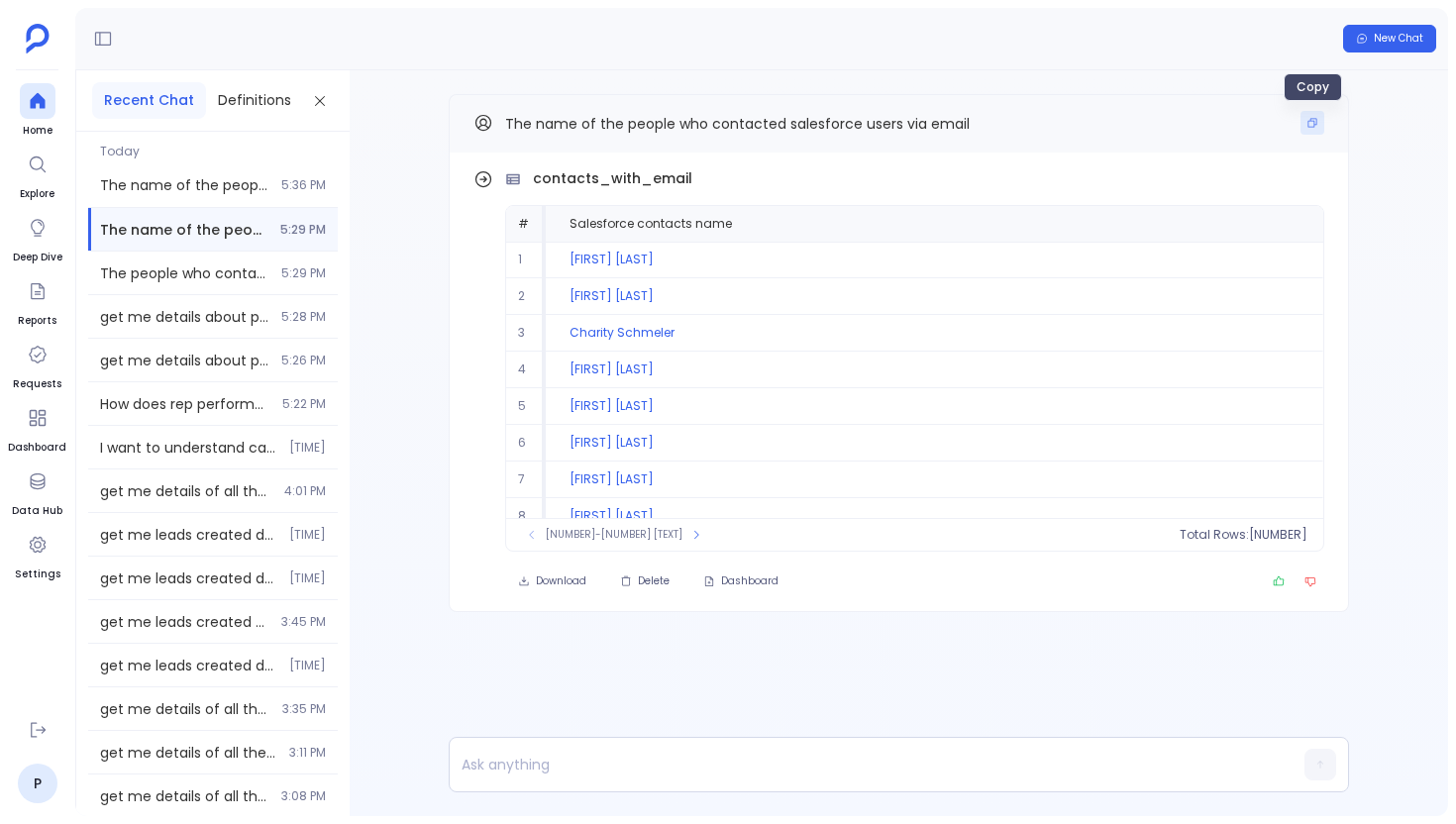click 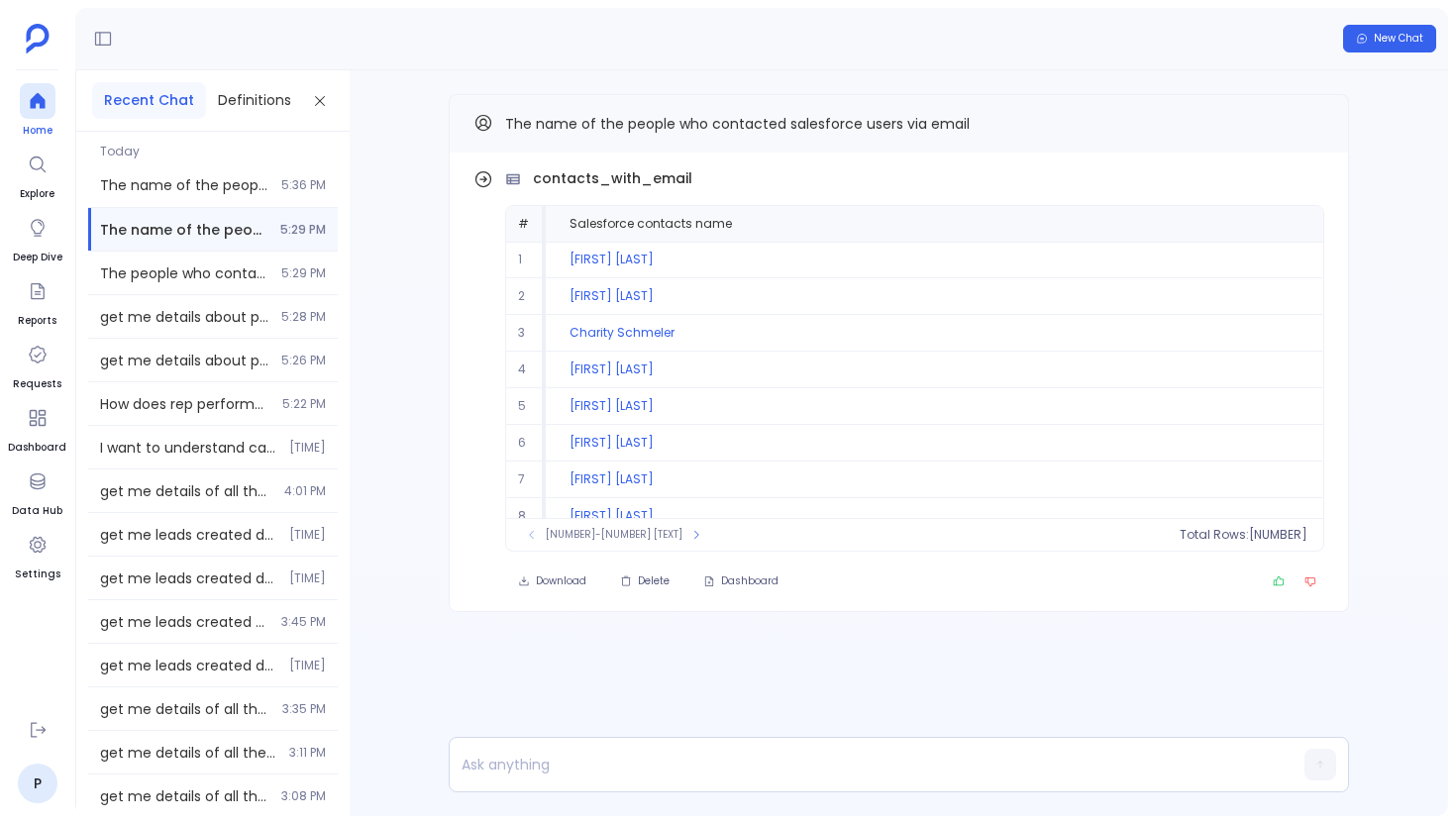 click at bounding box center (38, 101) 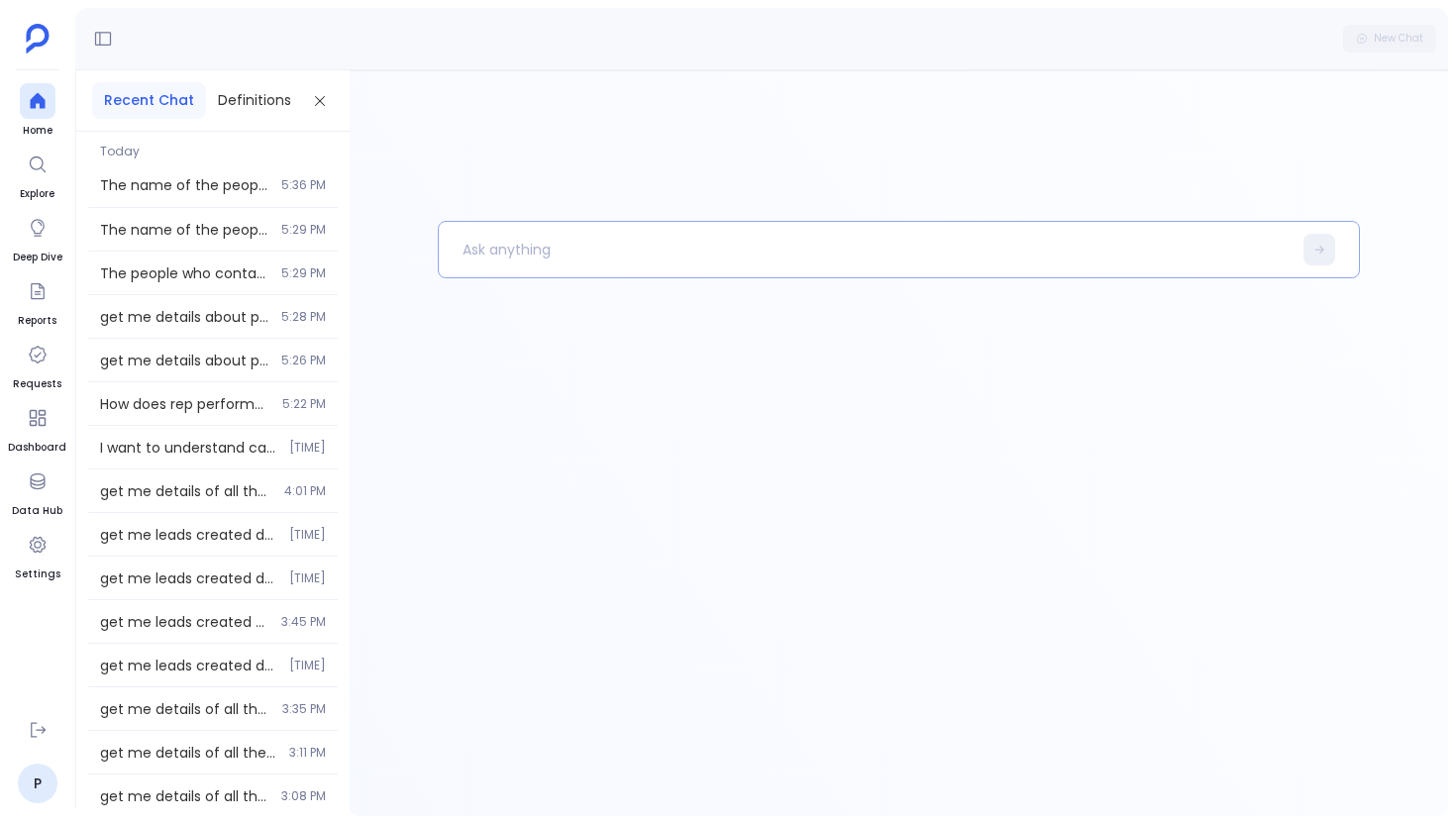 click at bounding box center [865, 250] 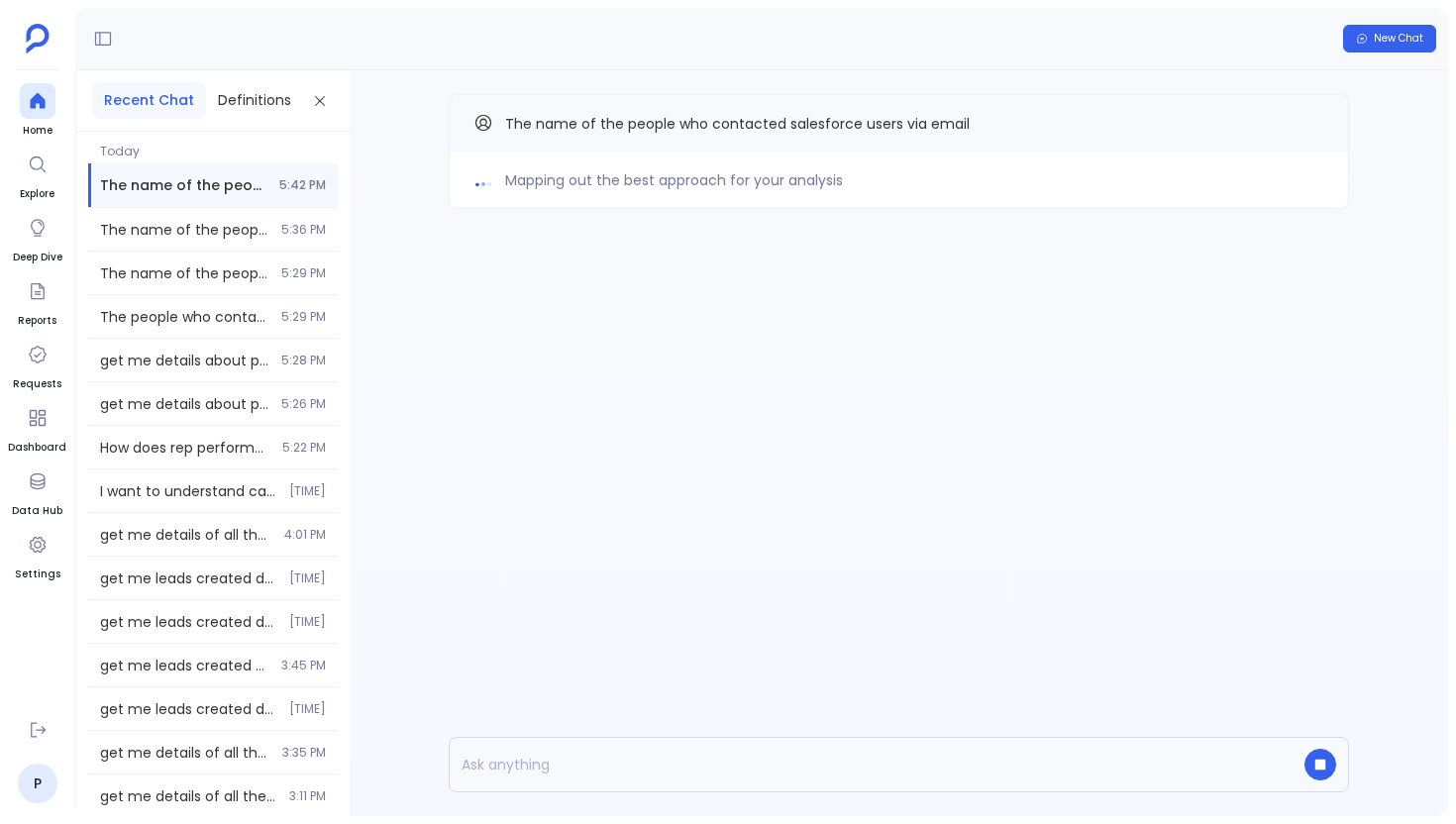 click on "5:42 PM" at bounding box center [302, 185] 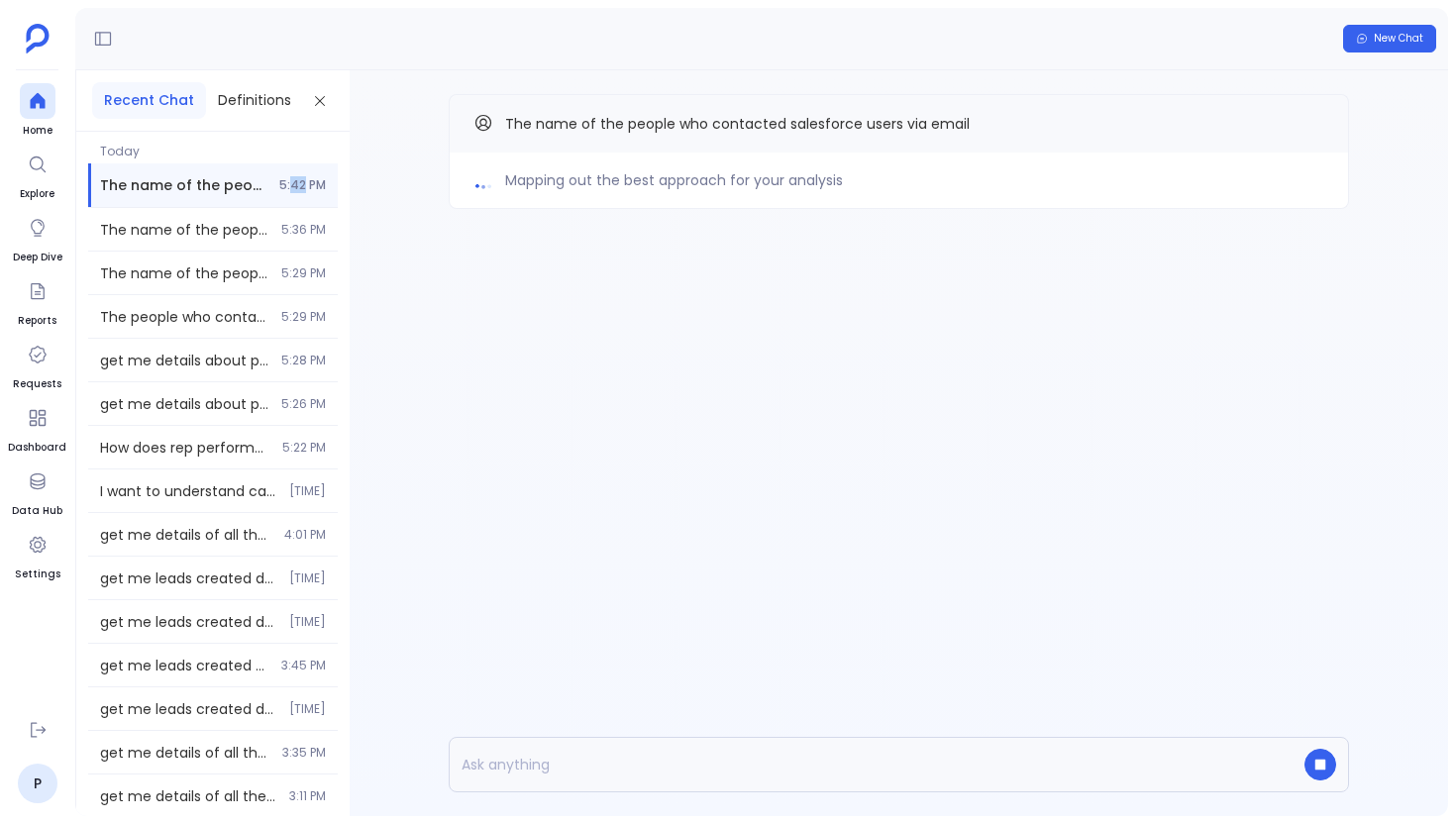 click on "5:42 PM" at bounding box center (302, 185) 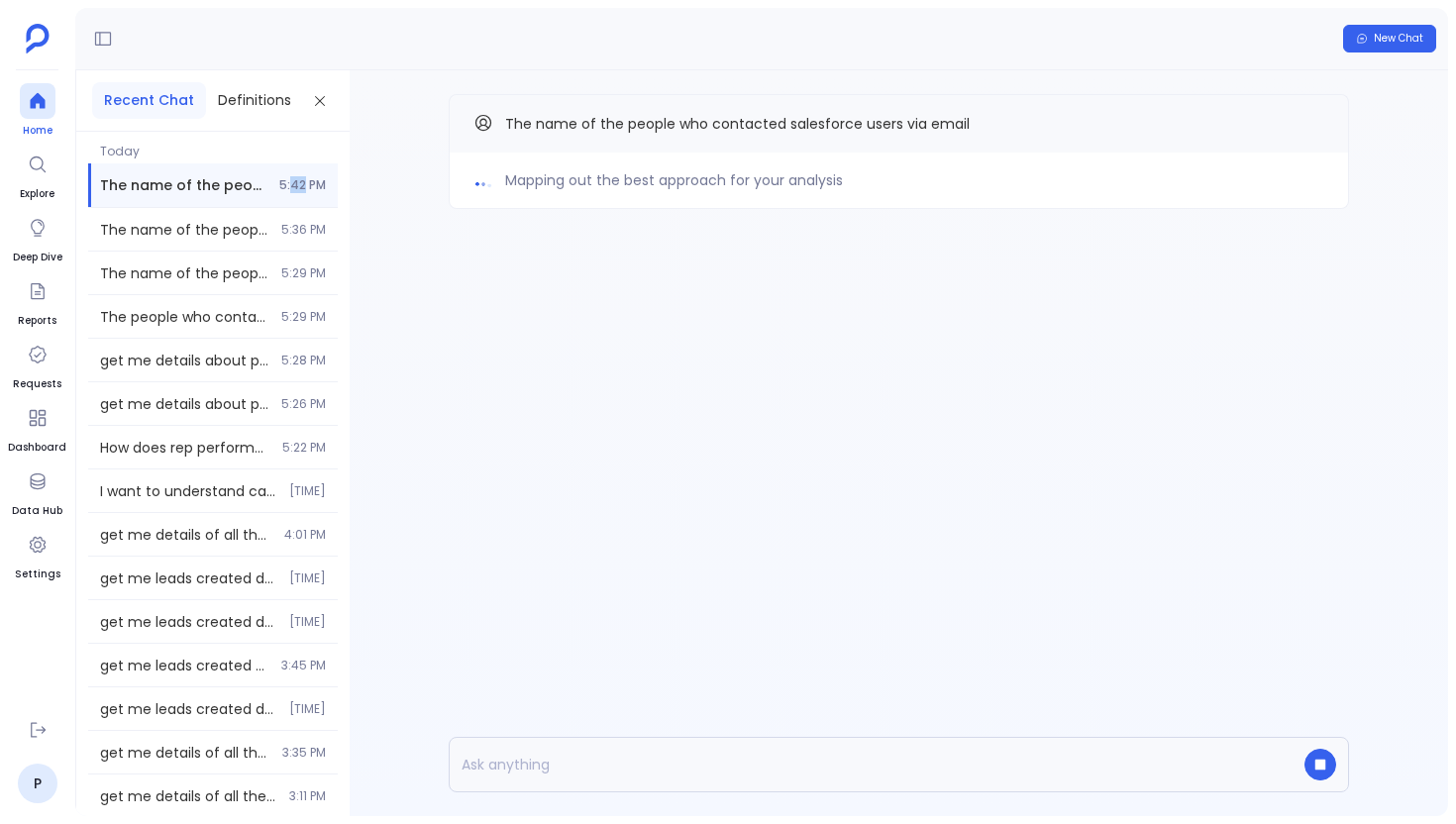 click at bounding box center (38, 101) 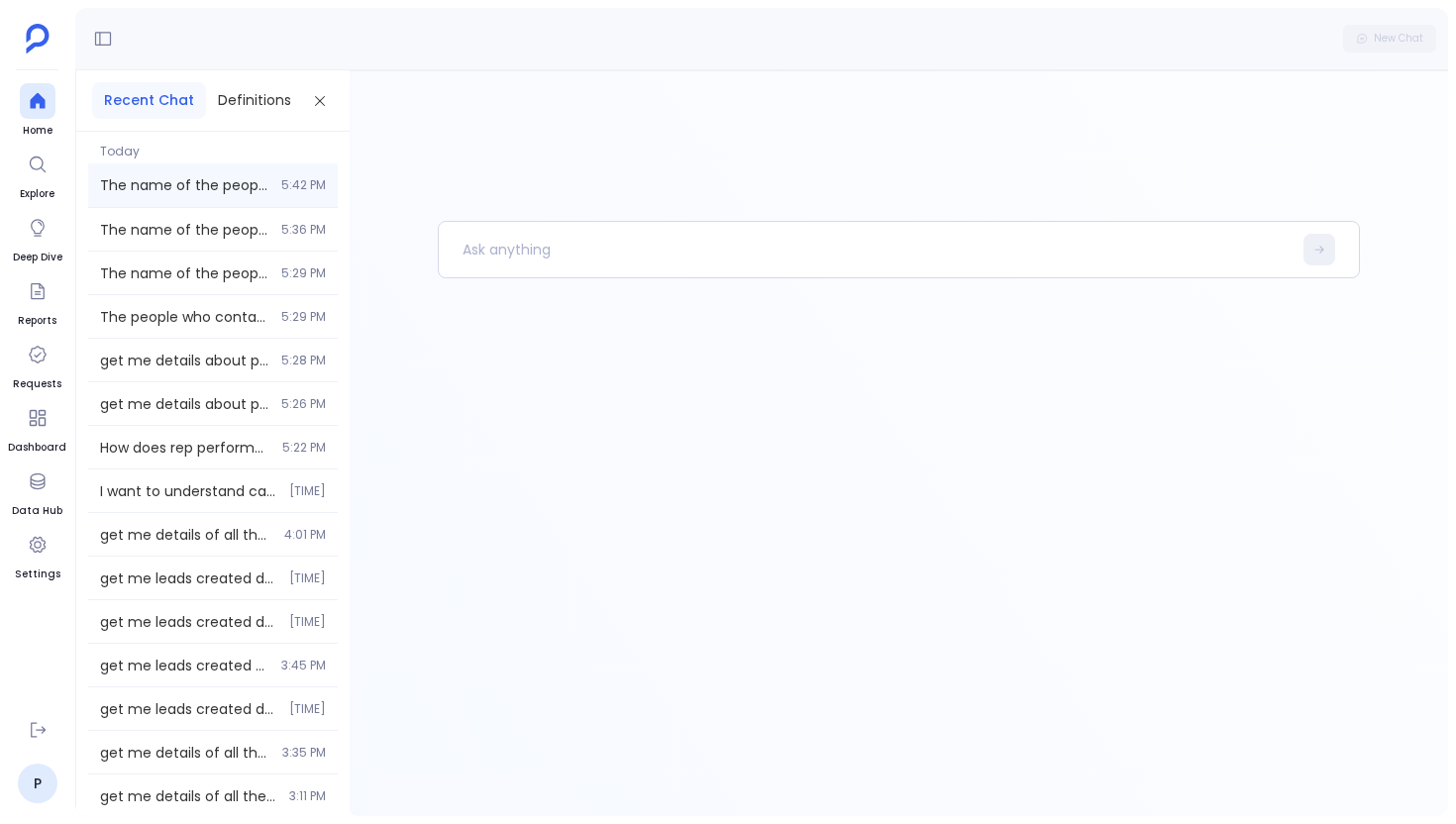 click on "The name of the people who contacted salesforce users via email 5:42 PM" at bounding box center (213, 185) 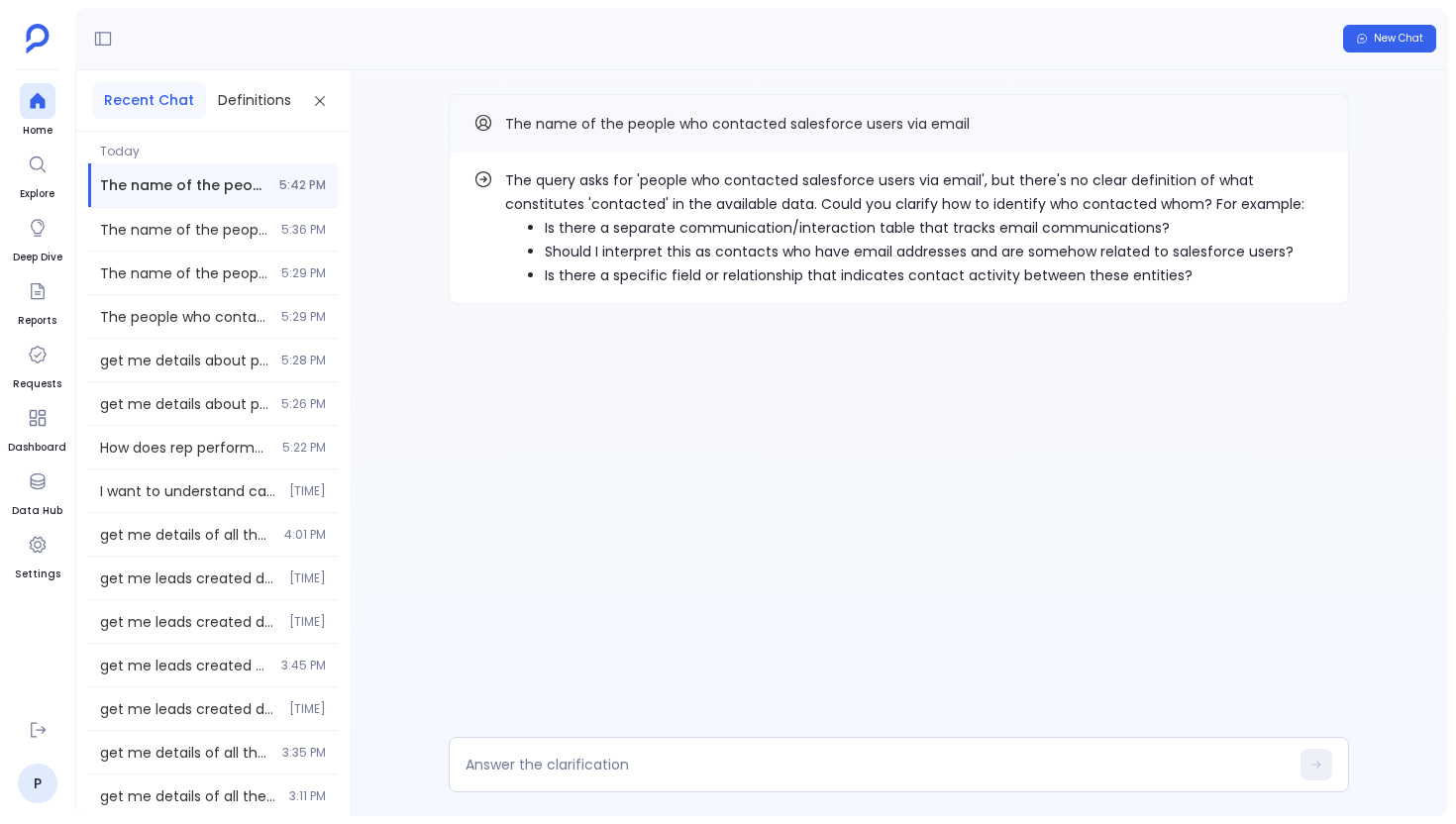 click on "Is there a separate communication/interaction table that tracks email communications?" at bounding box center (934, 228) 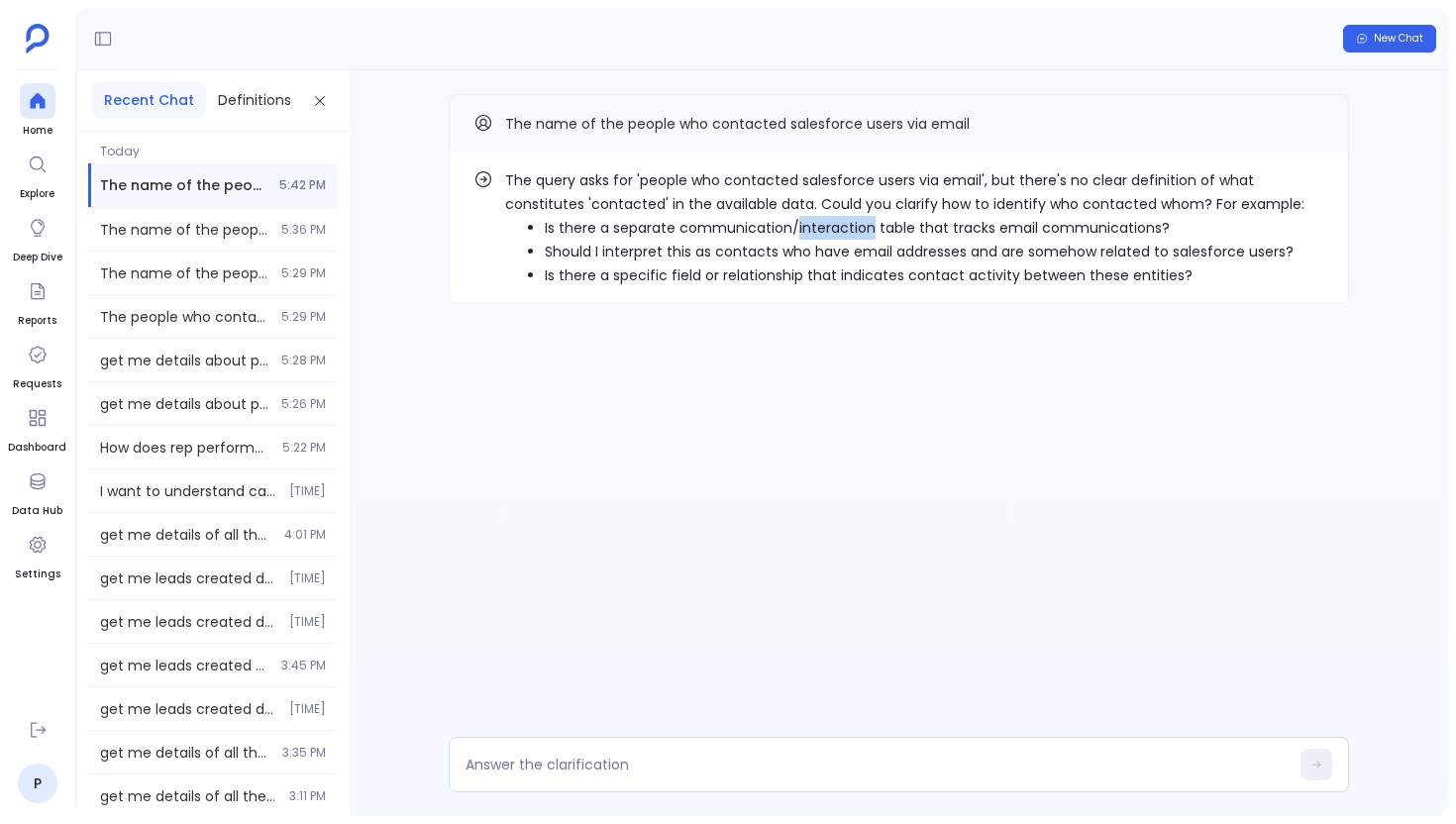 click on "Is there a separate communication/interaction table that tracks email communications?" at bounding box center (934, 228) 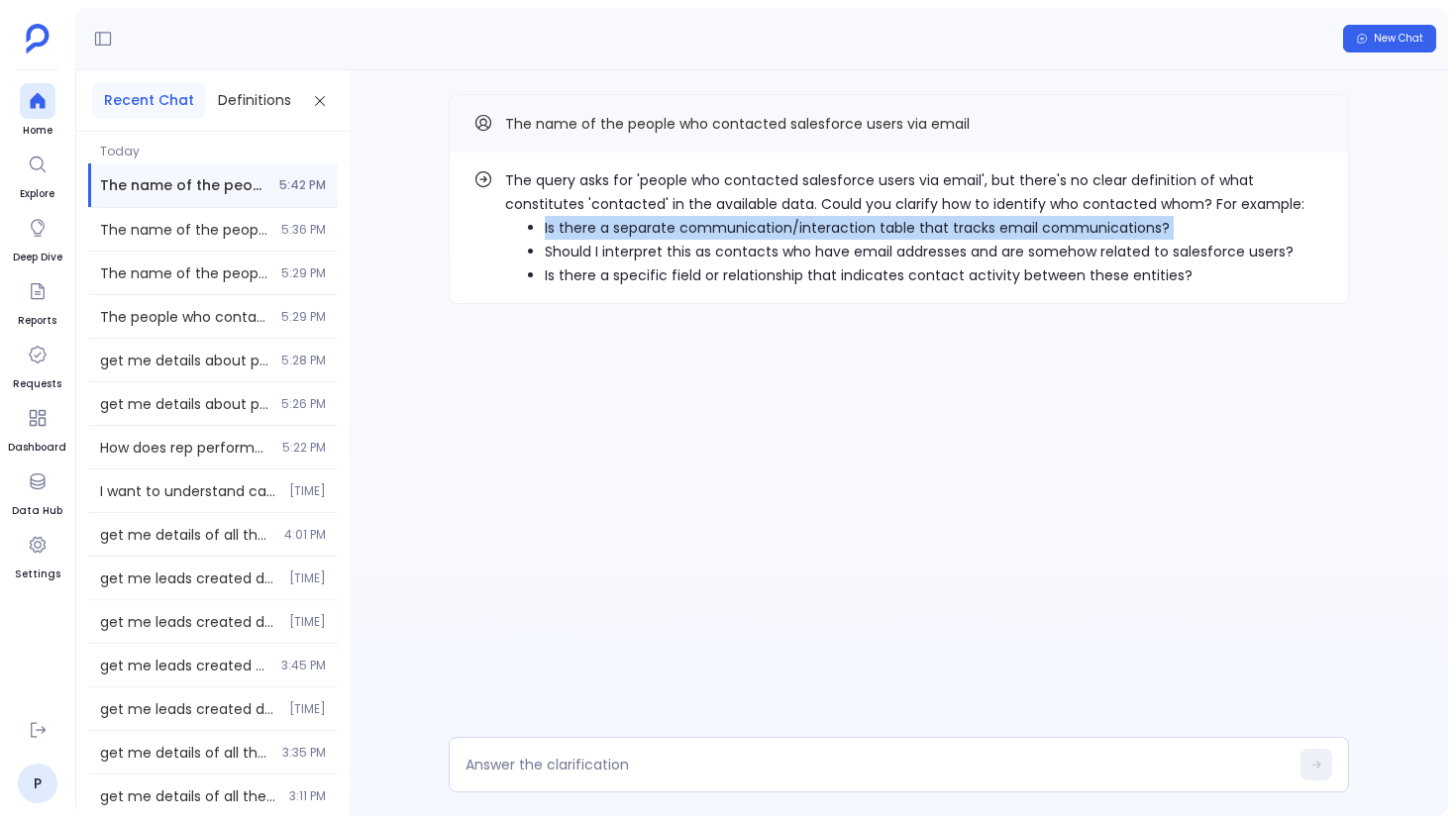 click on "Is there a separate communication/interaction table that tracks email communications?" at bounding box center (934, 228) 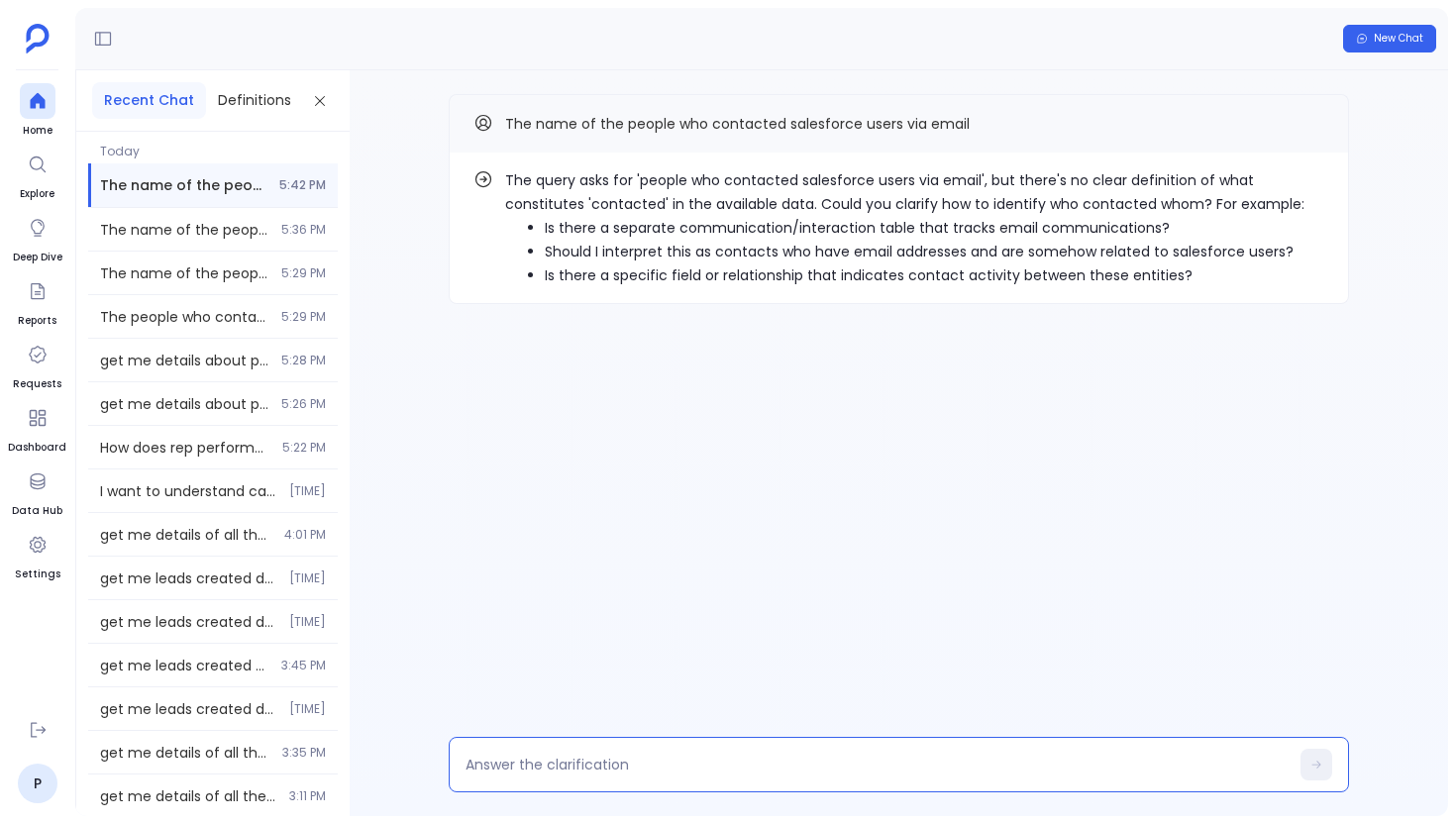 click at bounding box center [877, 765] 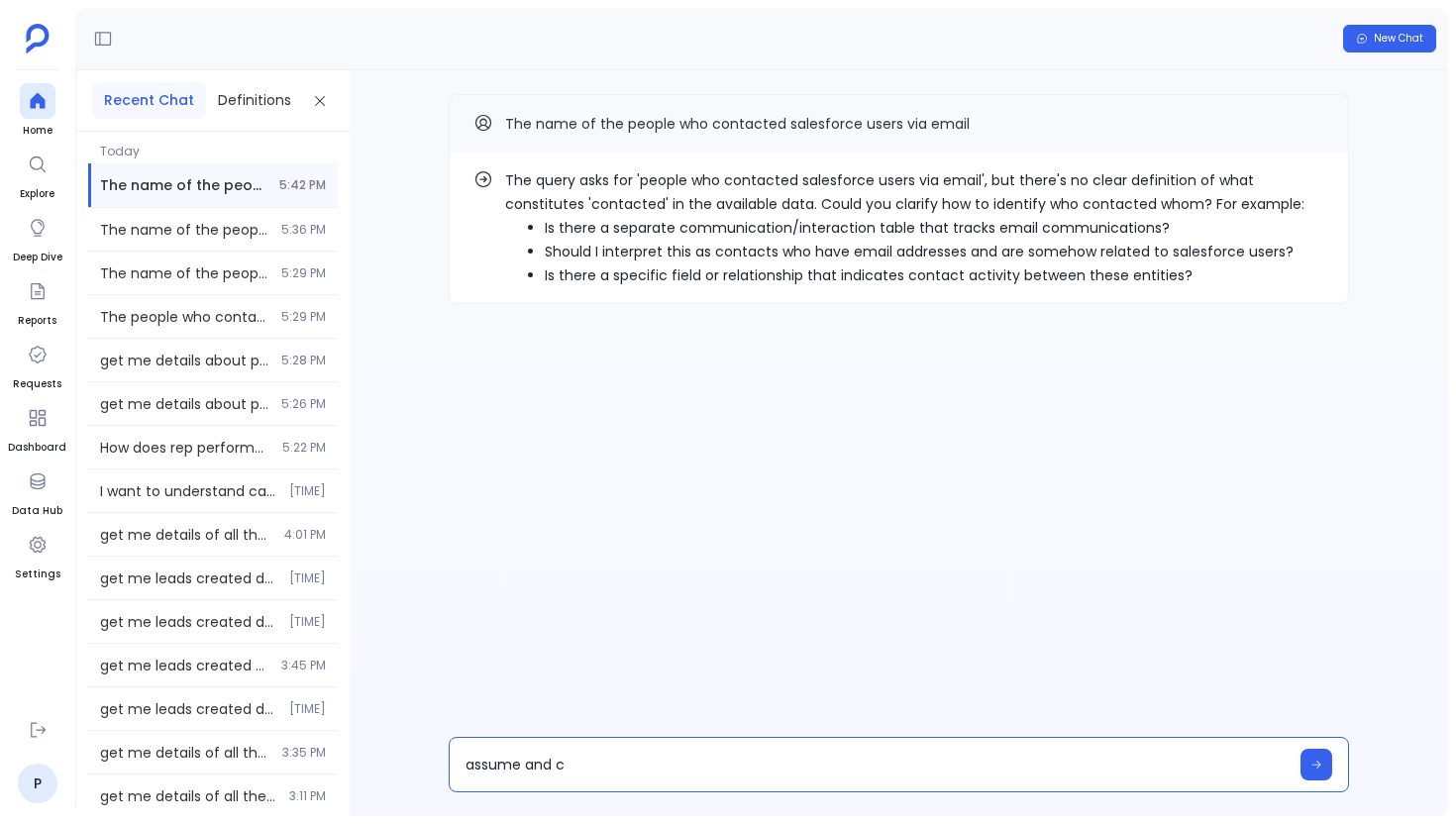 type on "assume and" 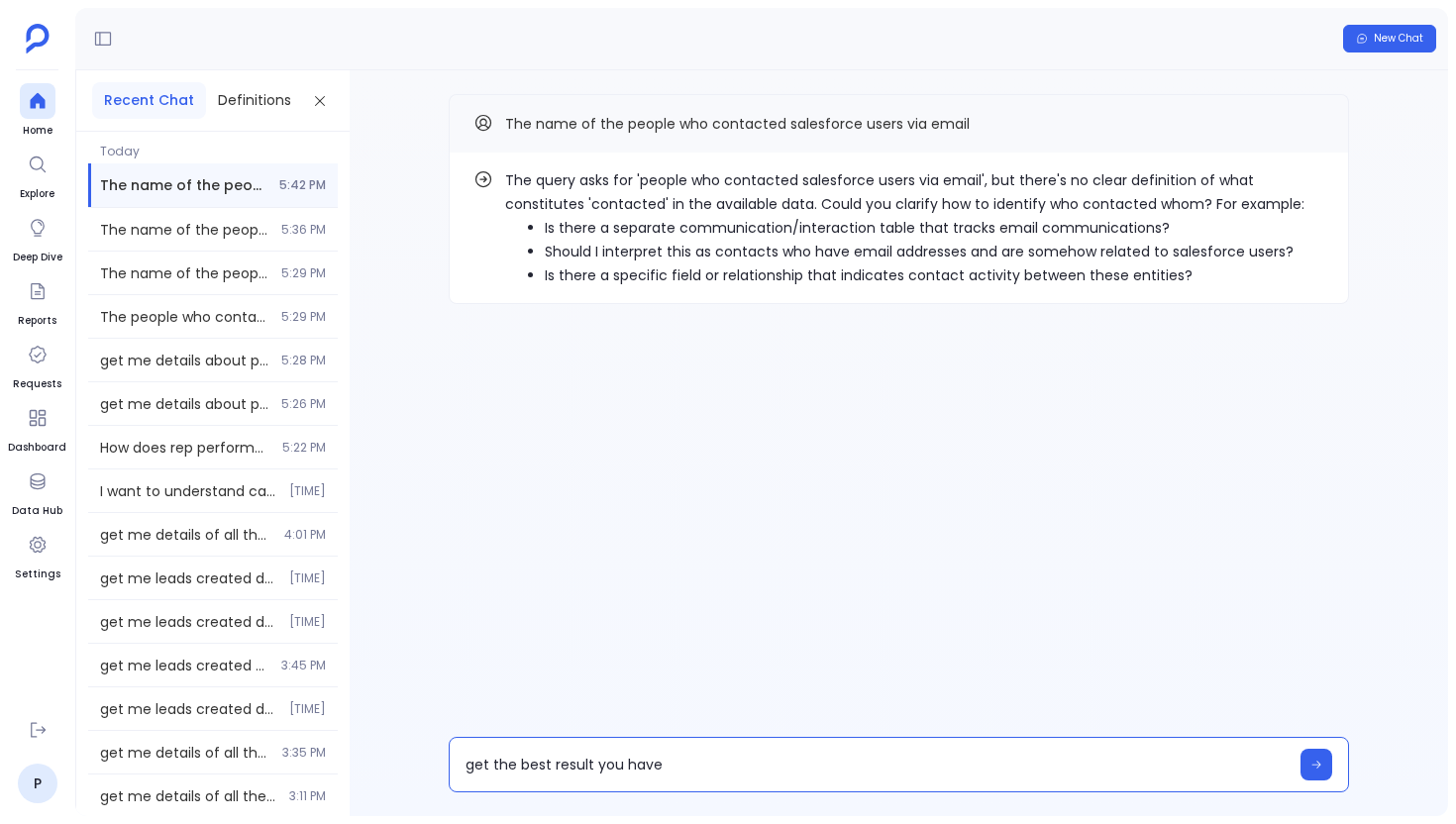 type on "get the best result you have" 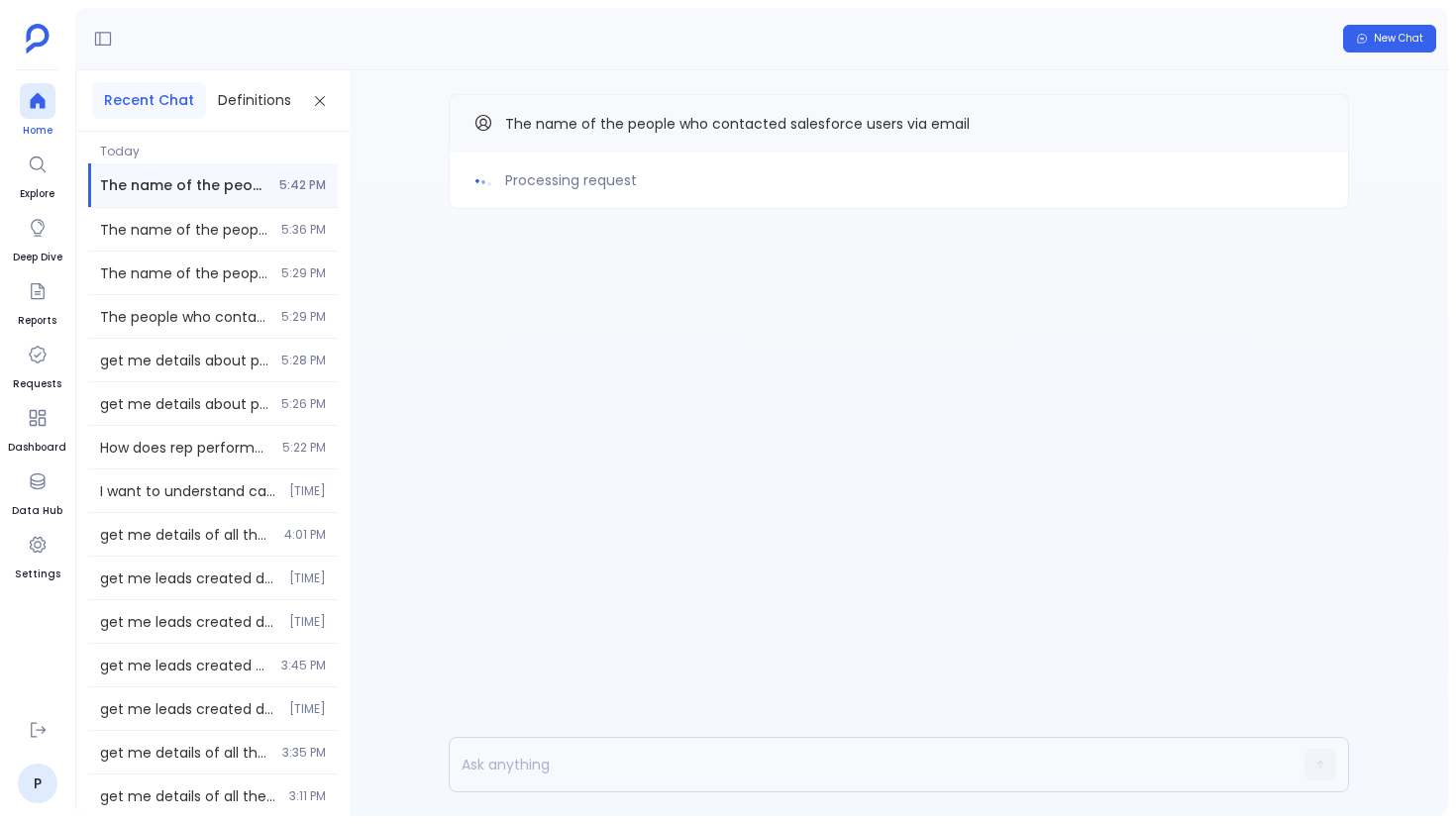 click at bounding box center [38, 101] 